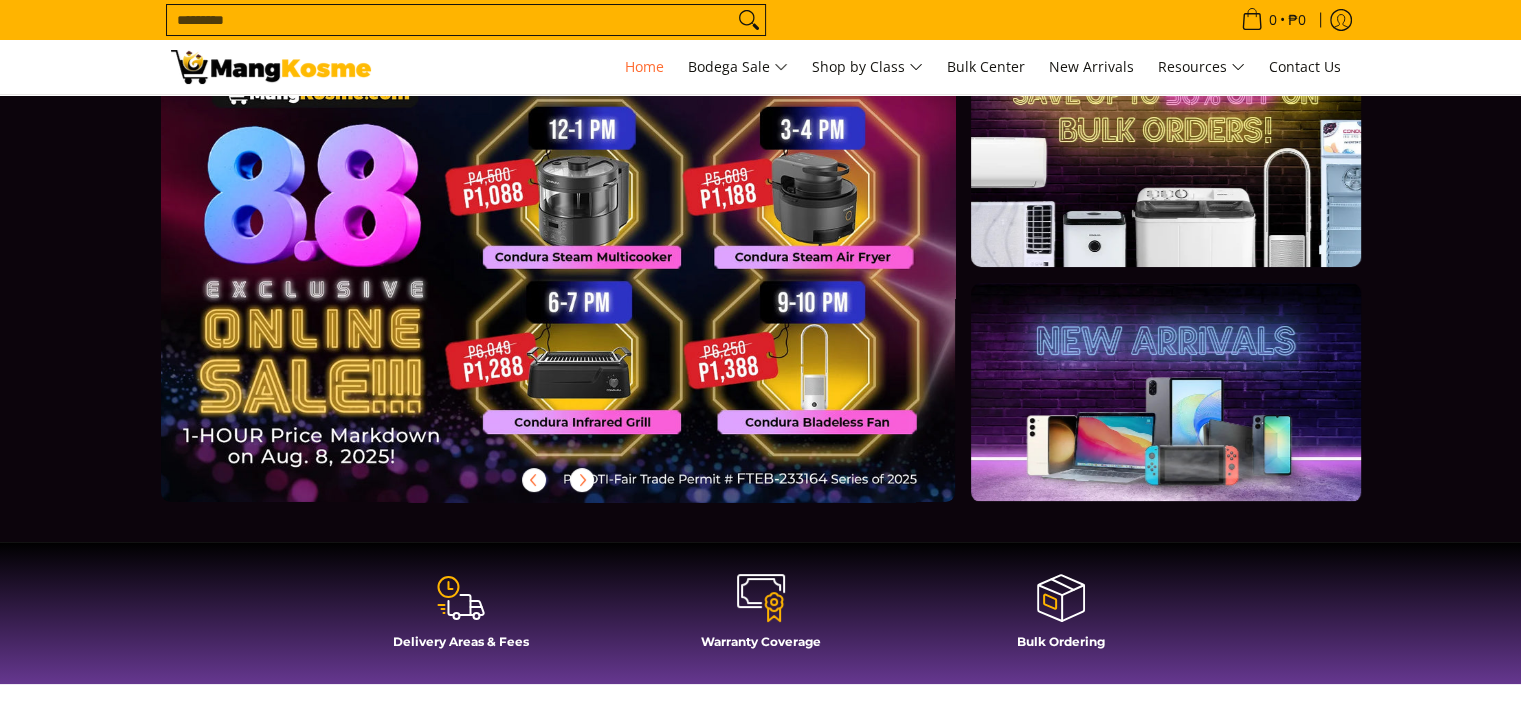 scroll, scrollTop: 0, scrollLeft: 0, axis: both 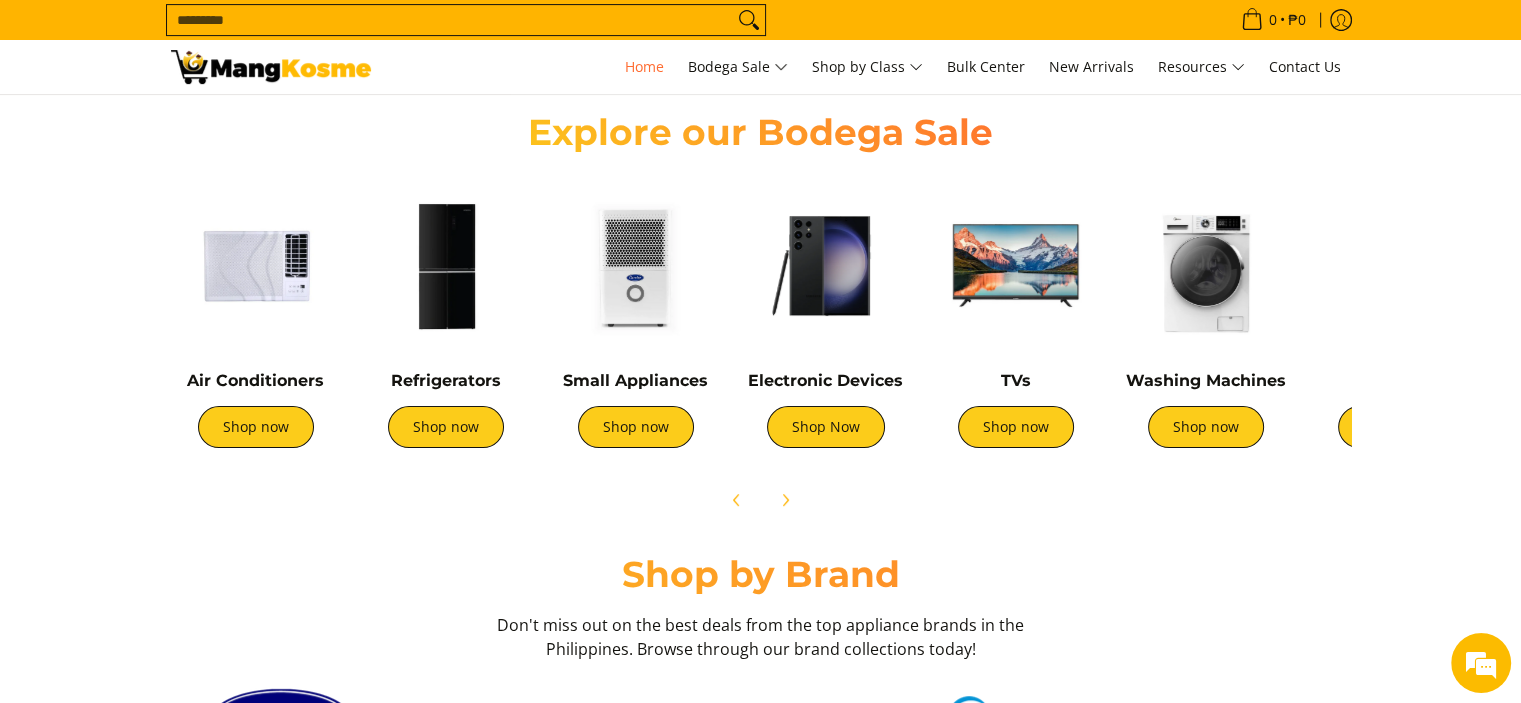 click at bounding box center (256, 266) 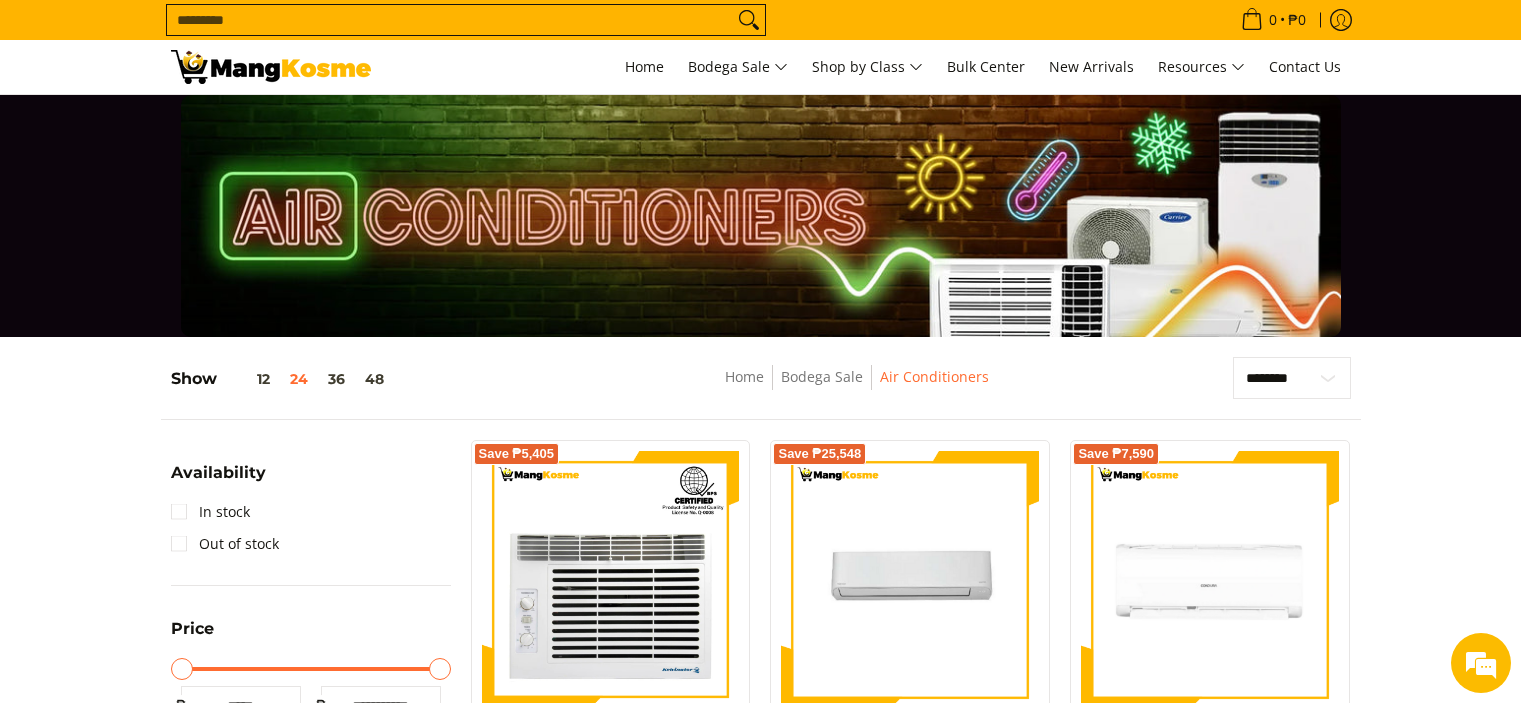 scroll, scrollTop: 400, scrollLeft: 0, axis: vertical 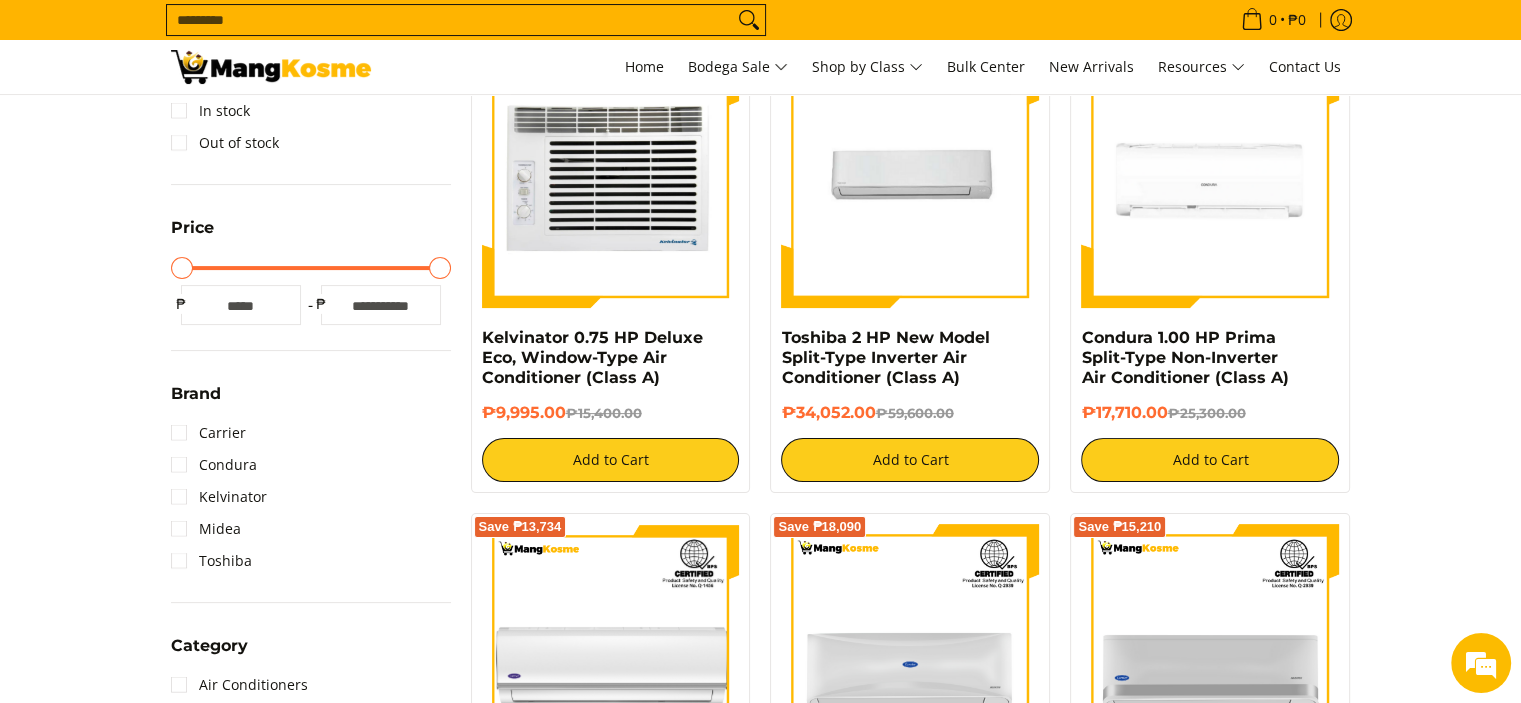 click at bounding box center (611, 179) 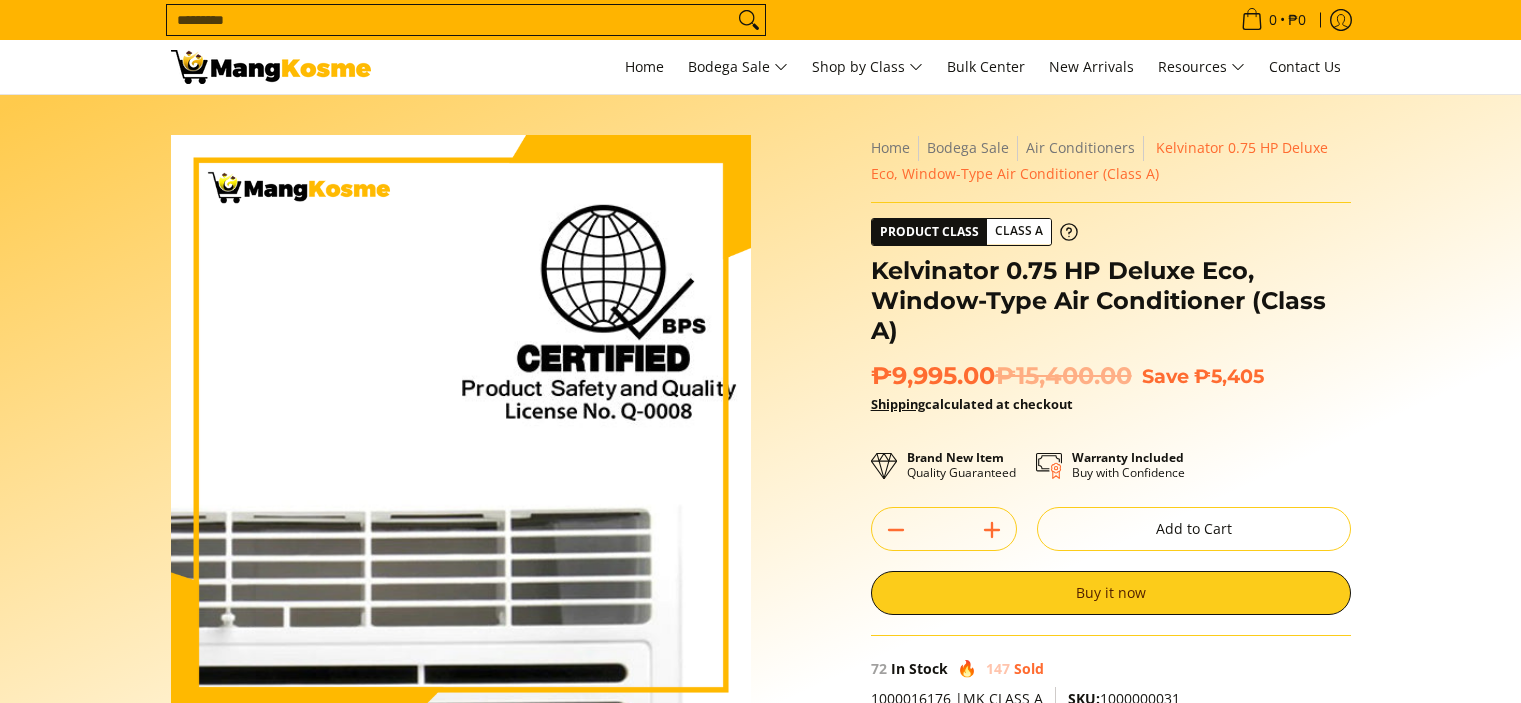 scroll, scrollTop: 0, scrollLeft: 0, axis: both 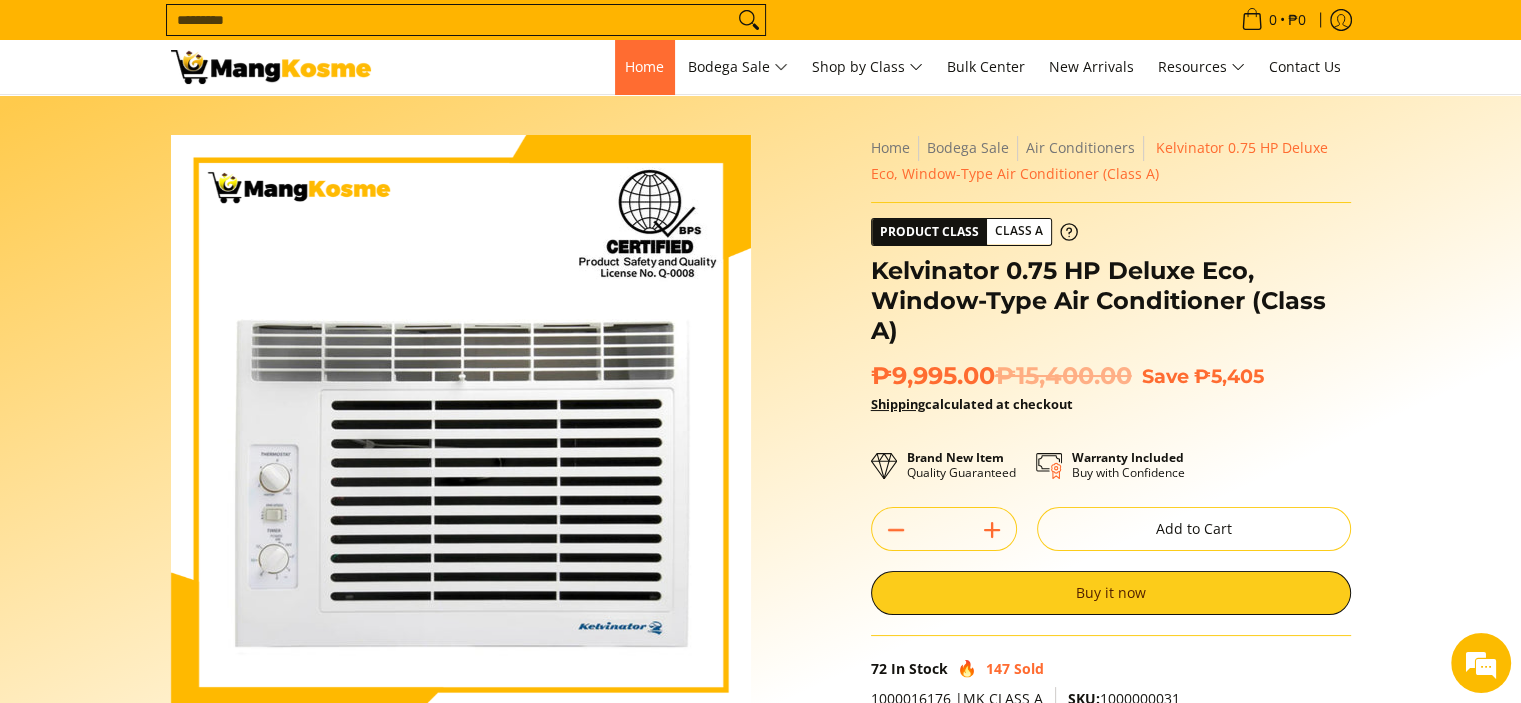 click on "Home" at bounding box center [644, 66] 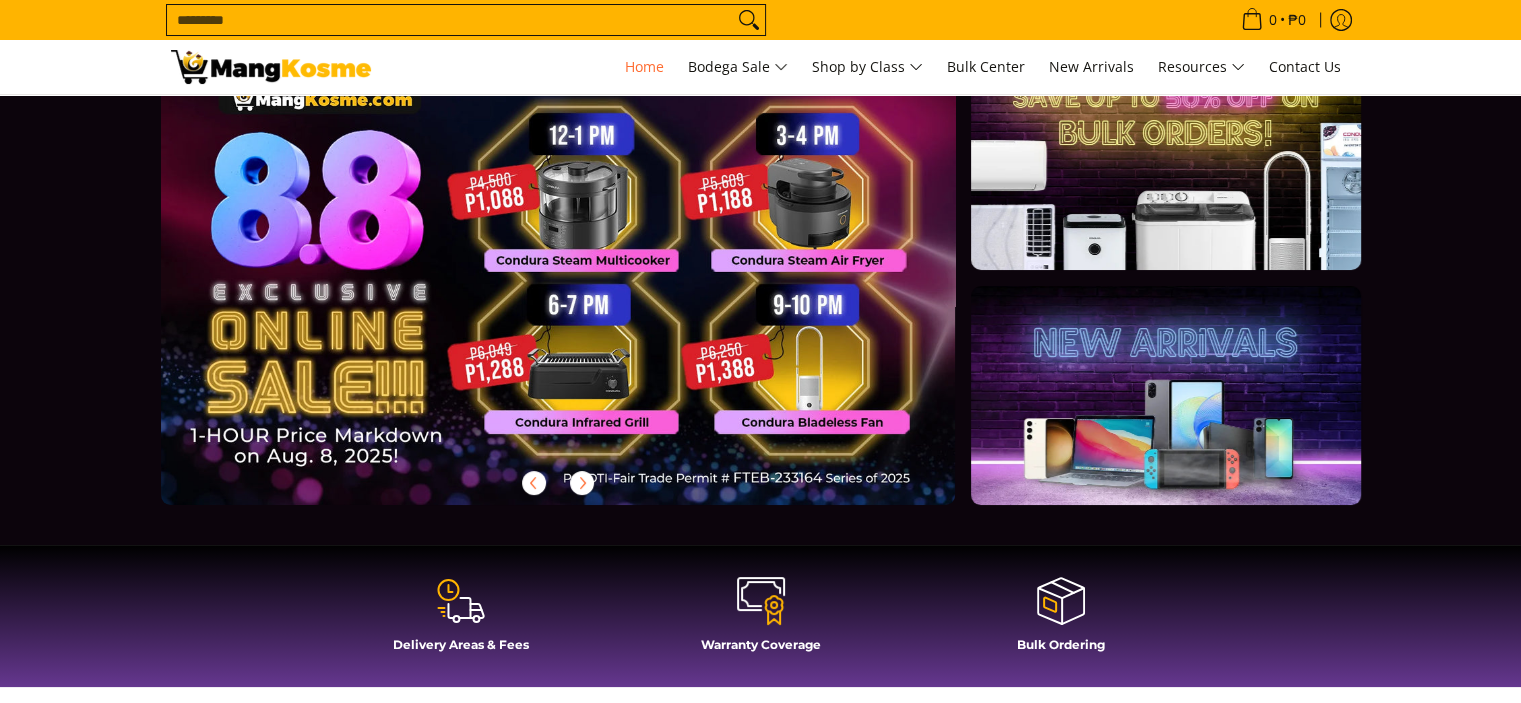 scroll, scrollTop: 200, scrollLeft: 0, axis: vertical 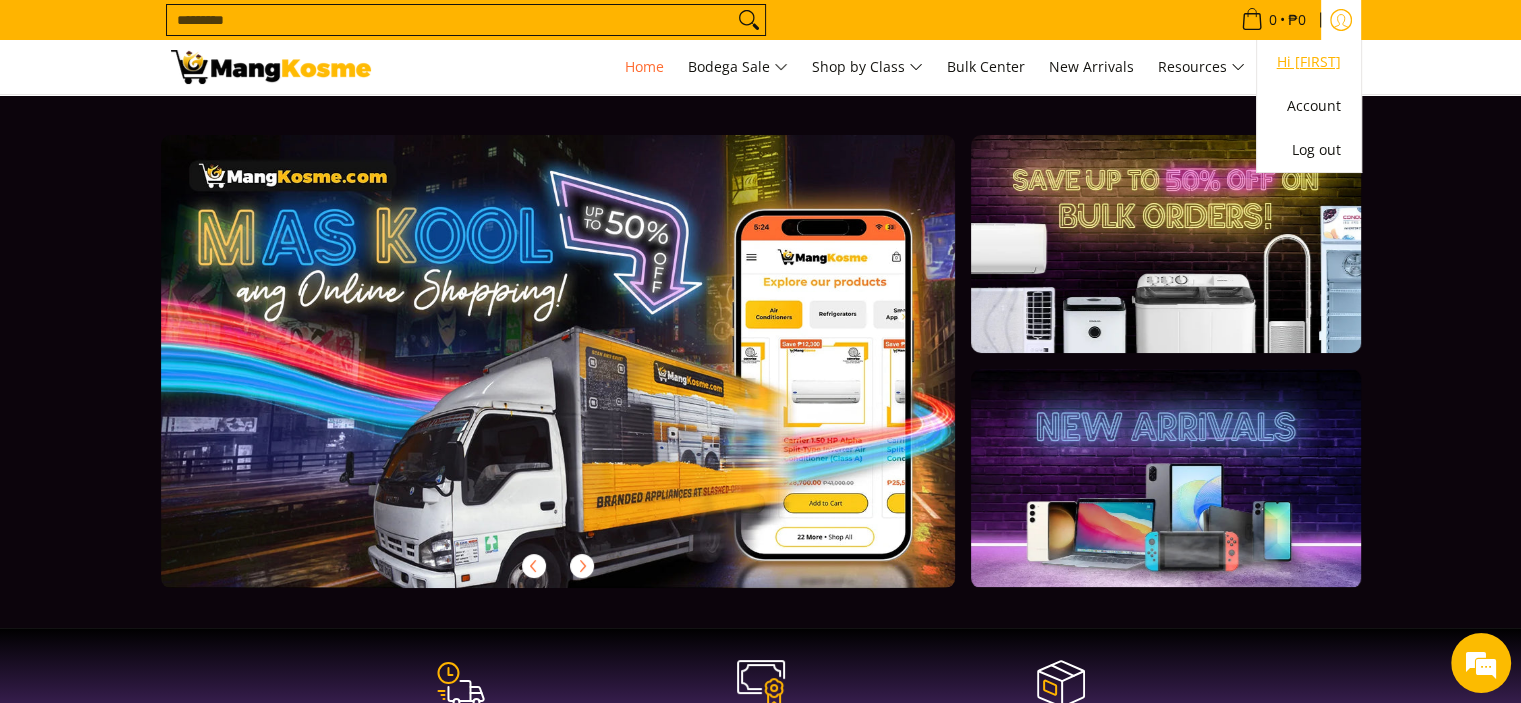 click on "Hi
[NAME]" at bounding box center [1309, 62] 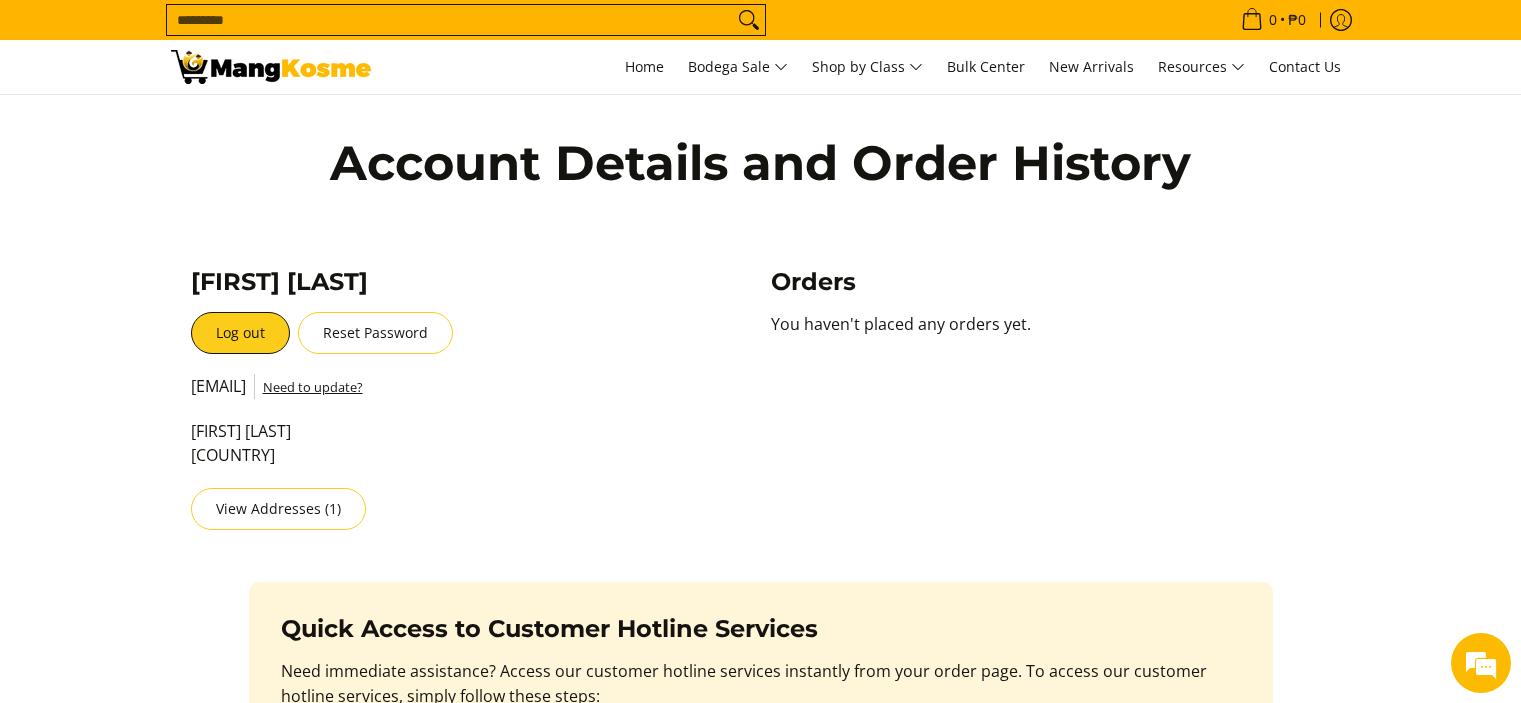 scroll, scrollTop: 0, scrollLeft: 0, axis: both 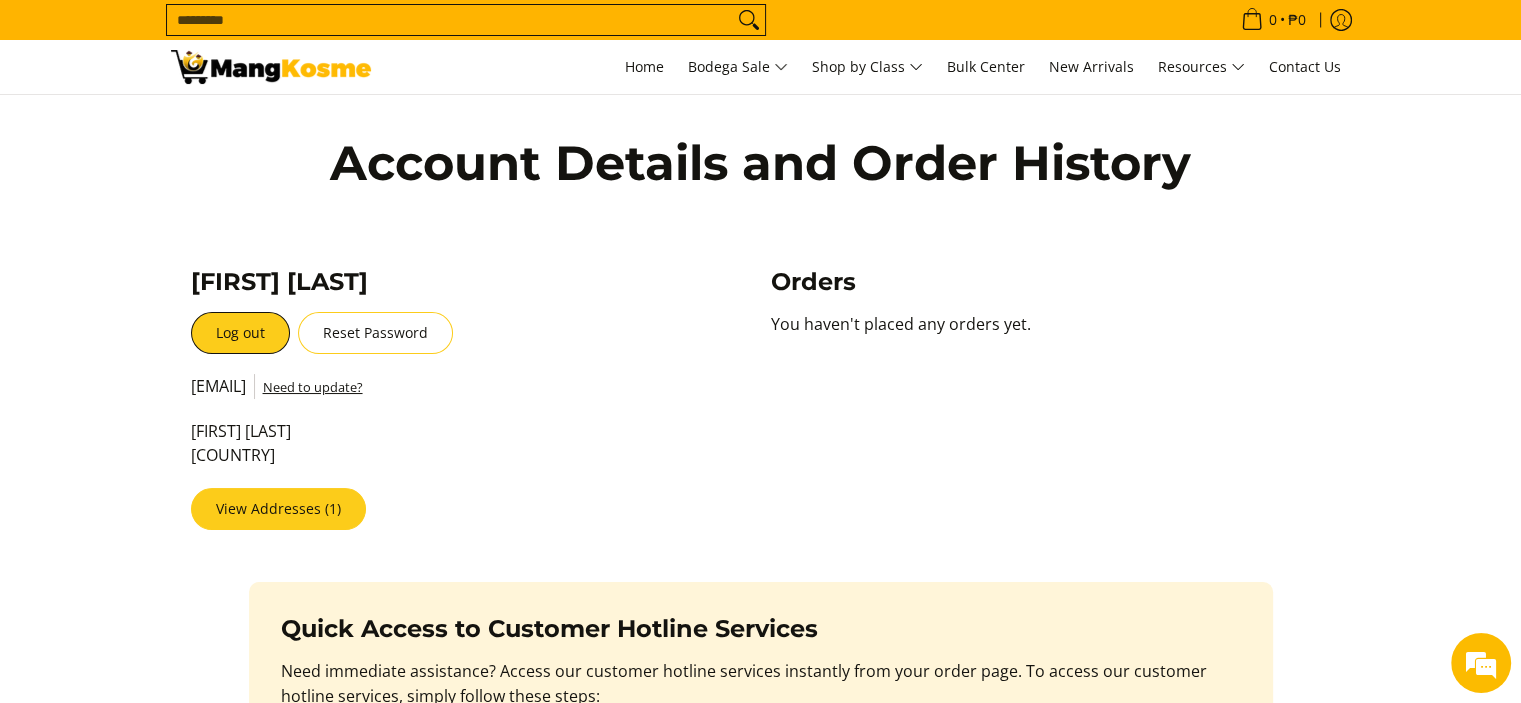 click on "View Addresses (1)" at bounding box center (278, 509) 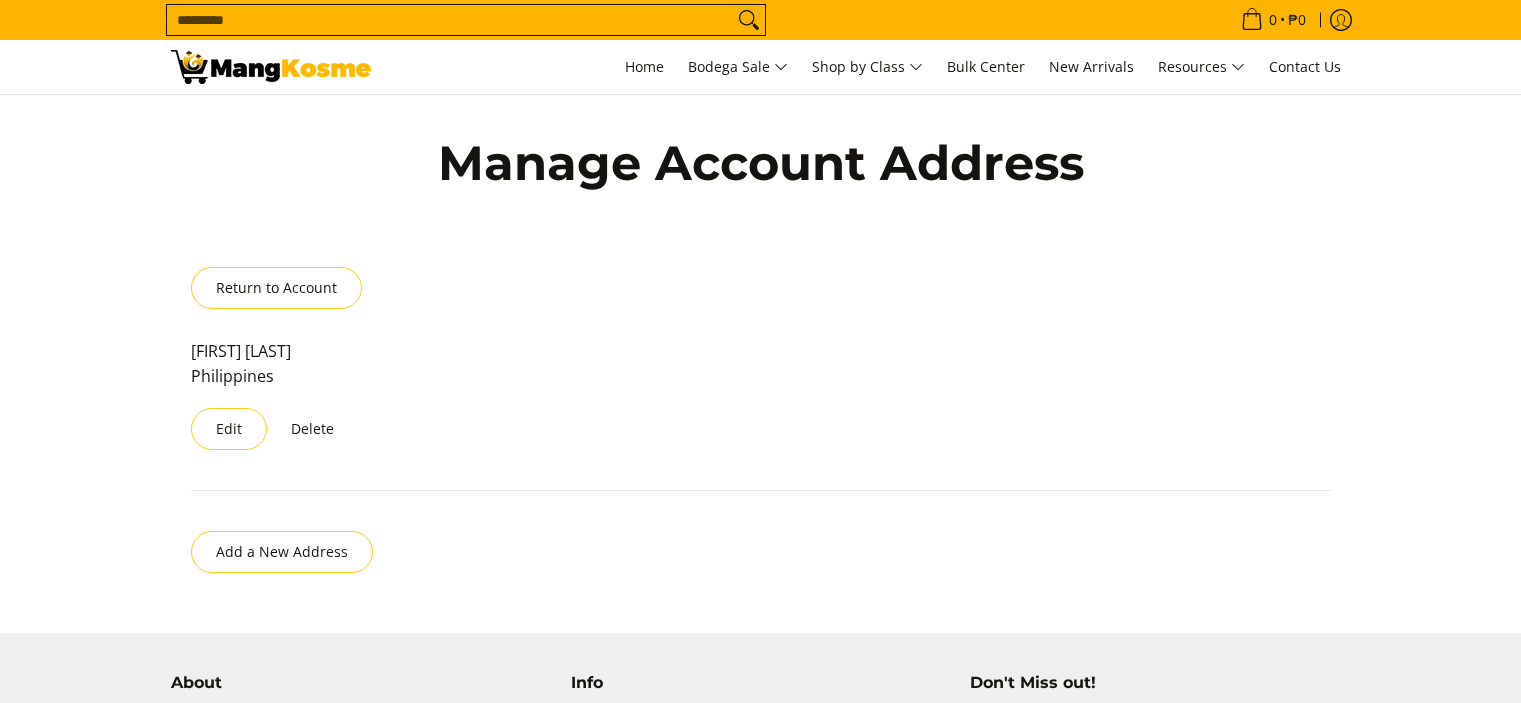 scroll, scrollTop: 0, scrollLeft: 0, axis: both 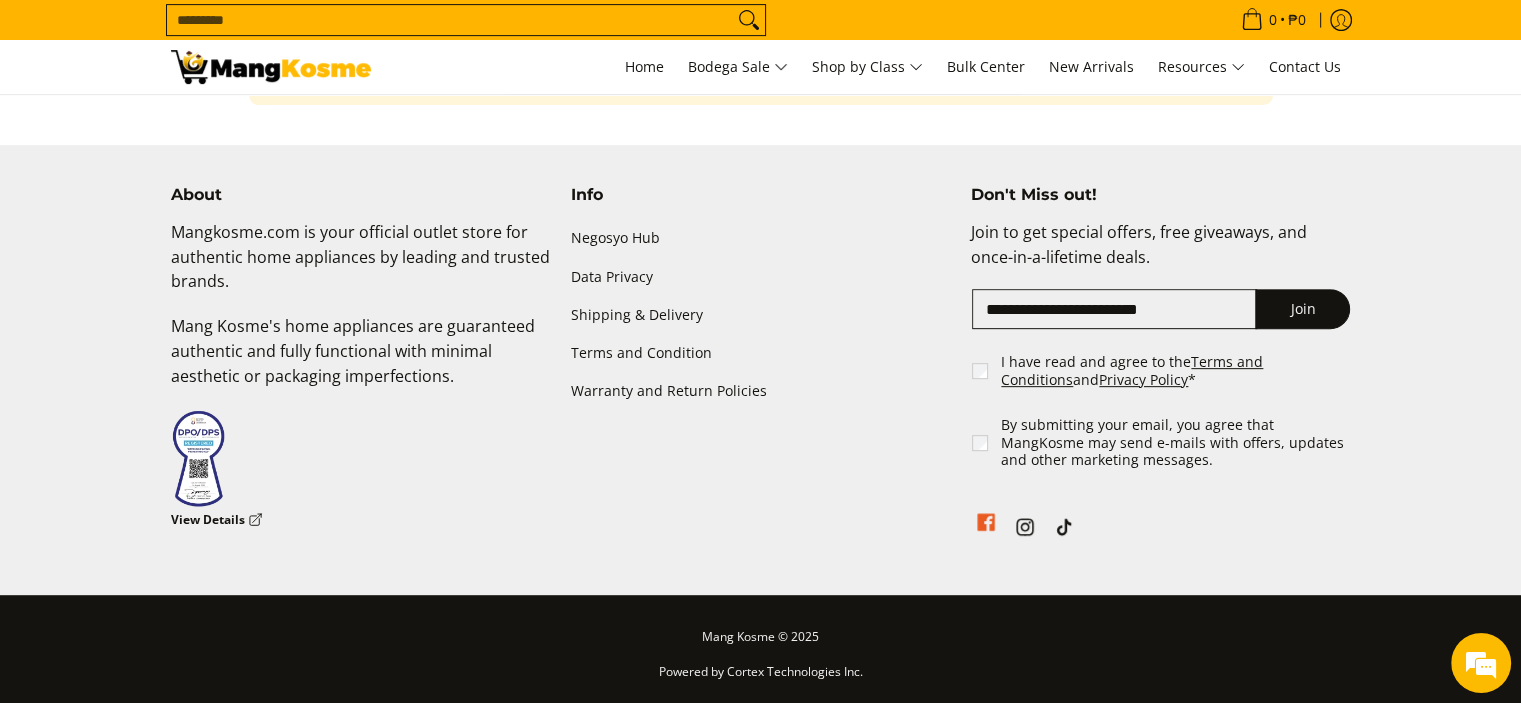 click at bounding box center (986, 530) 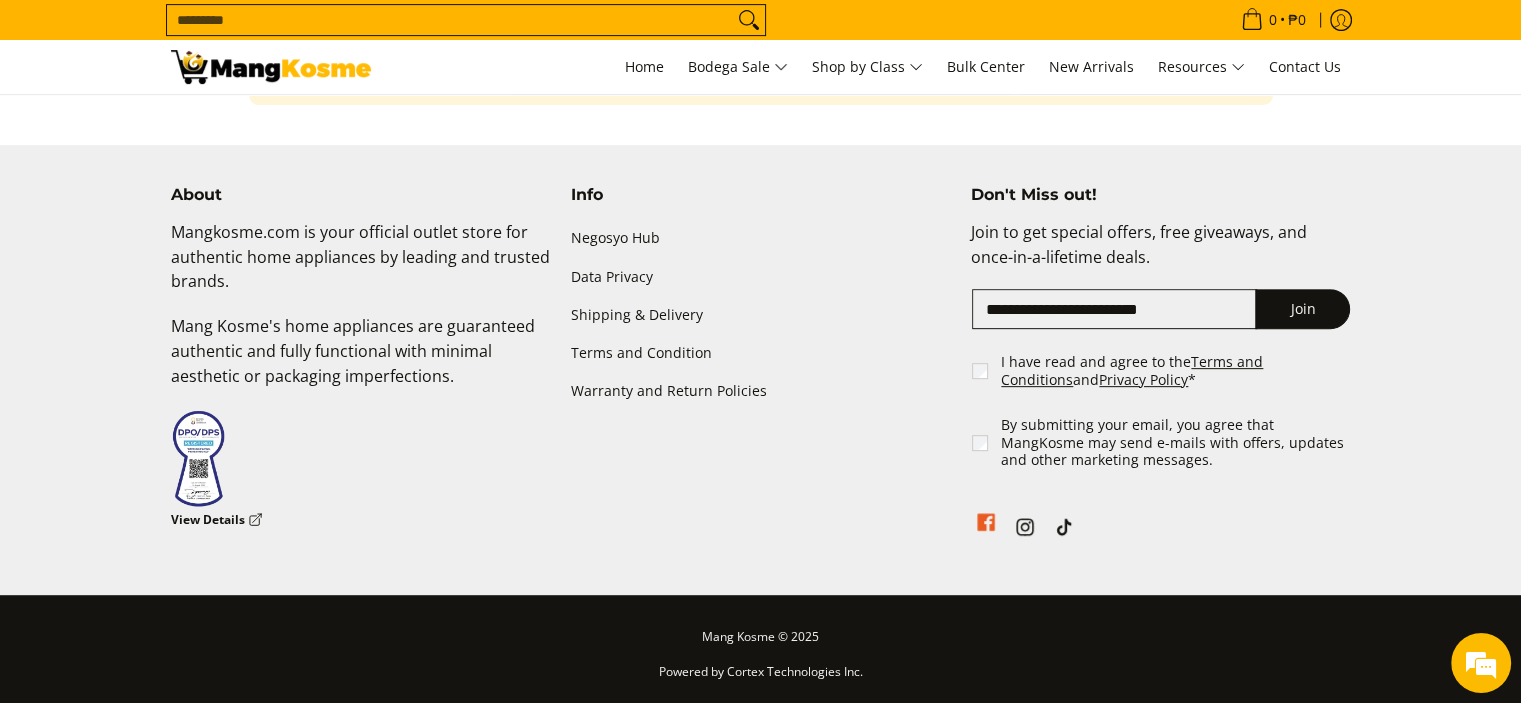 scroll, scrollTop: 0, scrollLeft: 0, axis: both 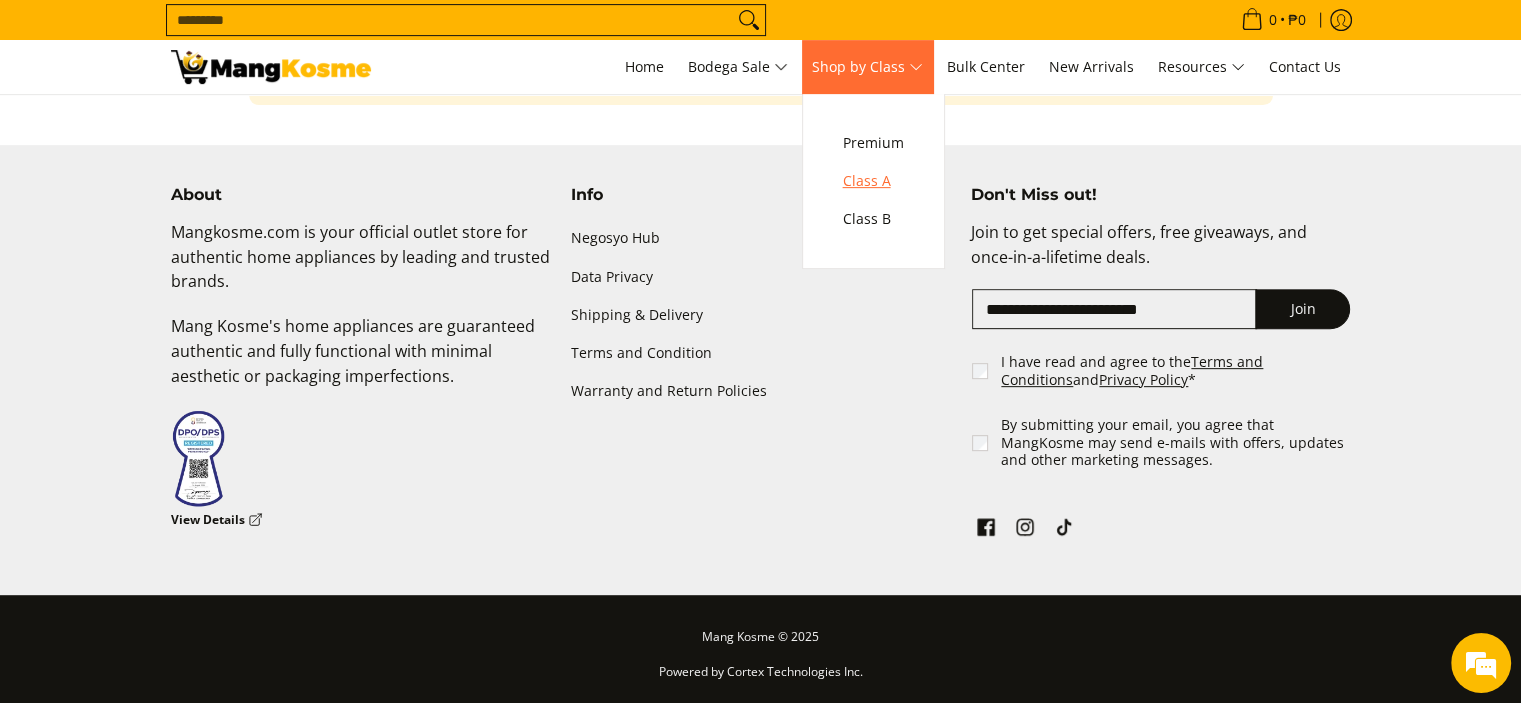 click on "Class A" at bounding box center (873, 181) 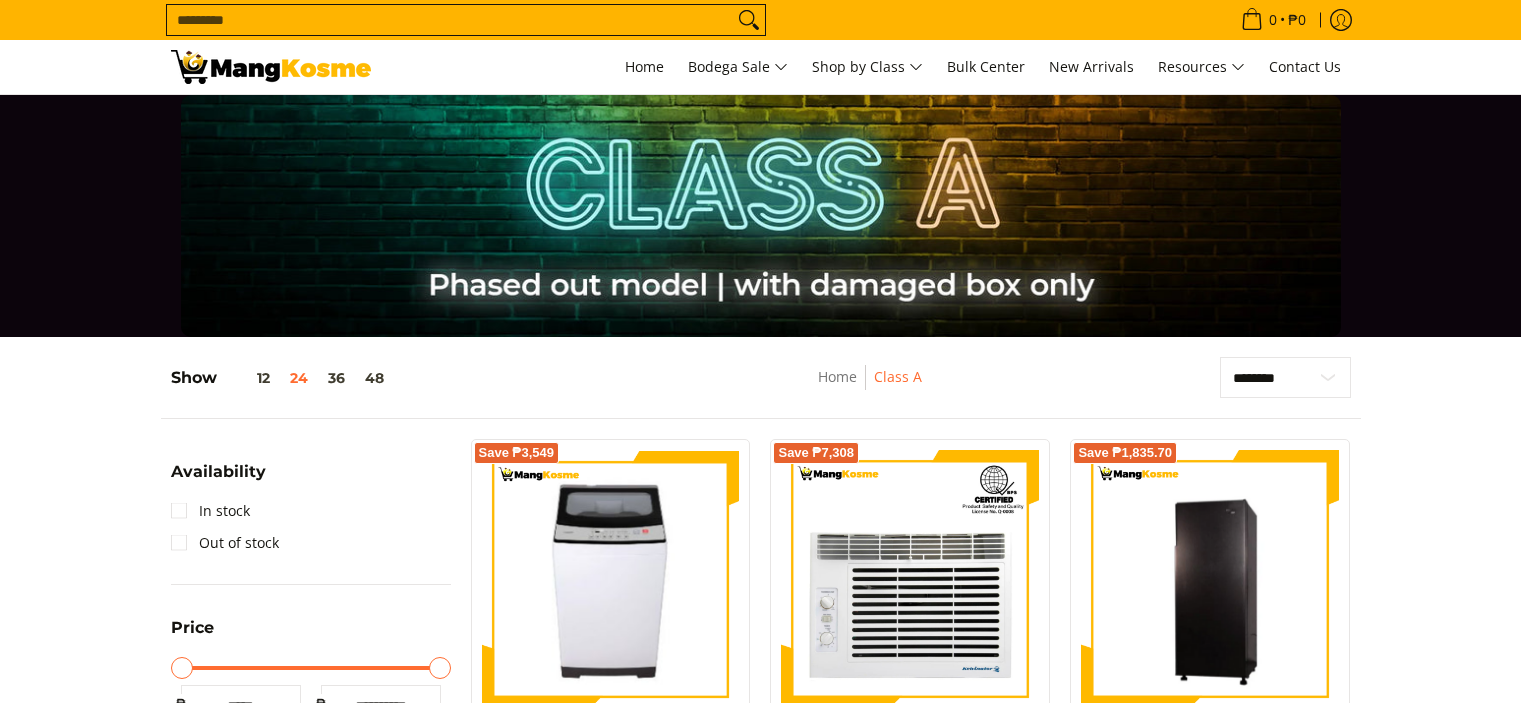 scroll, scrollTop: 400, scrollLeft: 0, axis: vertical 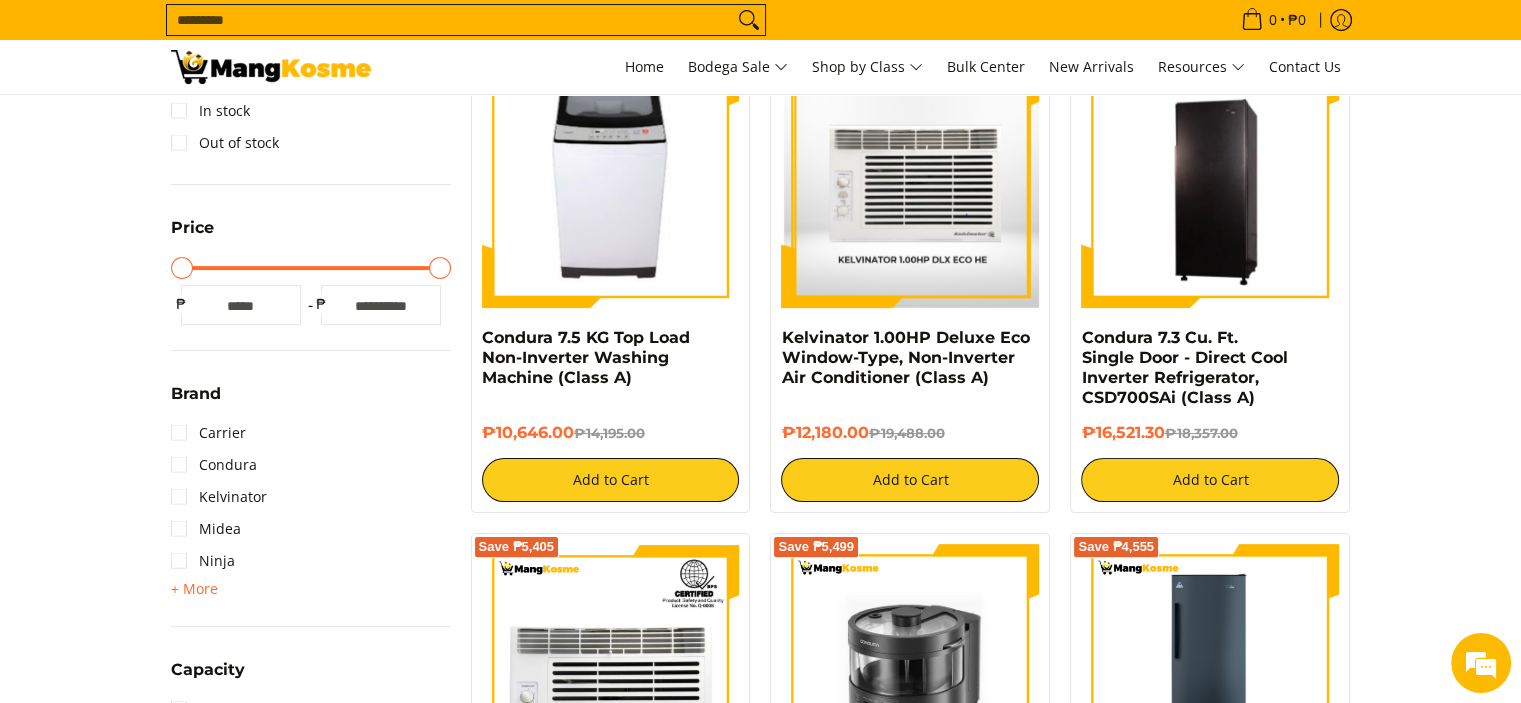 click at bounding box center [910, 179] 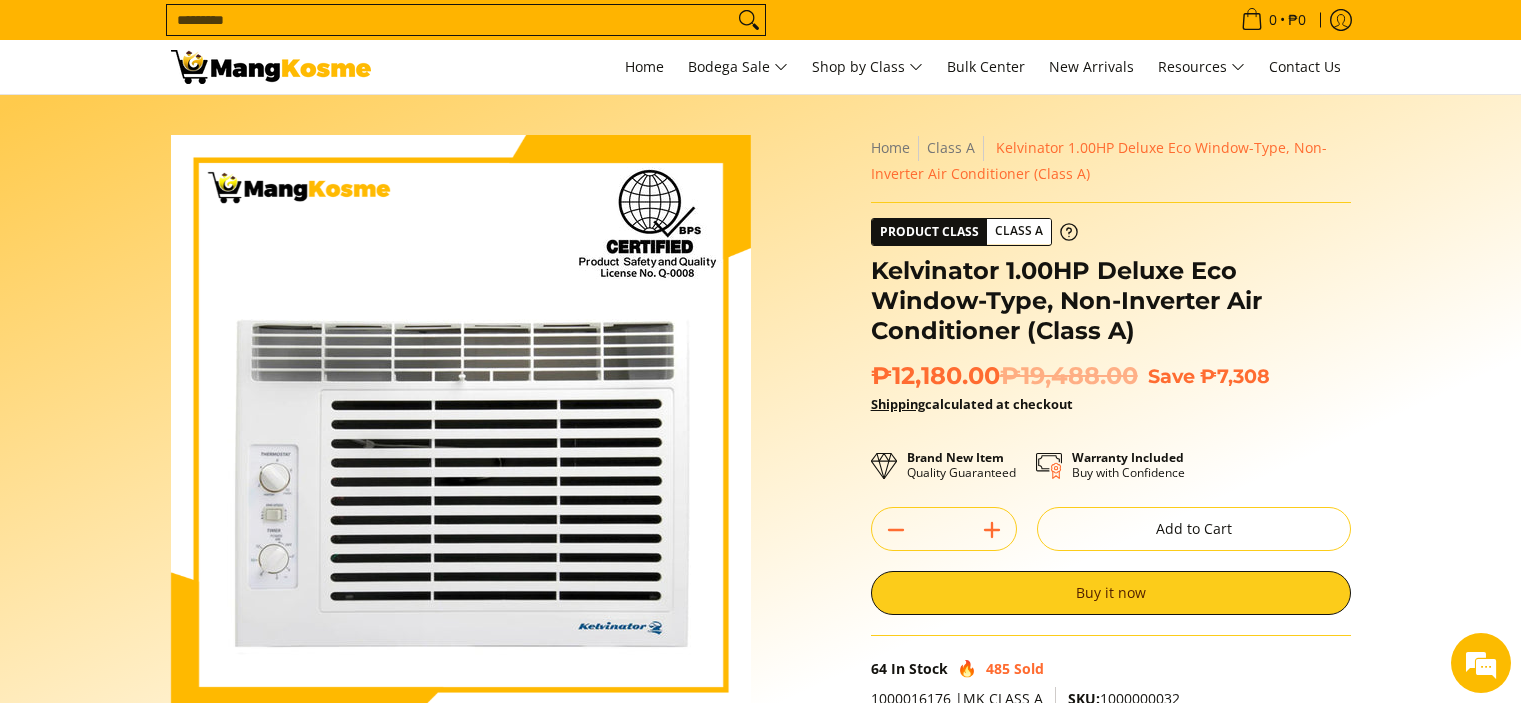 scroll, scrollTop: 0, scrollLeft: 0, axis: both 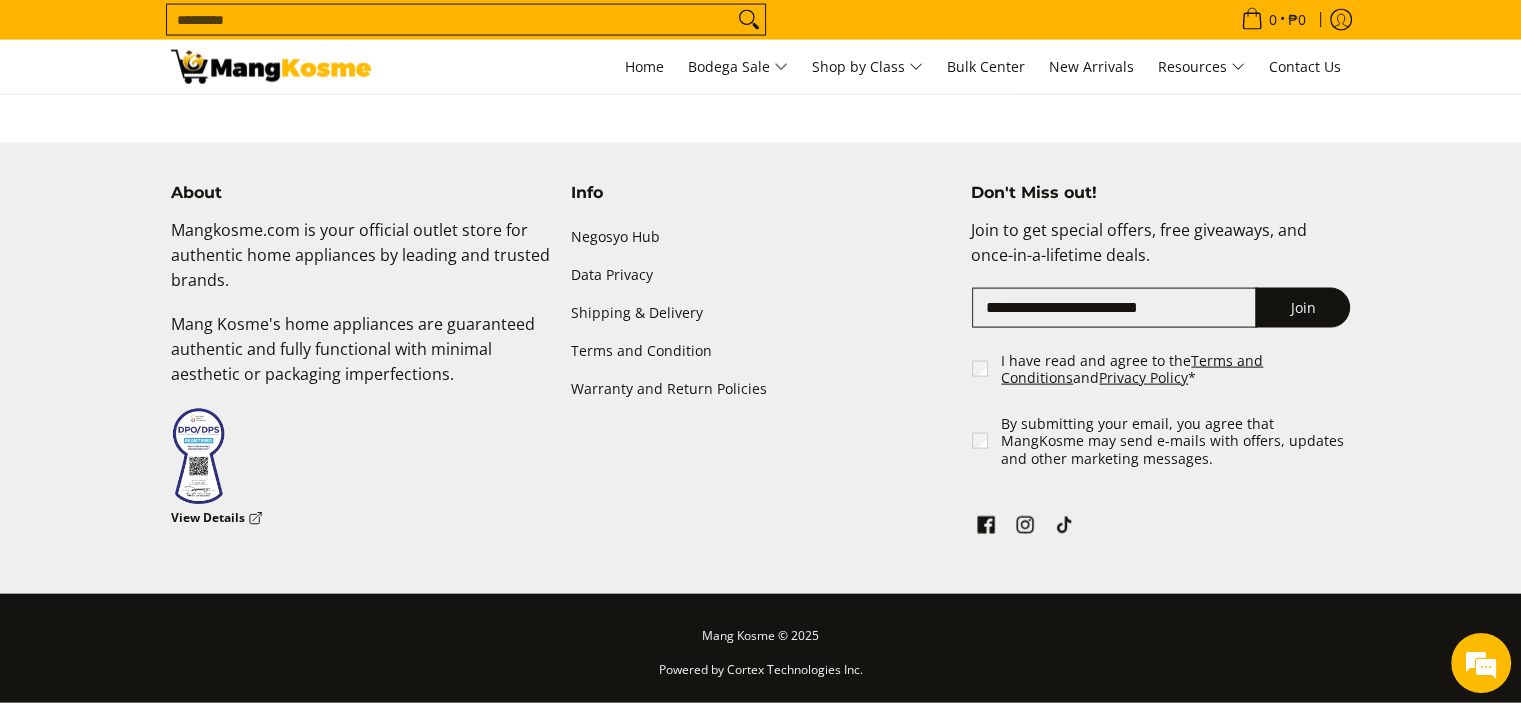 click on "I have read and agree to the  Terms and Conditions  and  Privacy Policy *" at bounding box center [1162, 369] 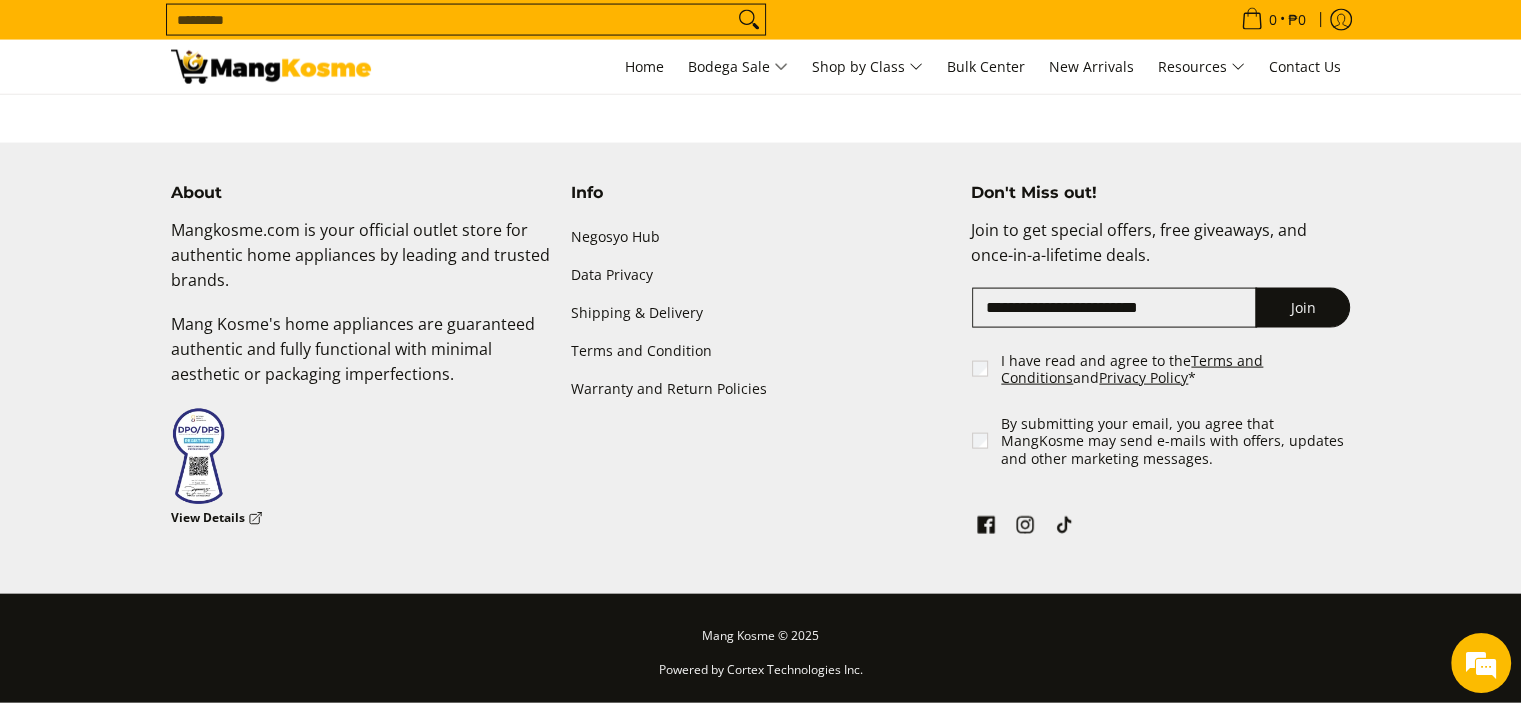click on "About
Mangkosme.com is your official outlet store for authentic home appliances by leading and trusted brands.
Mang Kosme's home appliances are guaranteed authentic and fully functional with minimal aesthetic or packaging imperfections.
View Details
Info" at bounding box center (760, 368) 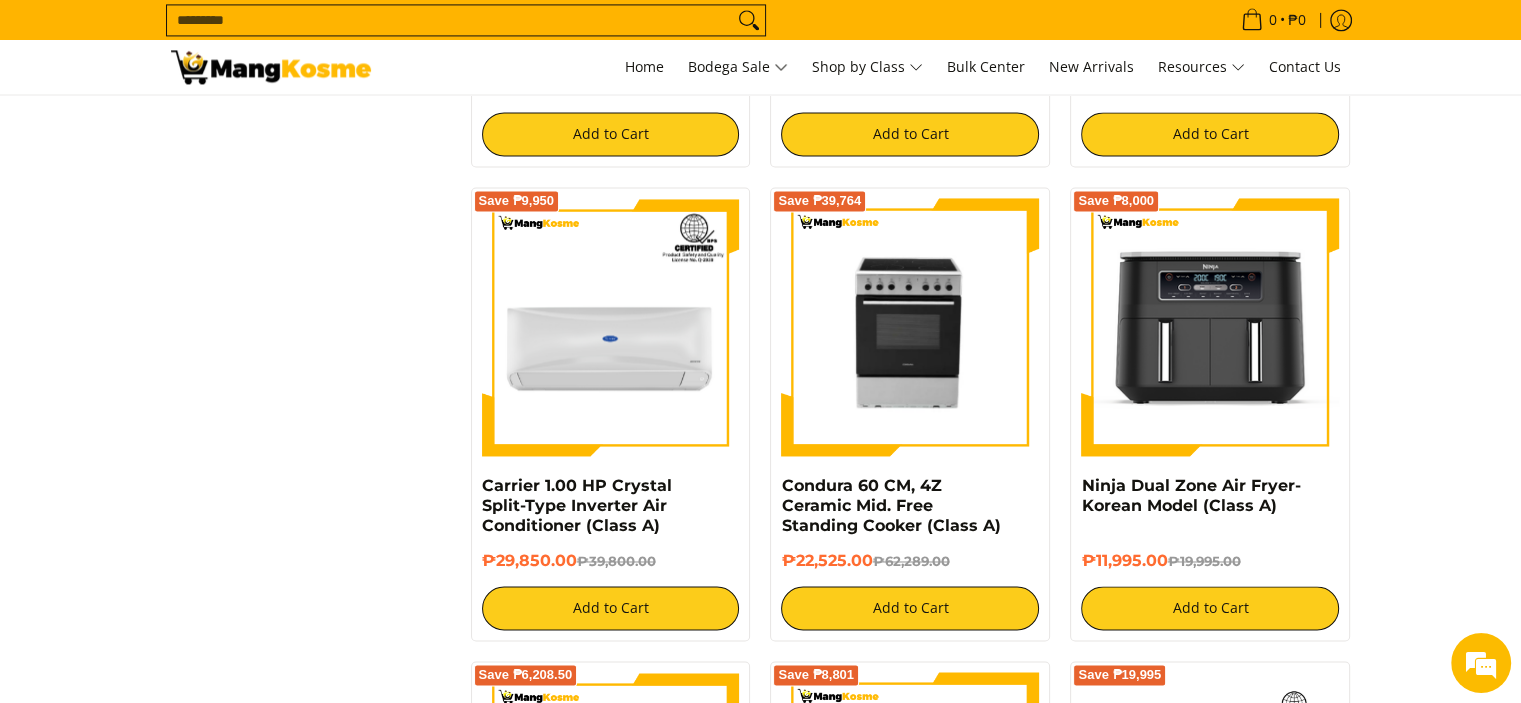 scroll, scrollTop: 3147, scrollLeft: 0, axis: vertical 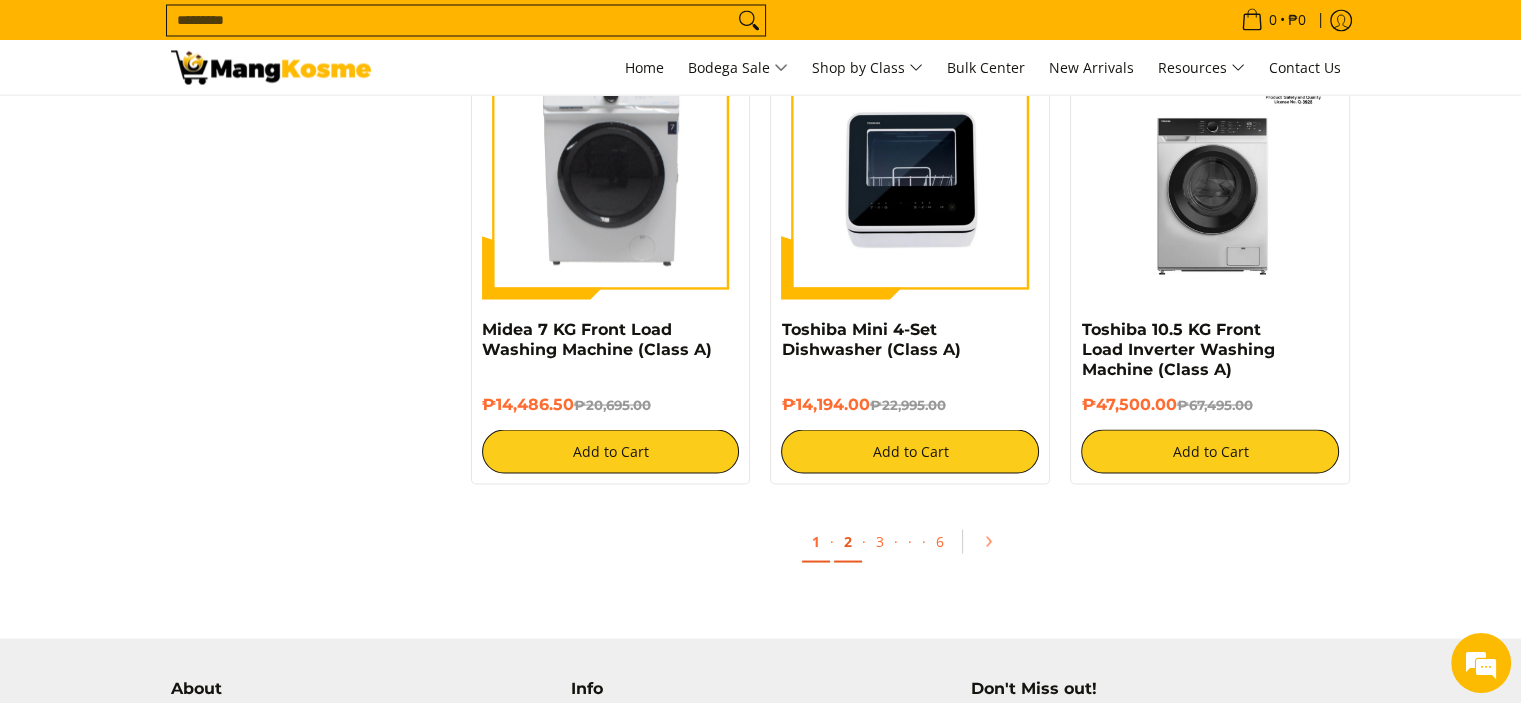 click on "2" at bounding box center [848, 541] 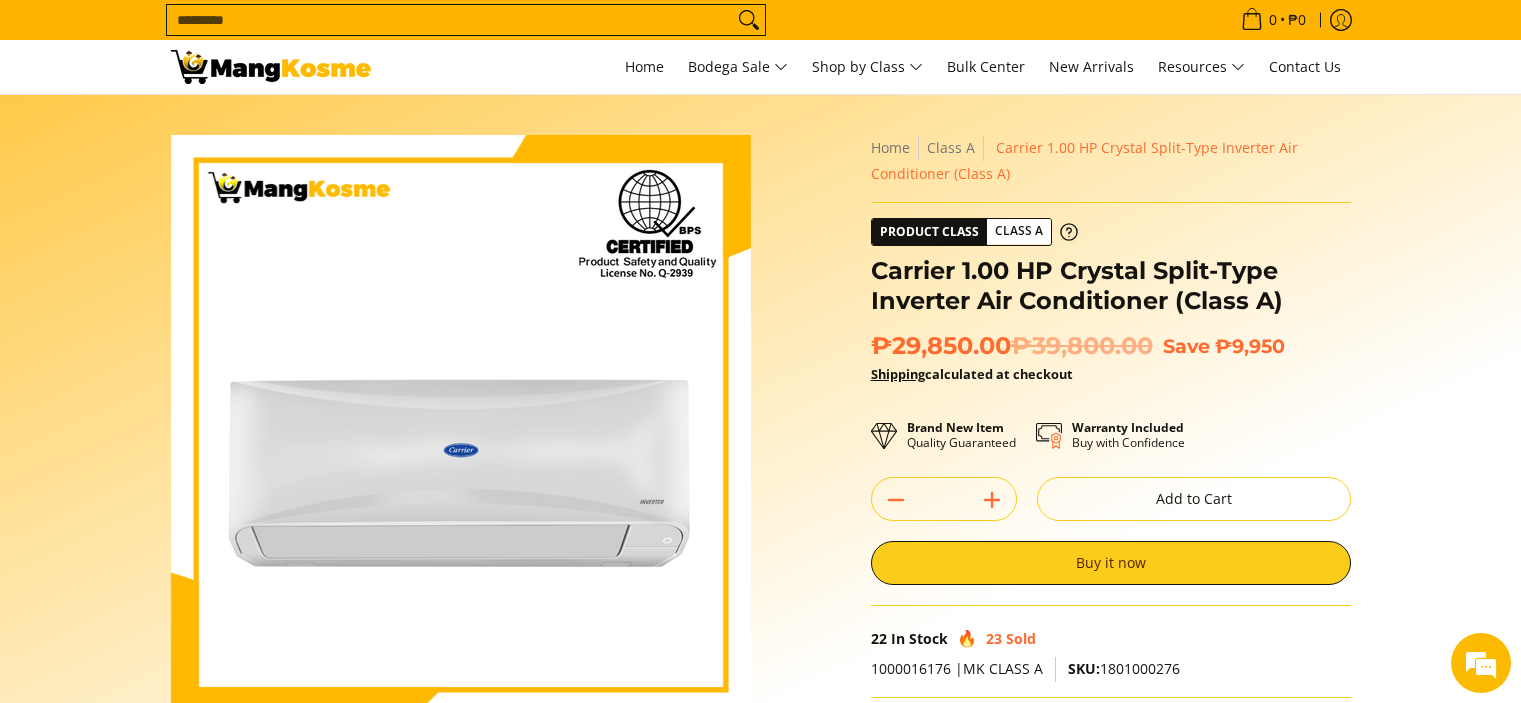 scroll, scrollTop: 0, scrollLeft: 0, axis: both 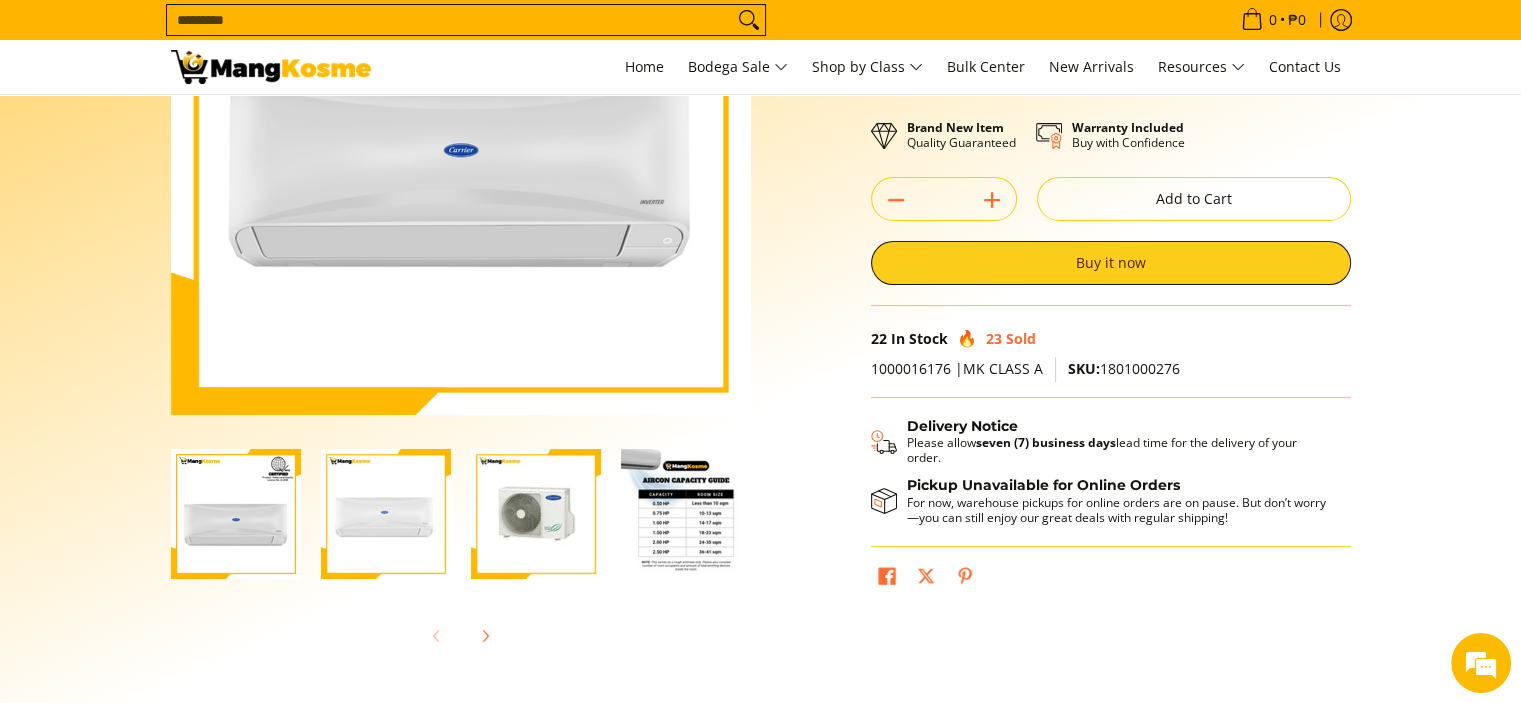click at bounding box center [536, 514] 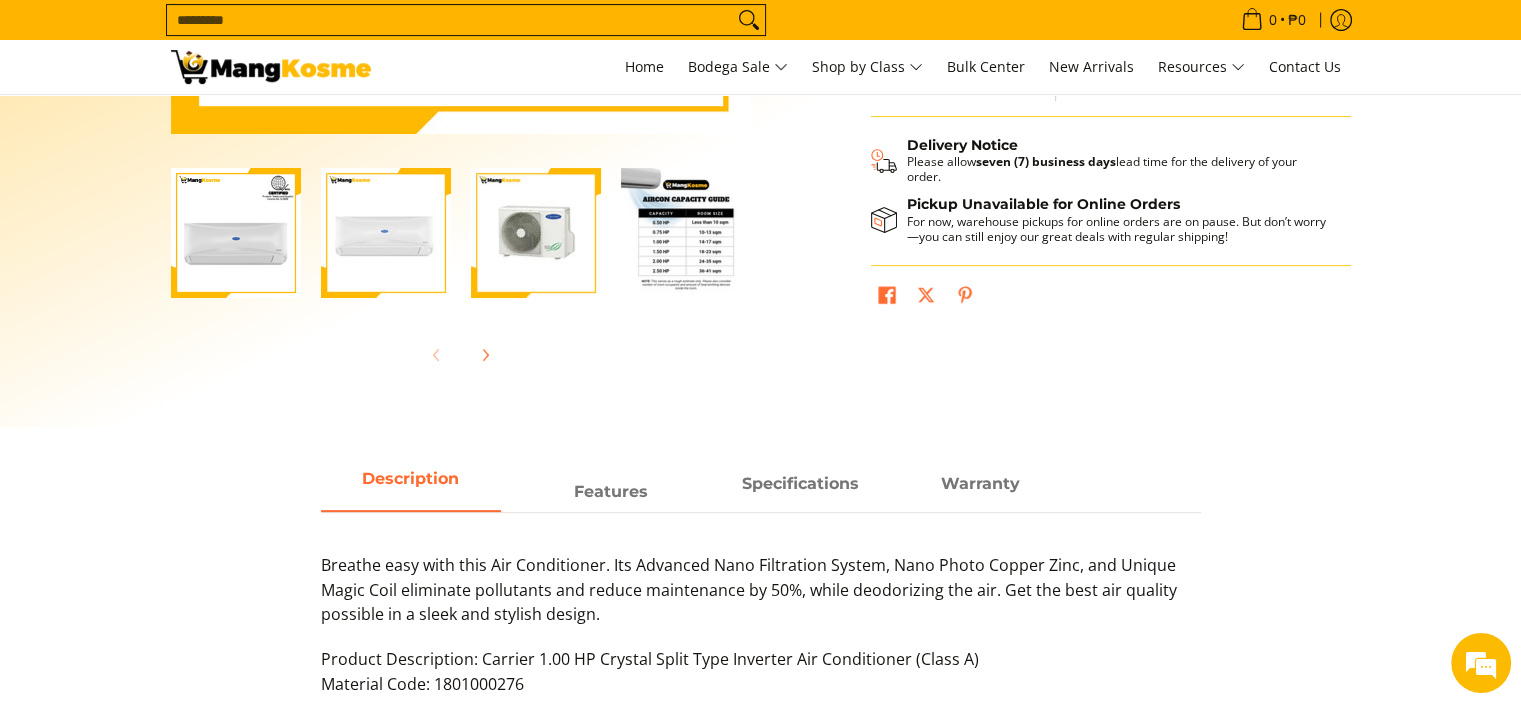 scroll, scrollTop: 100, scrollLeft: 0, axis: vertical 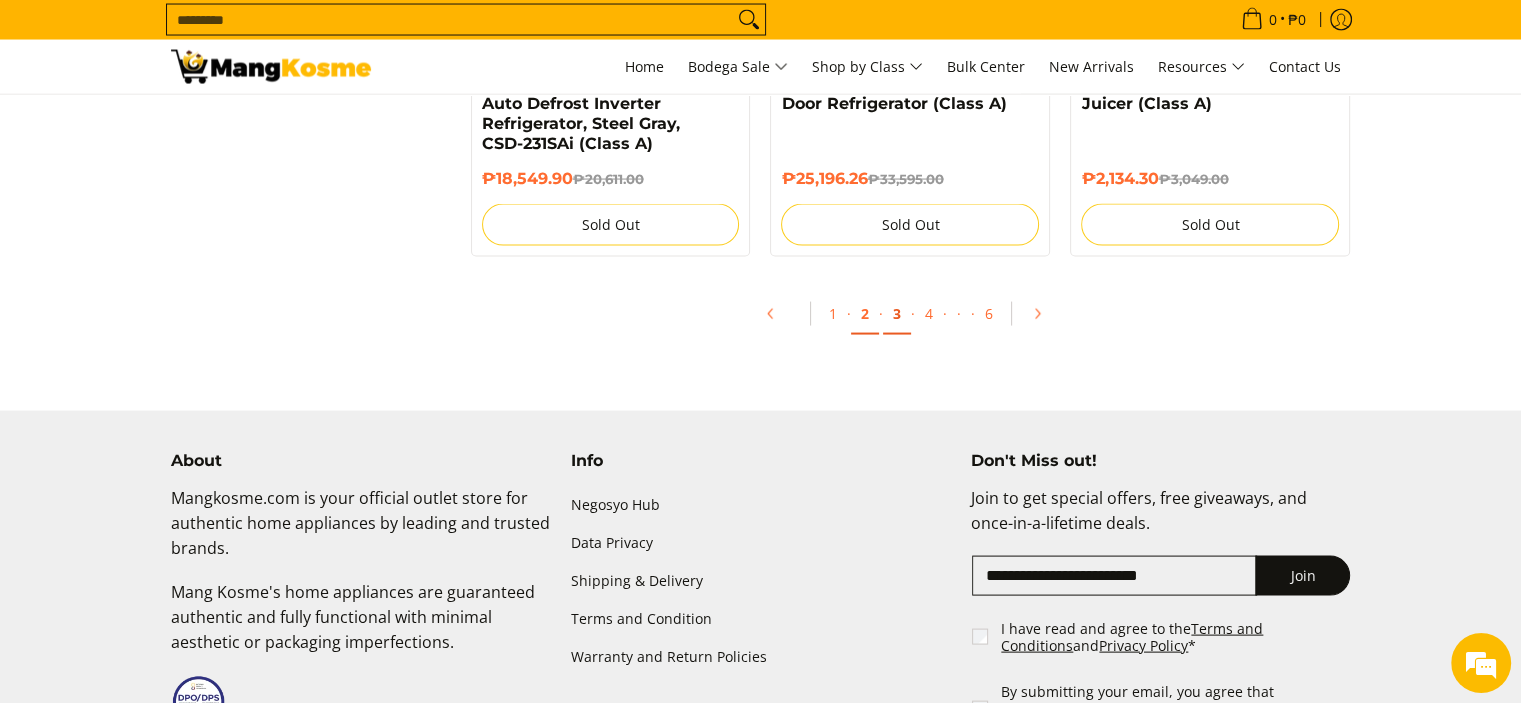 click on "3" at bounding box center [897, 314] 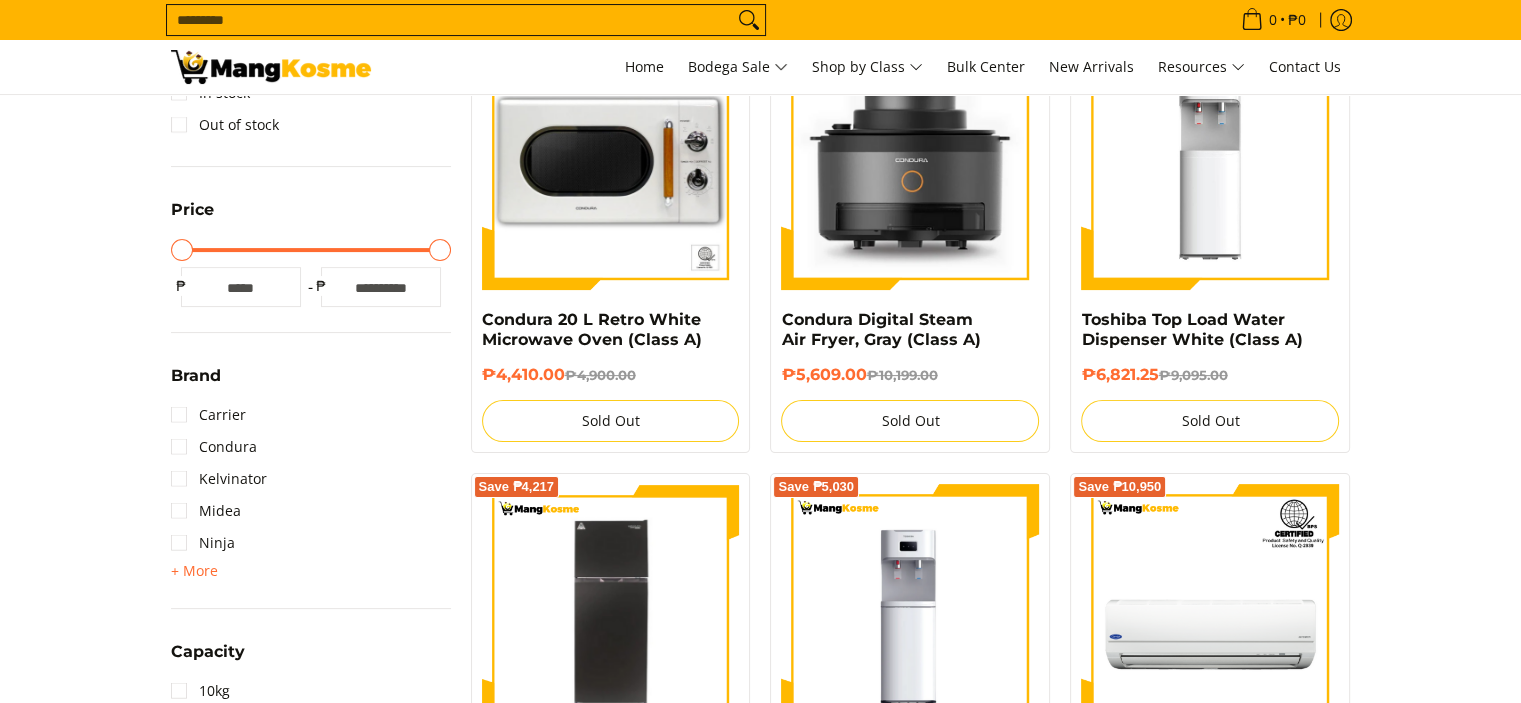 scroll, scrollTop: 0, scrollLeft: 0, axis: both 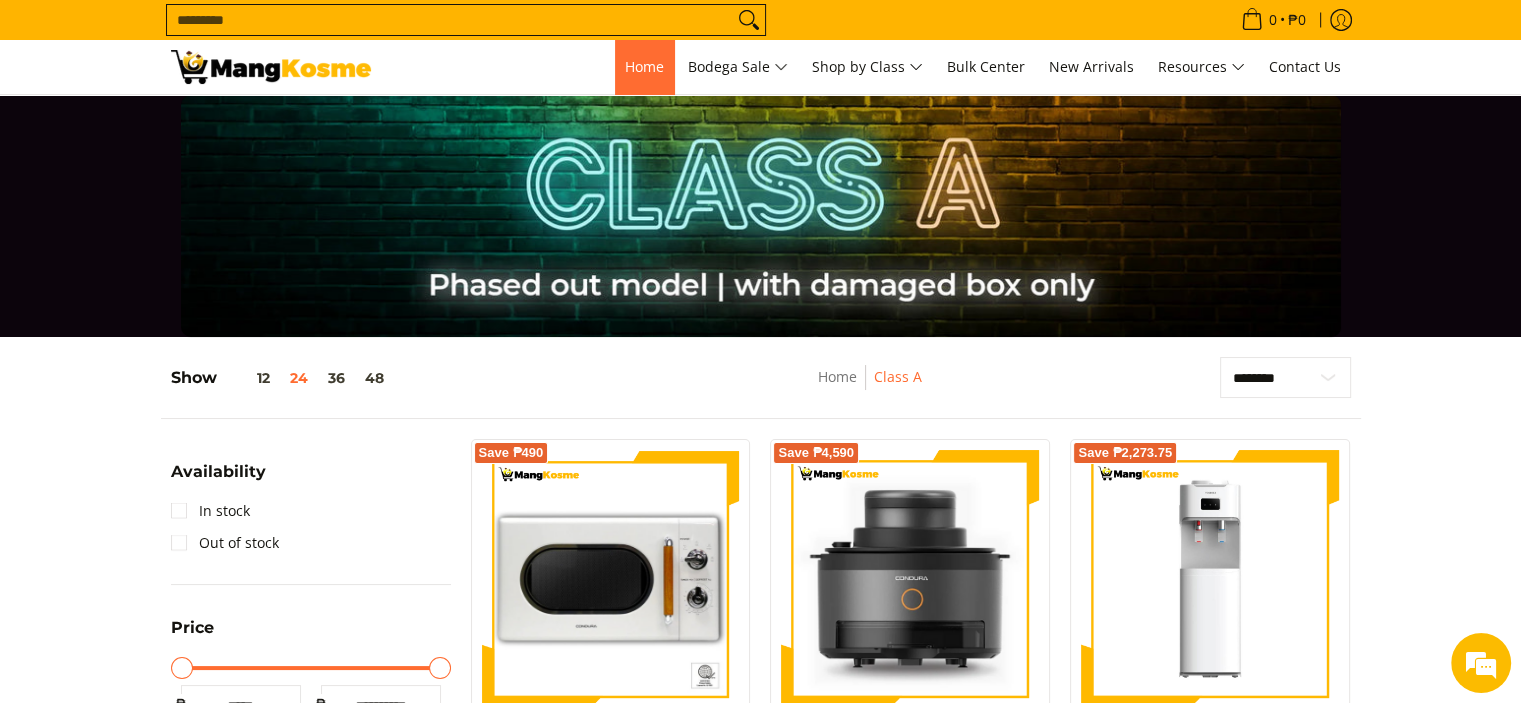 click on "Home" at bounding box center [644, 67] 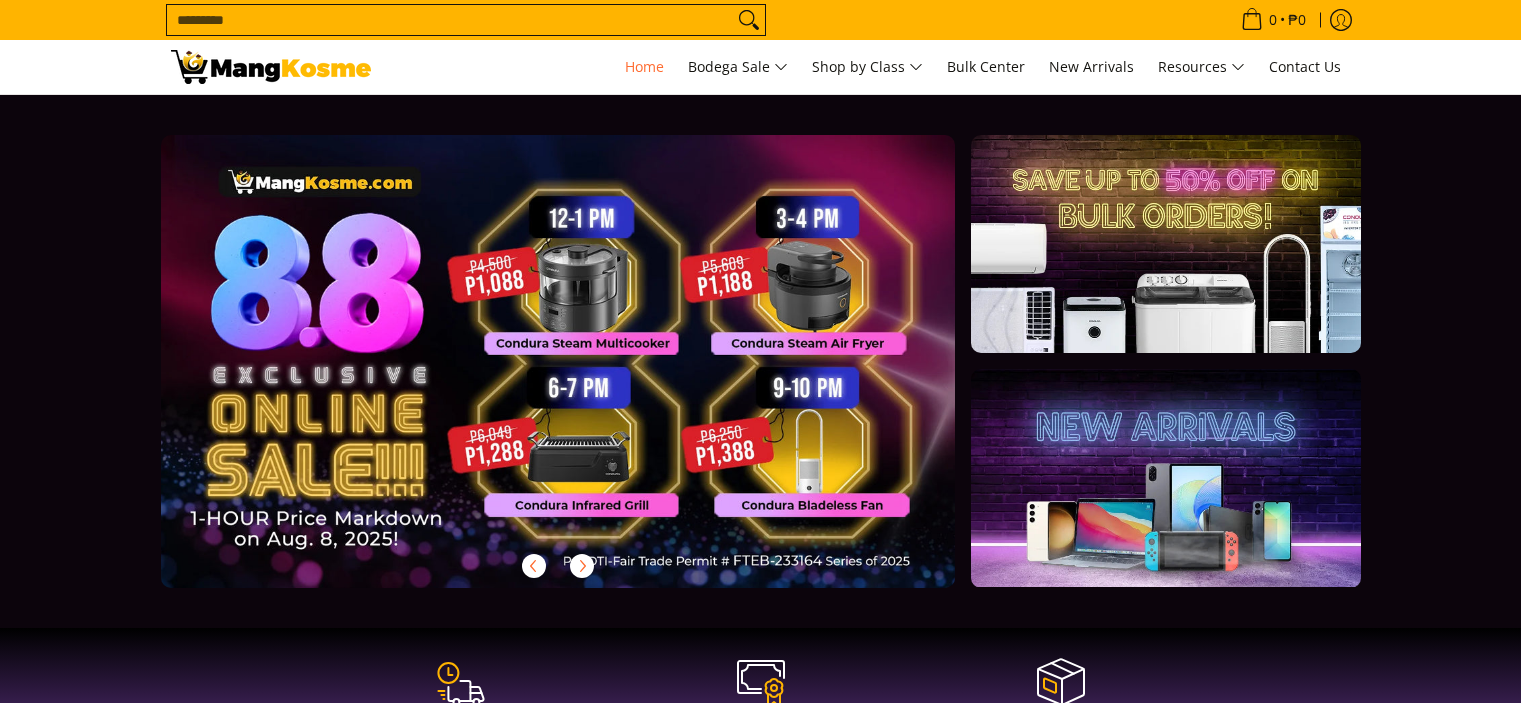 scroll, scrollTop: 300, scrollLeft: 0, axis: vertical 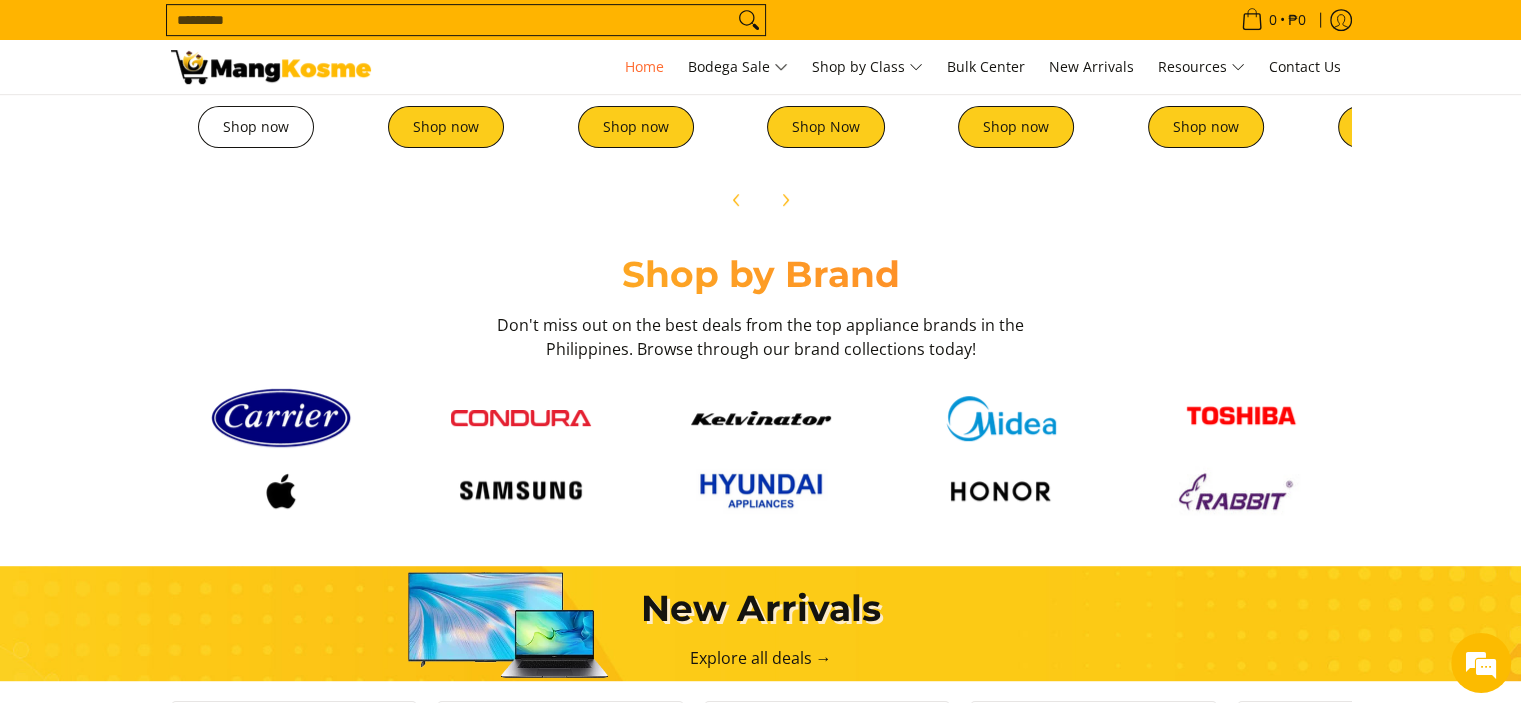 click on "Shop now" at bounding box center (256, 127) 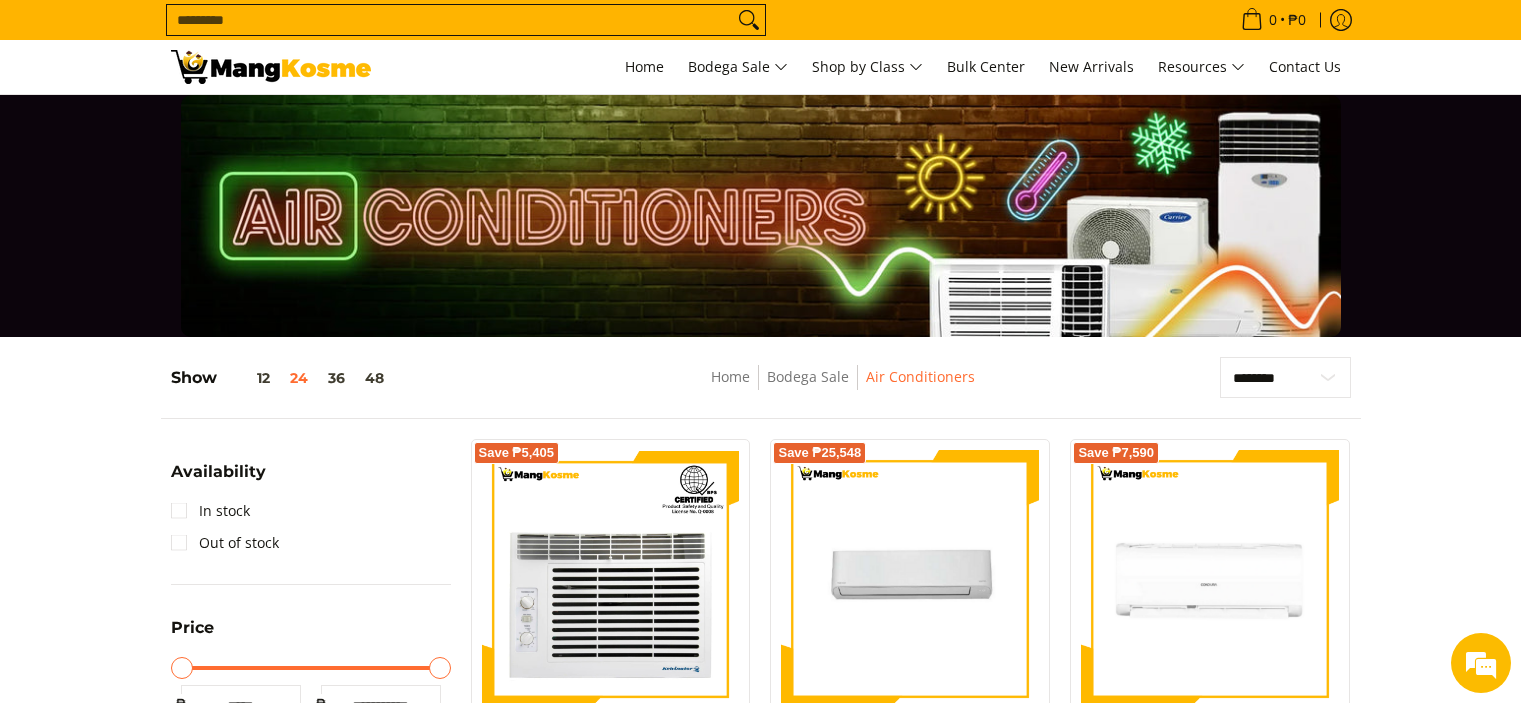 scroll, scrollTop: 400, scrollLeft: 0, axis: vertical 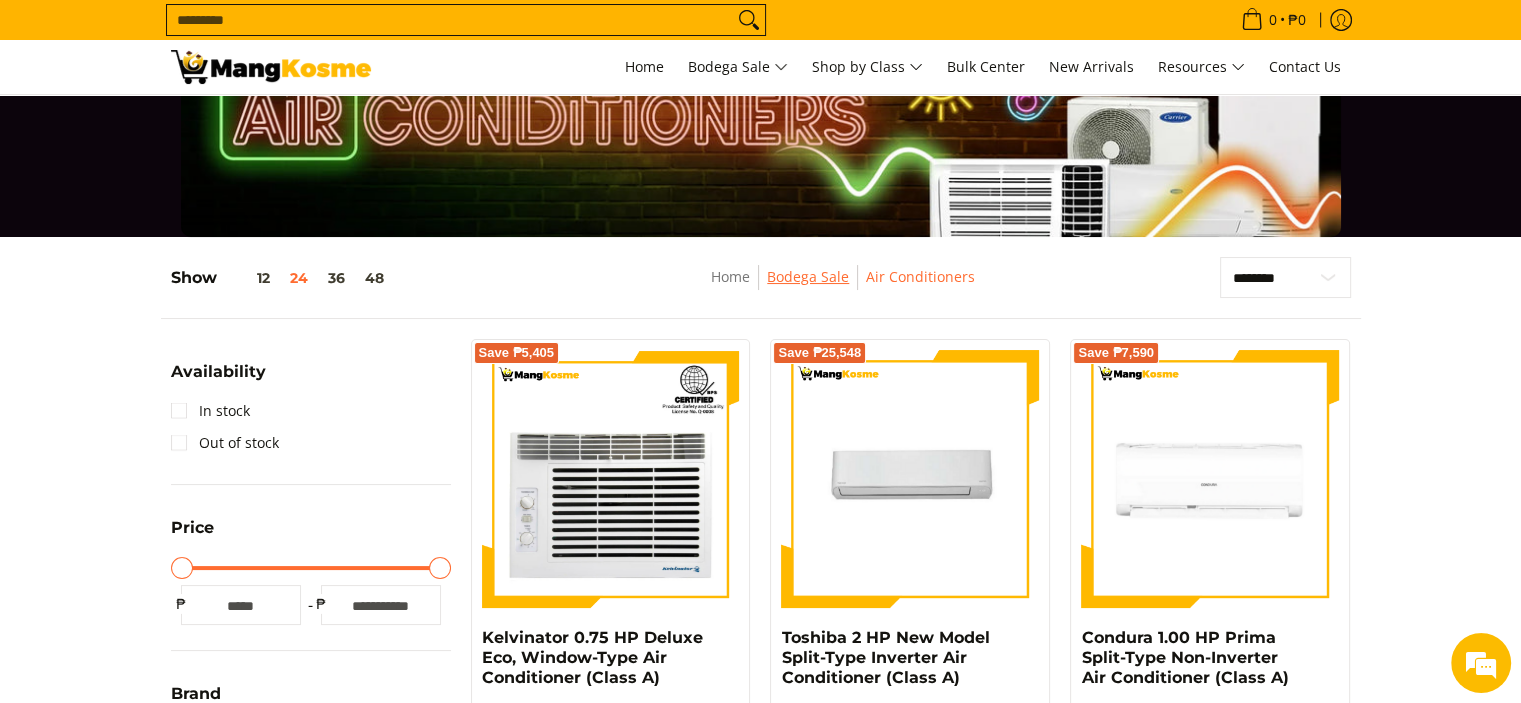 click on "Bodega Sale" at bounding box center [808, 276] 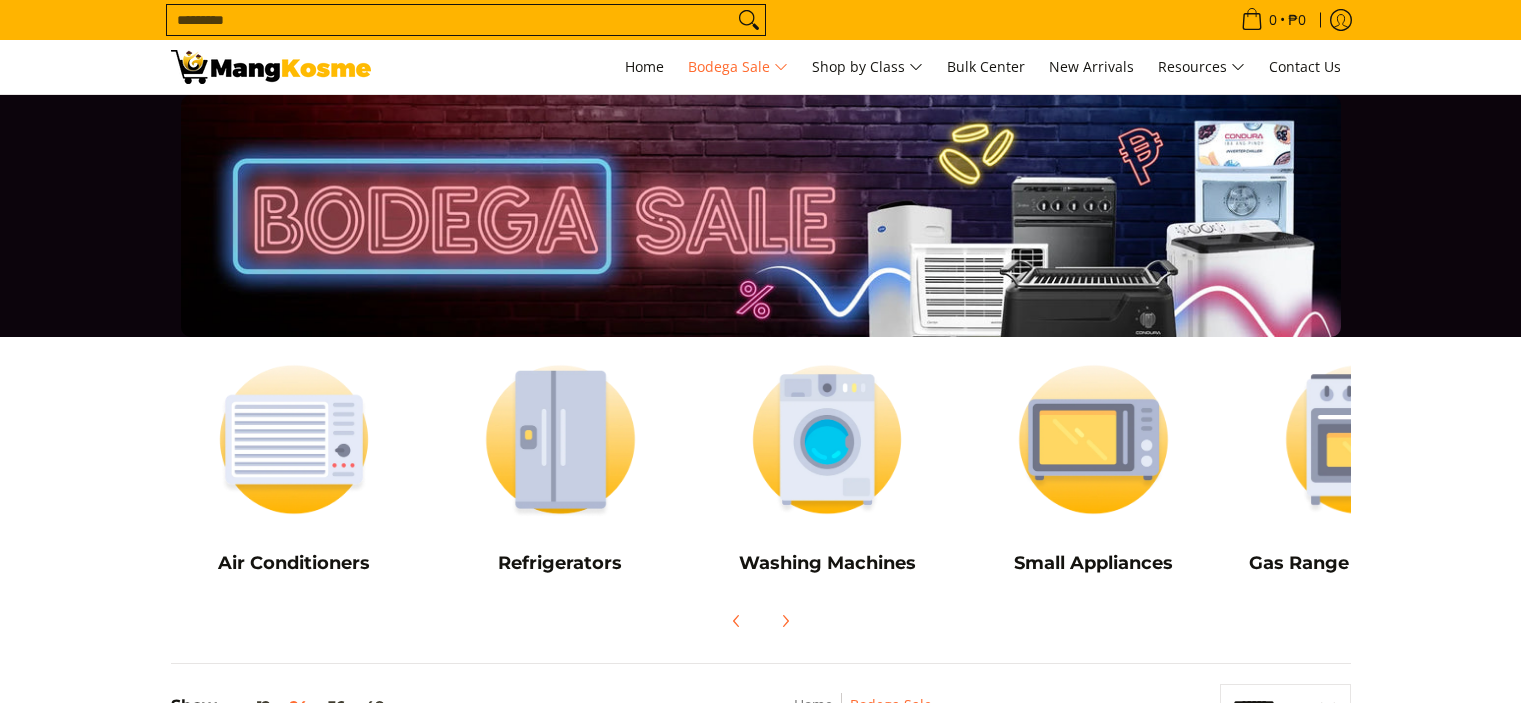 scroll, scrollTop: 0, scrollLeft: 0, axis: both 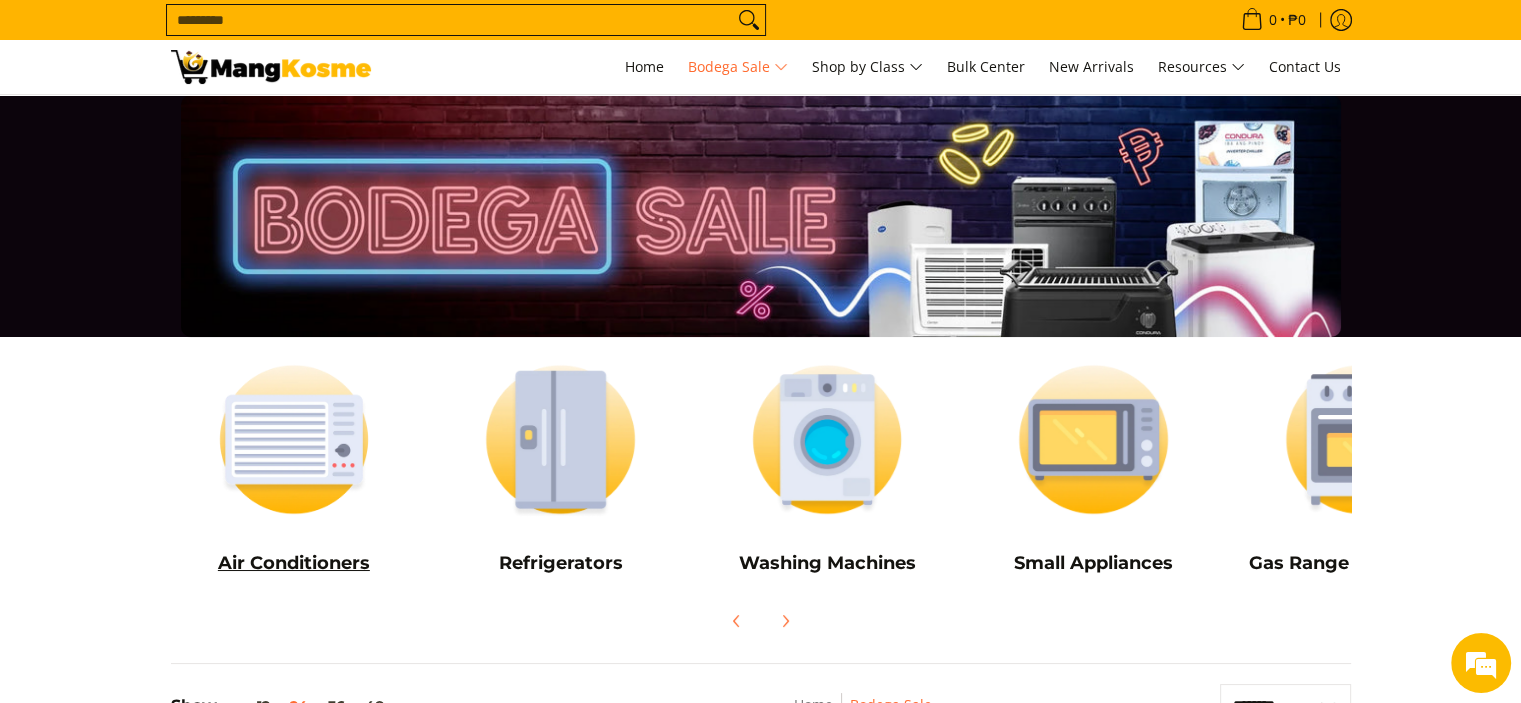 click at bounding box center (294, 439) 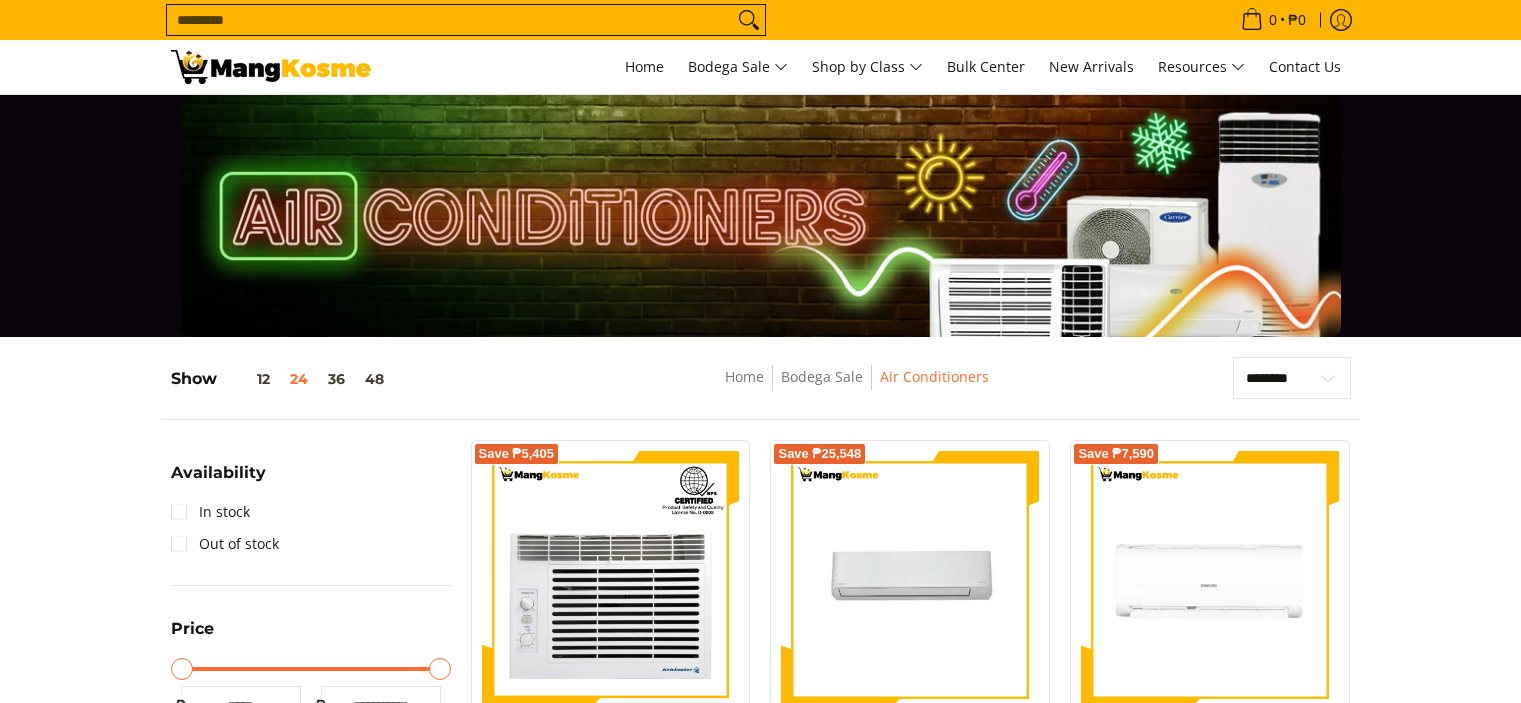 scroll, scrollTop: 0, scrollLeft: 0, axis: both 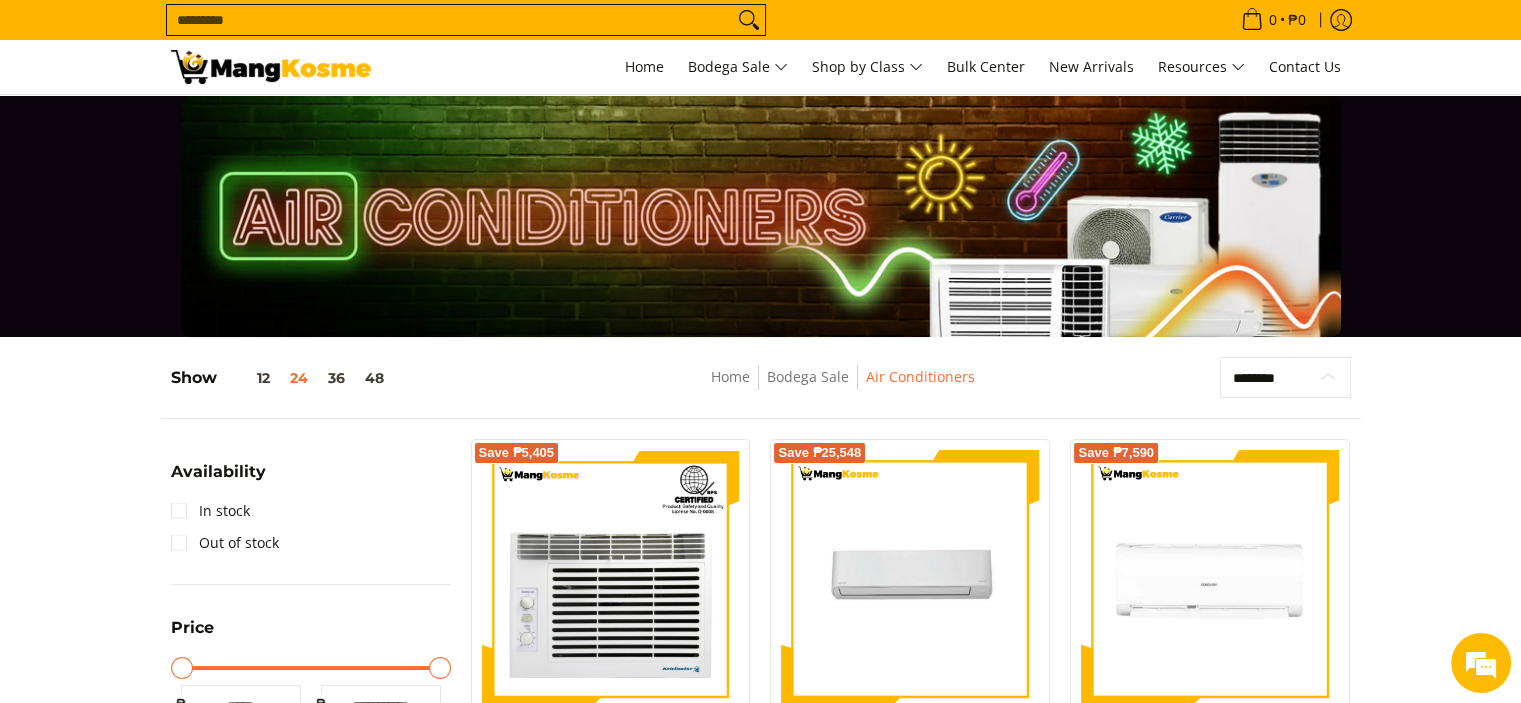 click on "**********" at bounding box center [1285, 378] 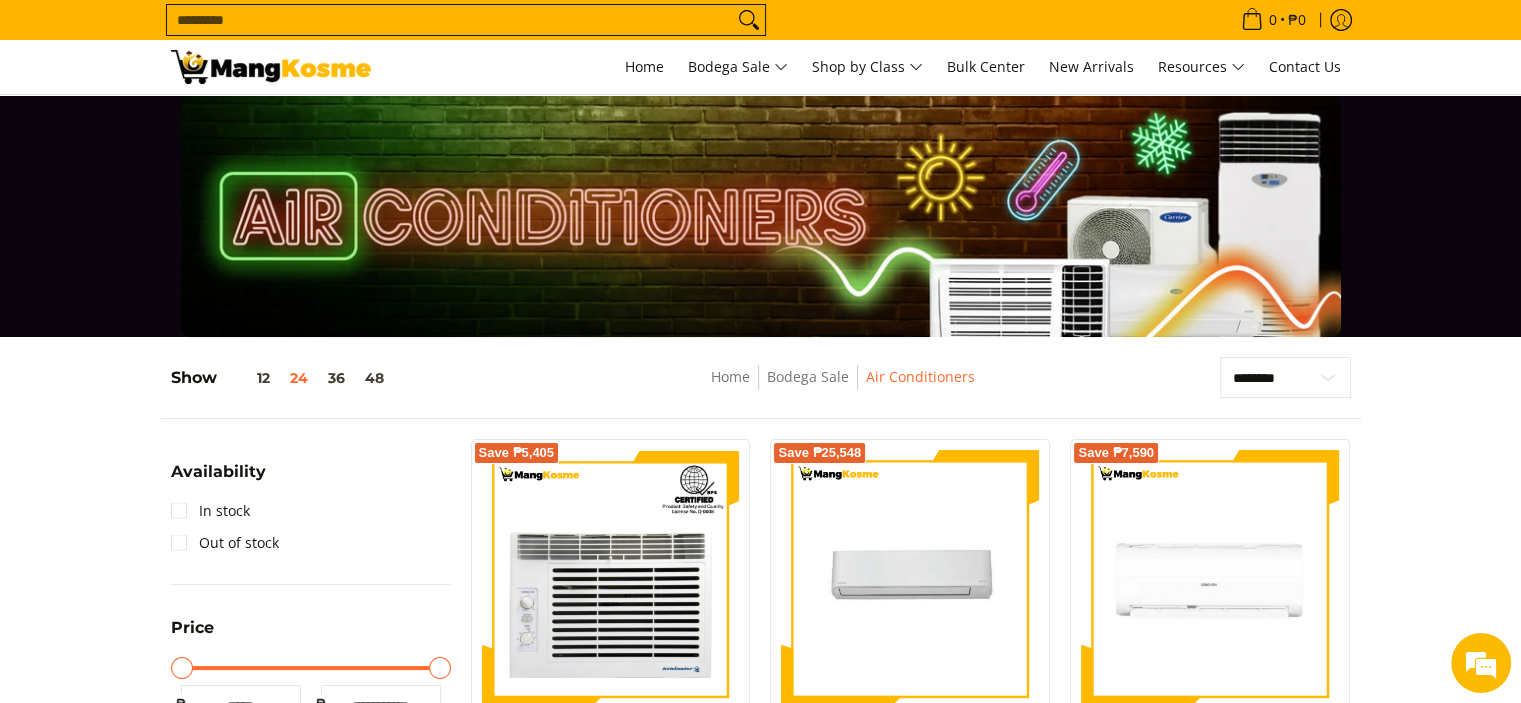 click on "**********" at bounding box center (760, 2341) 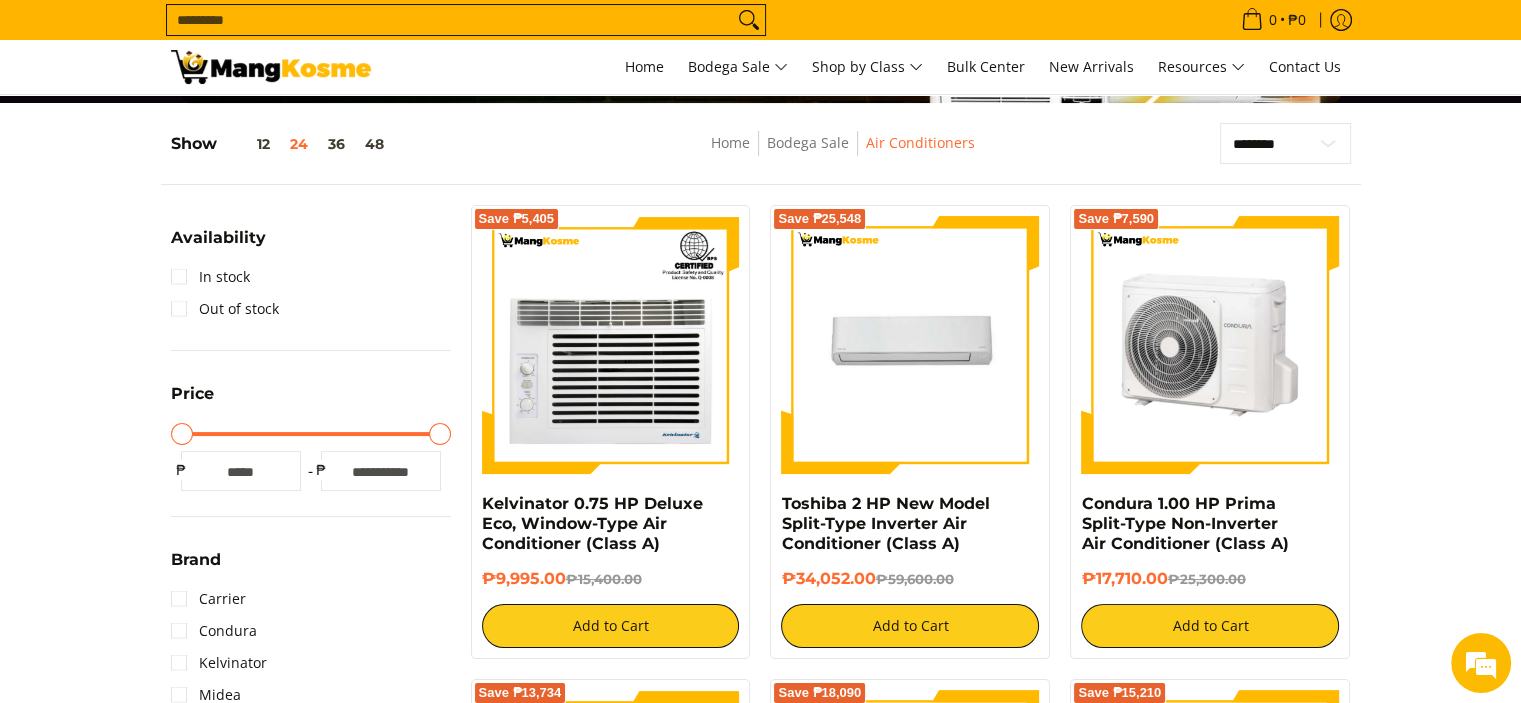scroll, scrollTop: 400, scrollLeft: 0, axis: vertical 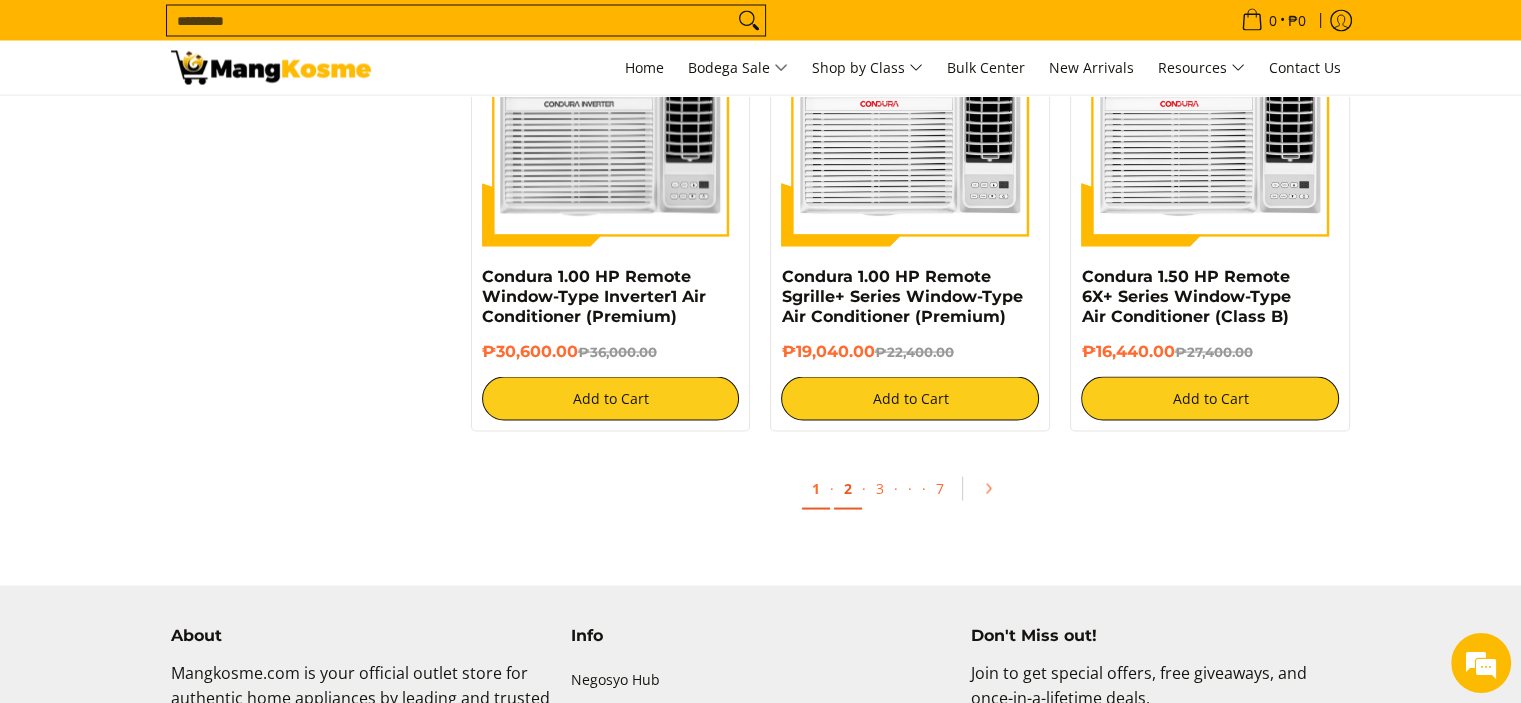 click on "2" at bounding box center [848, 488] 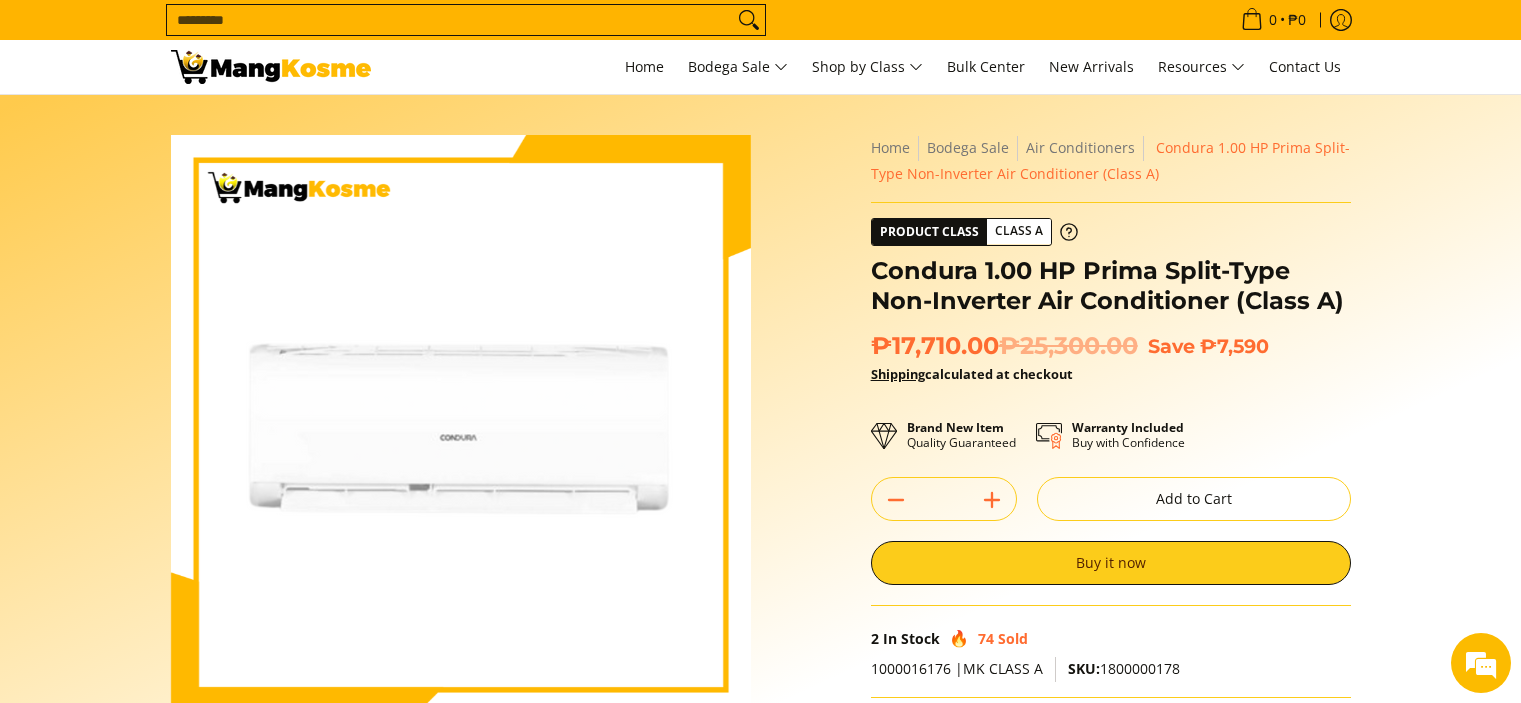 scroll, scrollTop: 0, scrollLeft: 0, axis: both 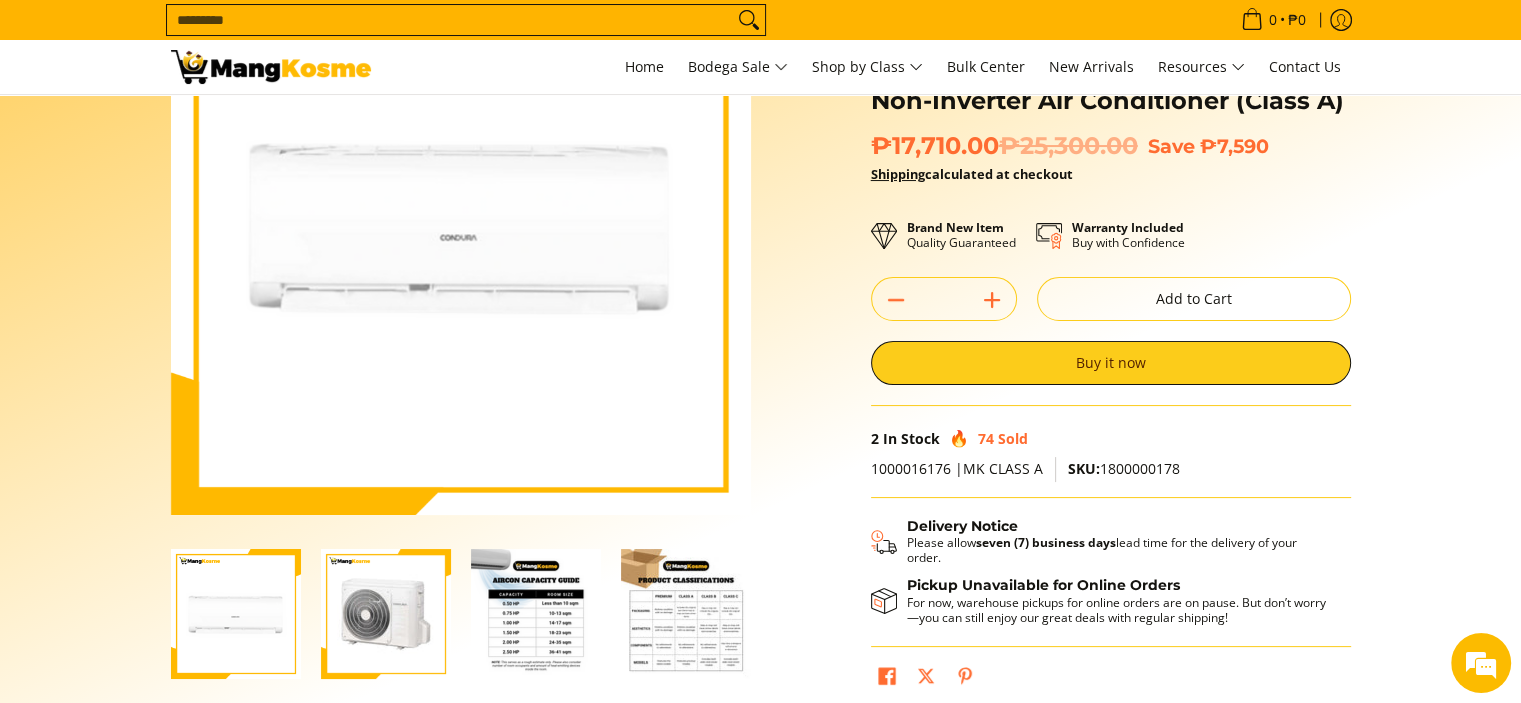 click at bounding box center (386, 614) 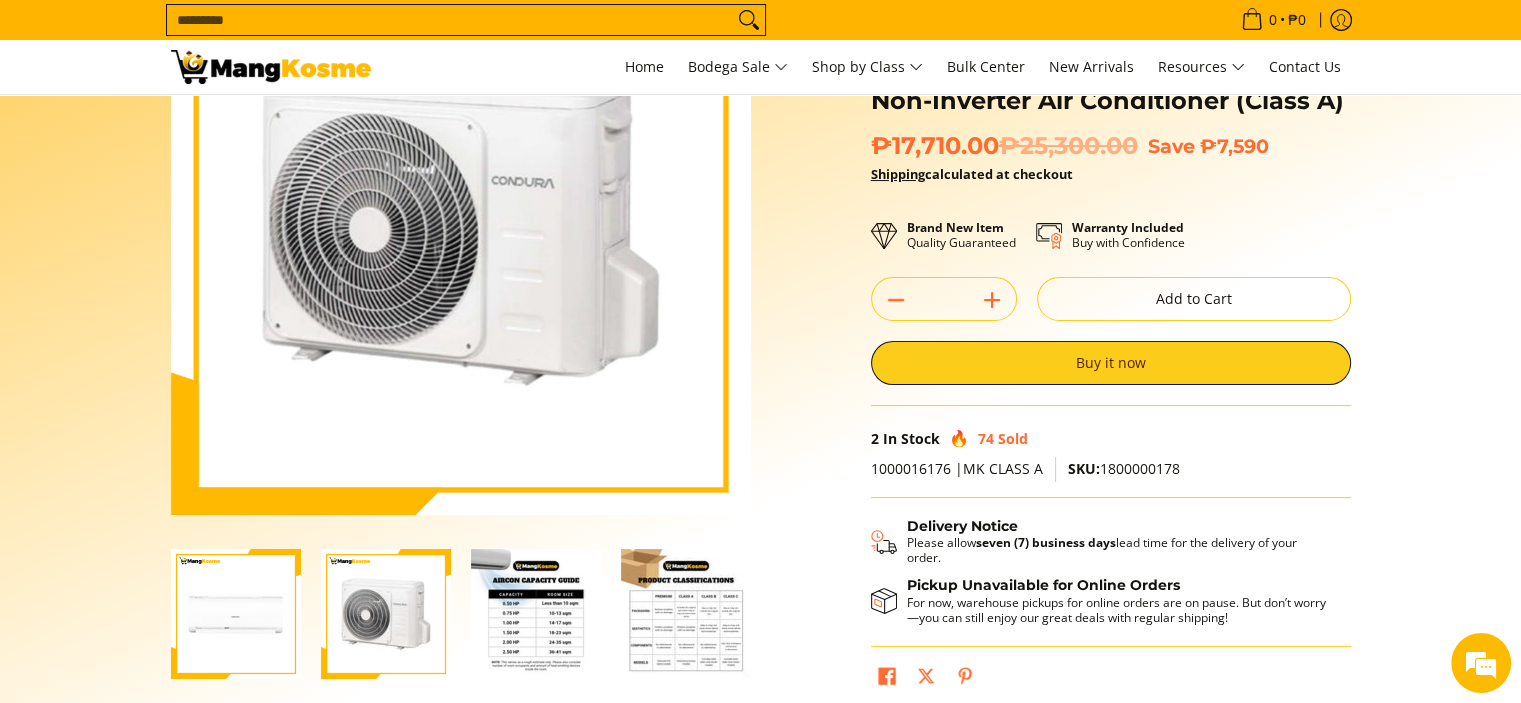 click at bounding box center (536, 614) 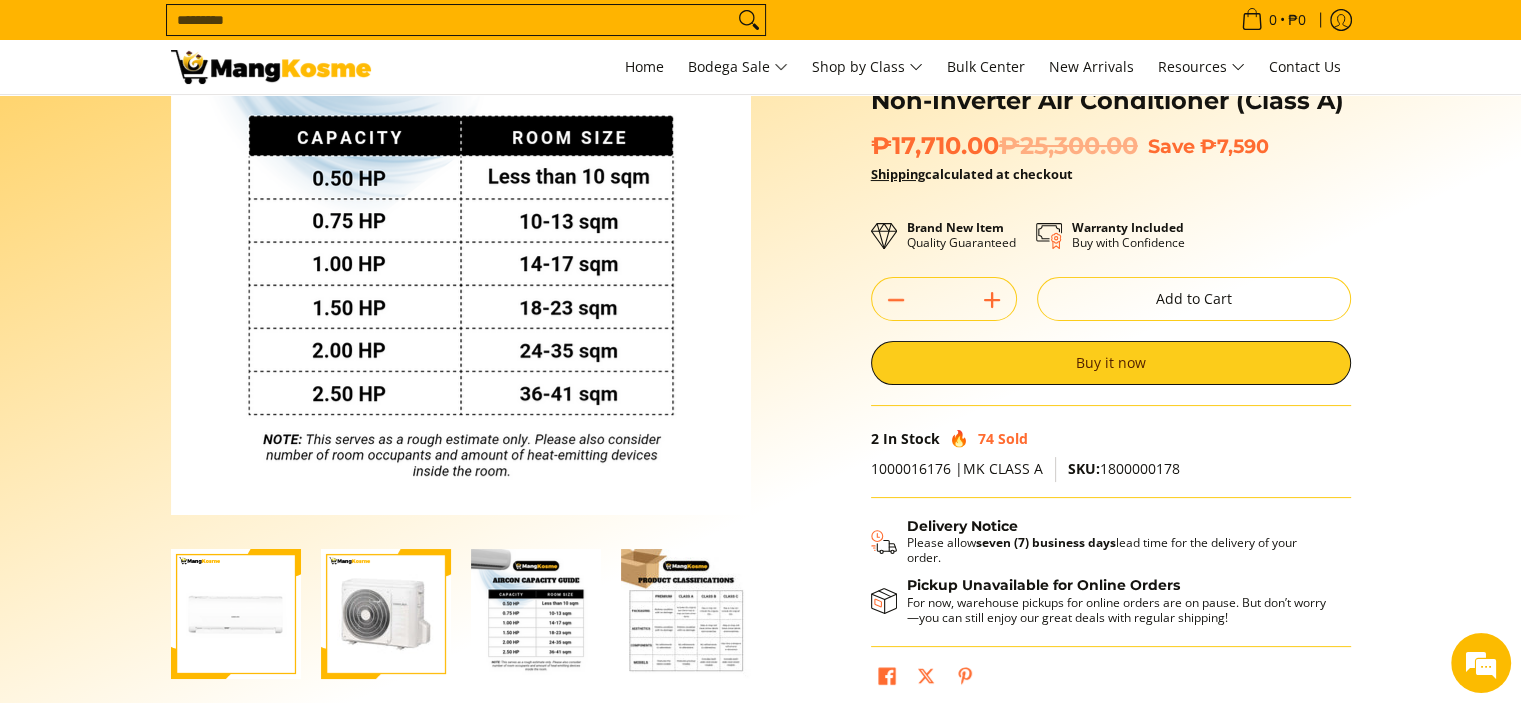 click at bounding box center [686, 614] 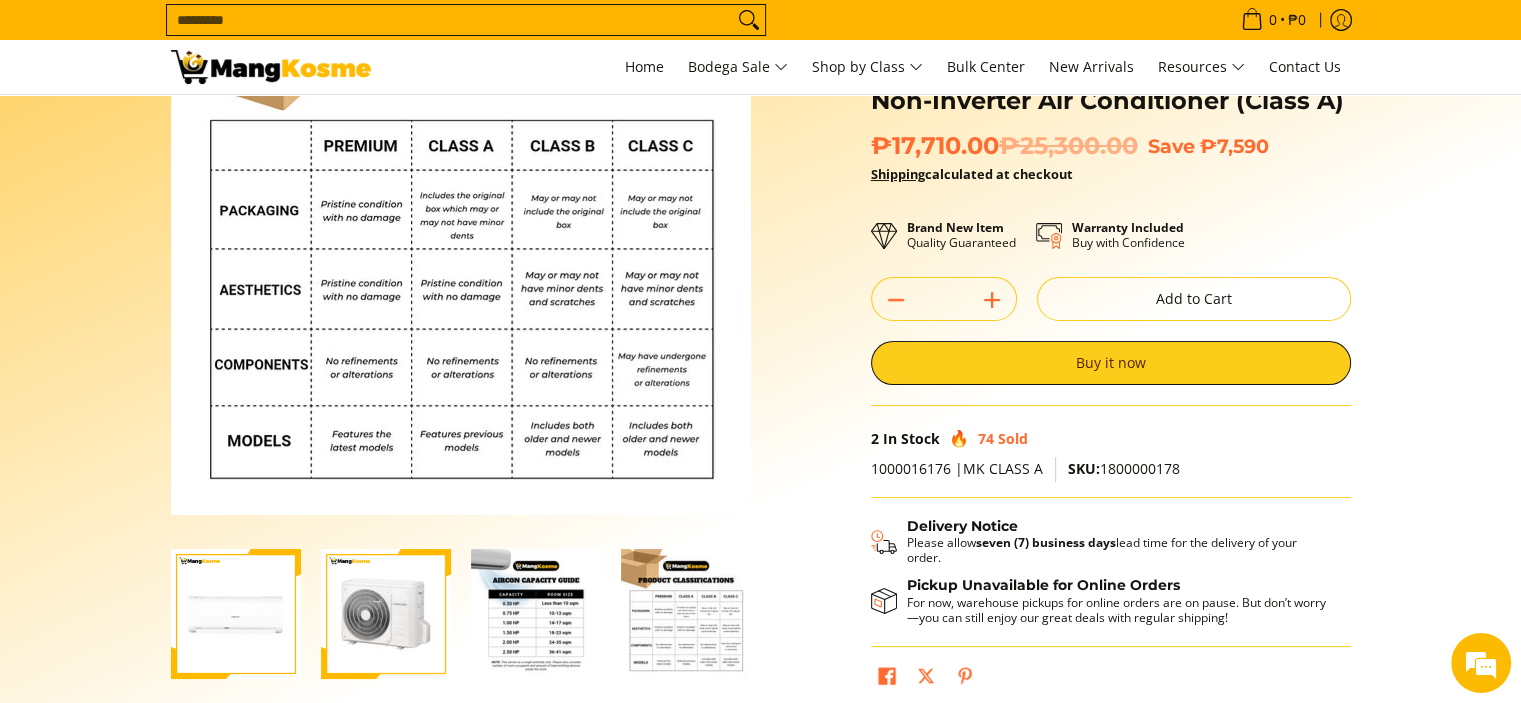 scroll, scrollTop: 500, scrollLeft: 0, axis: vertical 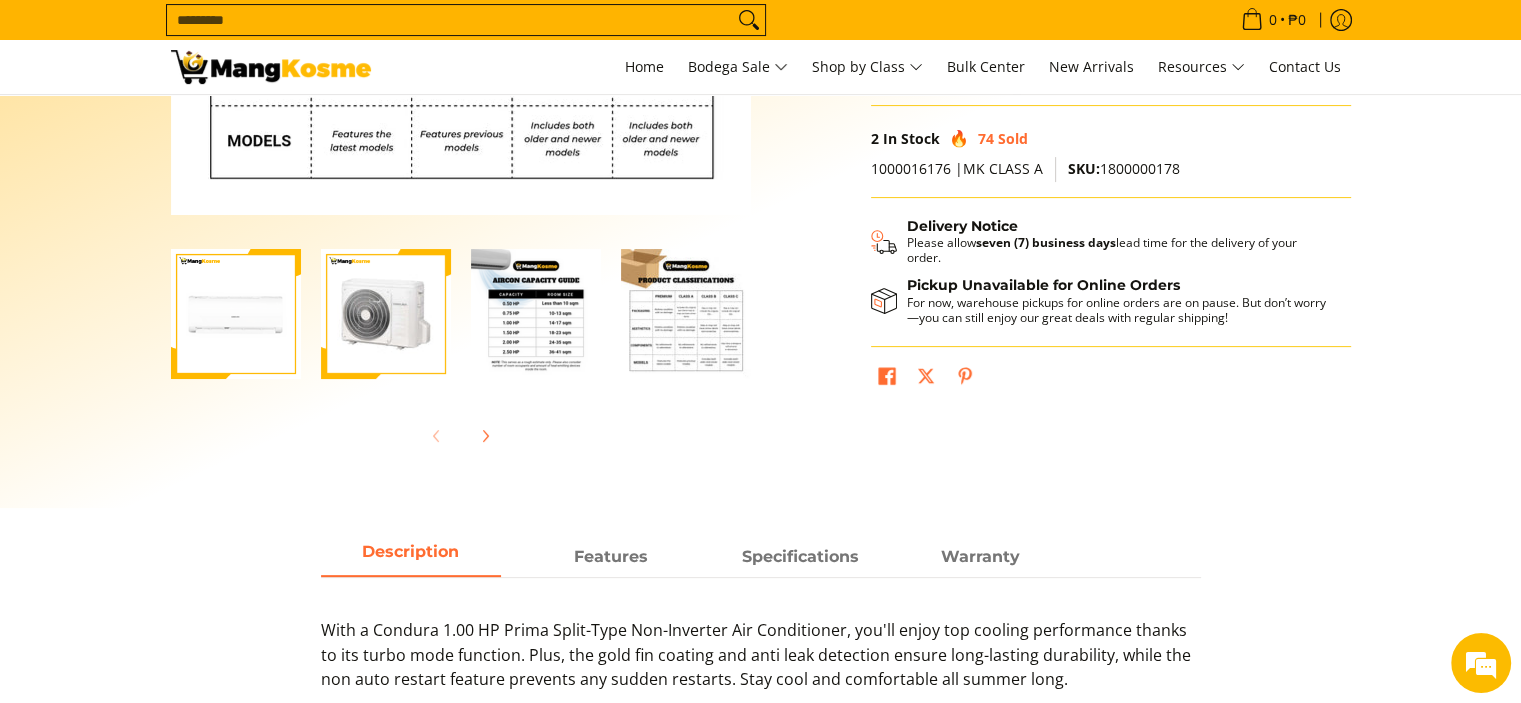 click at bounding box center [236, 314] 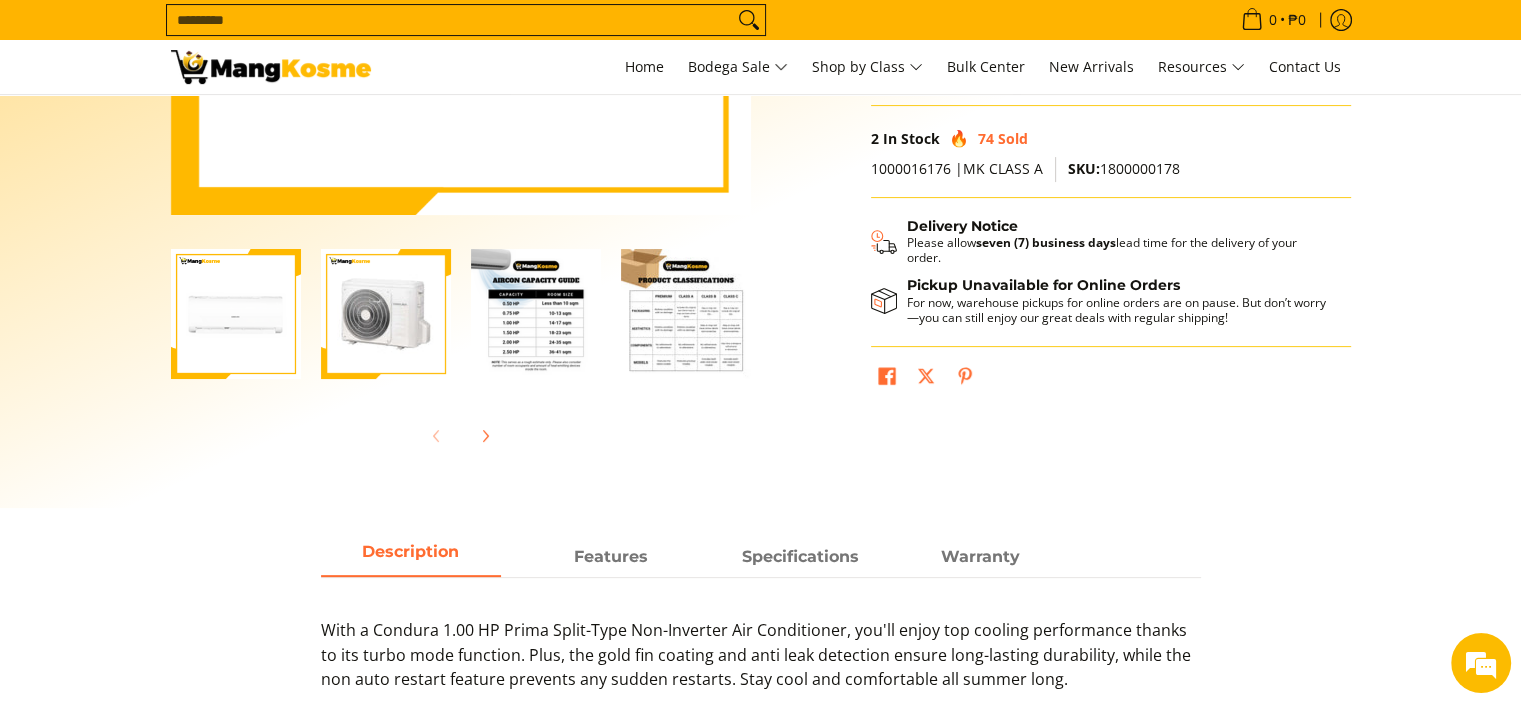 click at bounding box center [386, 314] 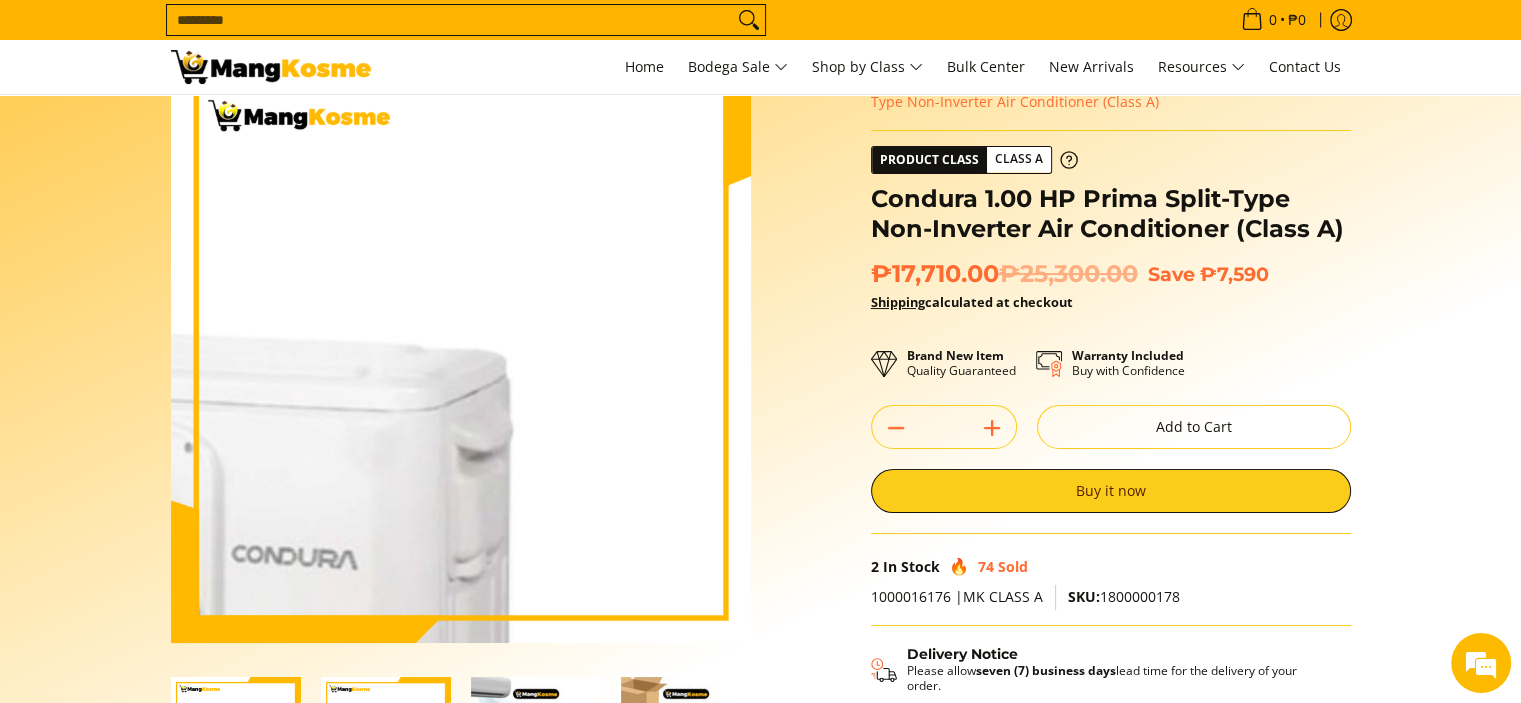 scroll, scrollTop: 200, scrollLeft: 0, axis: vertical 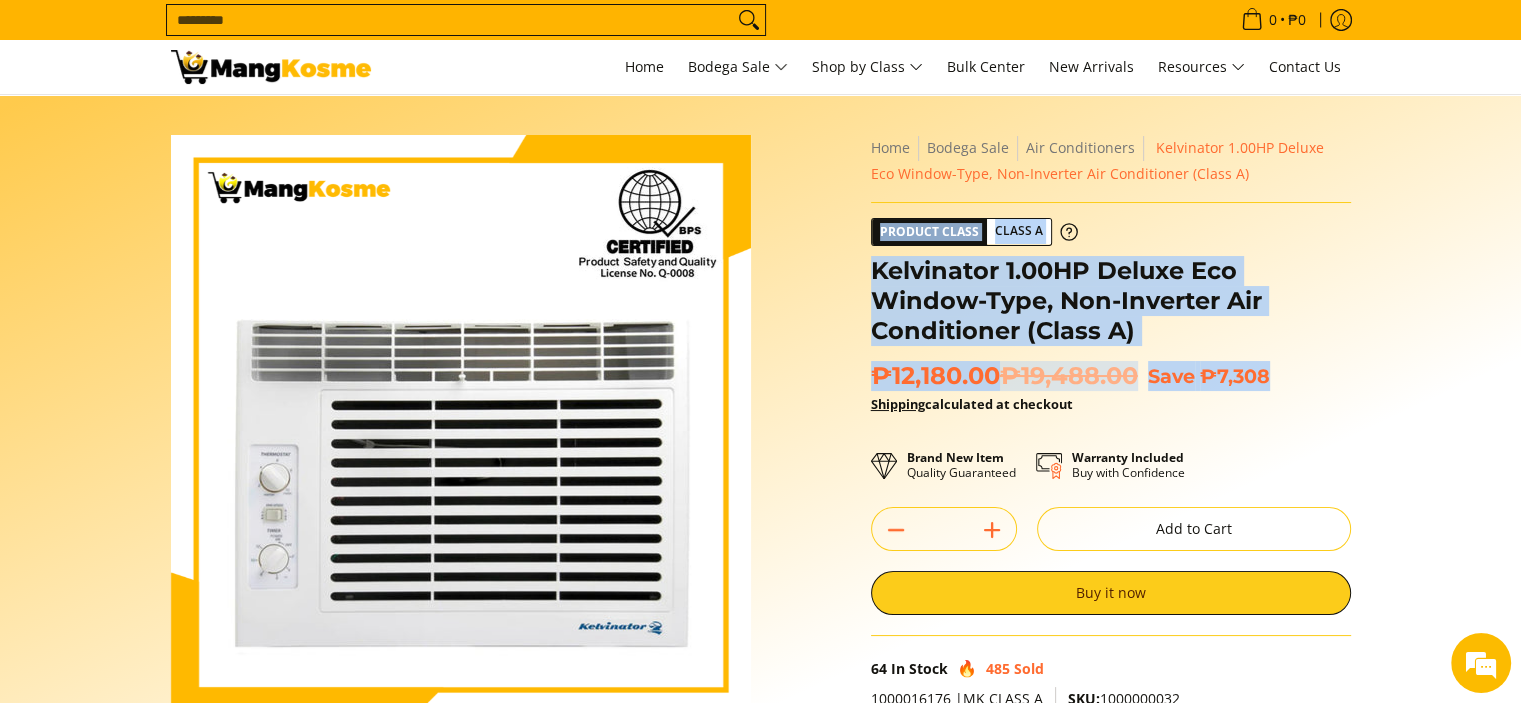 drag, startPoint x: 839, startPoint y: 220, endPoint x: 1262, endPoint y: 355, distance: 444.02026 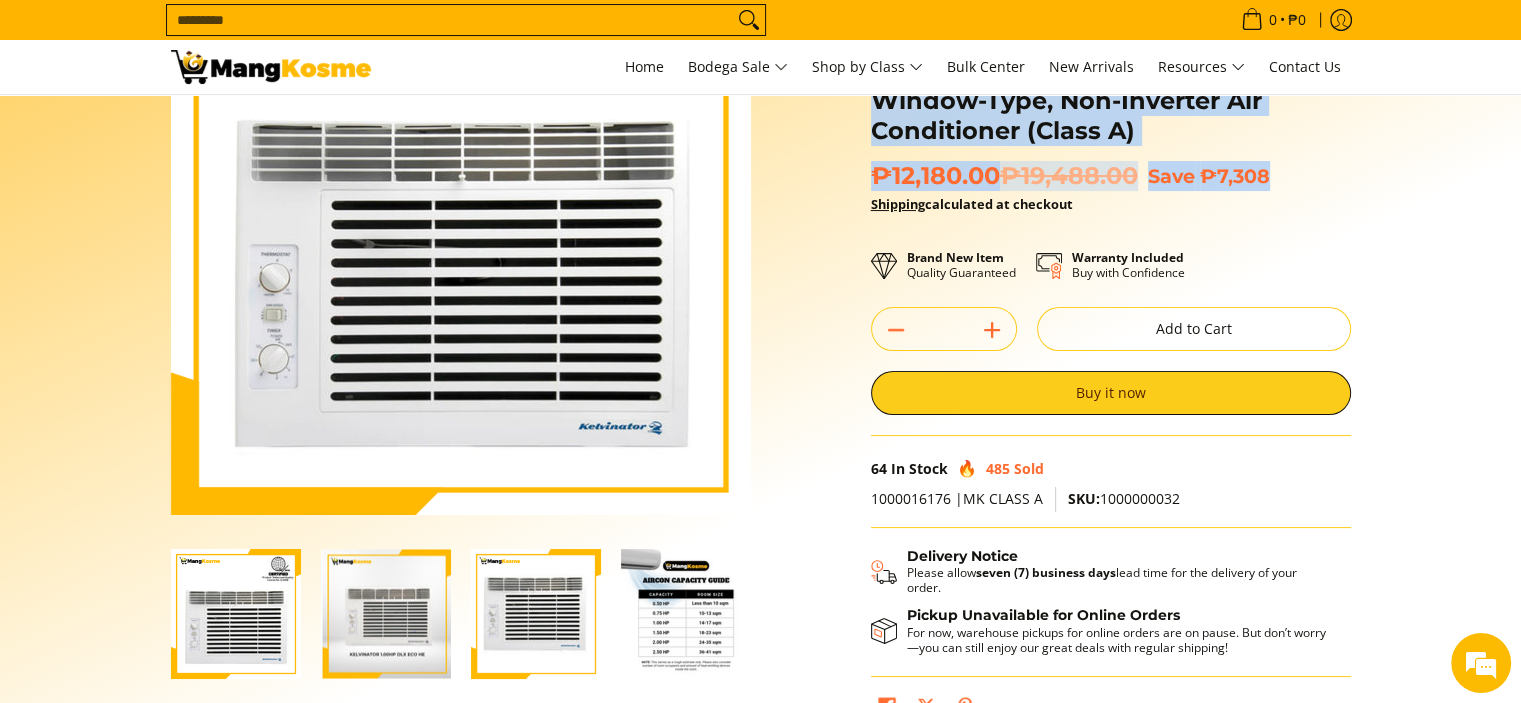 click at bounding box center (536, 614) 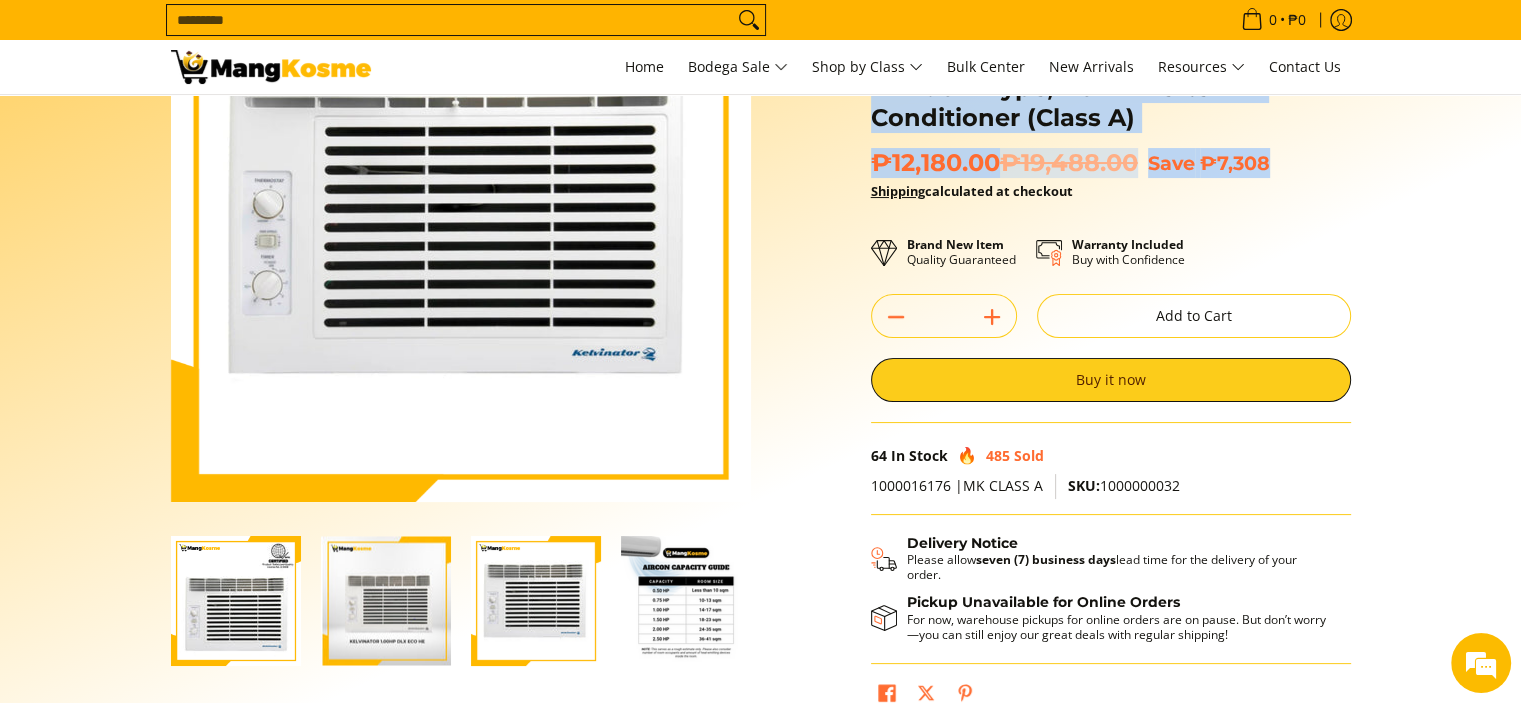 scroll, scrollTop: 300, scrollLeft: 0, axis: vertical 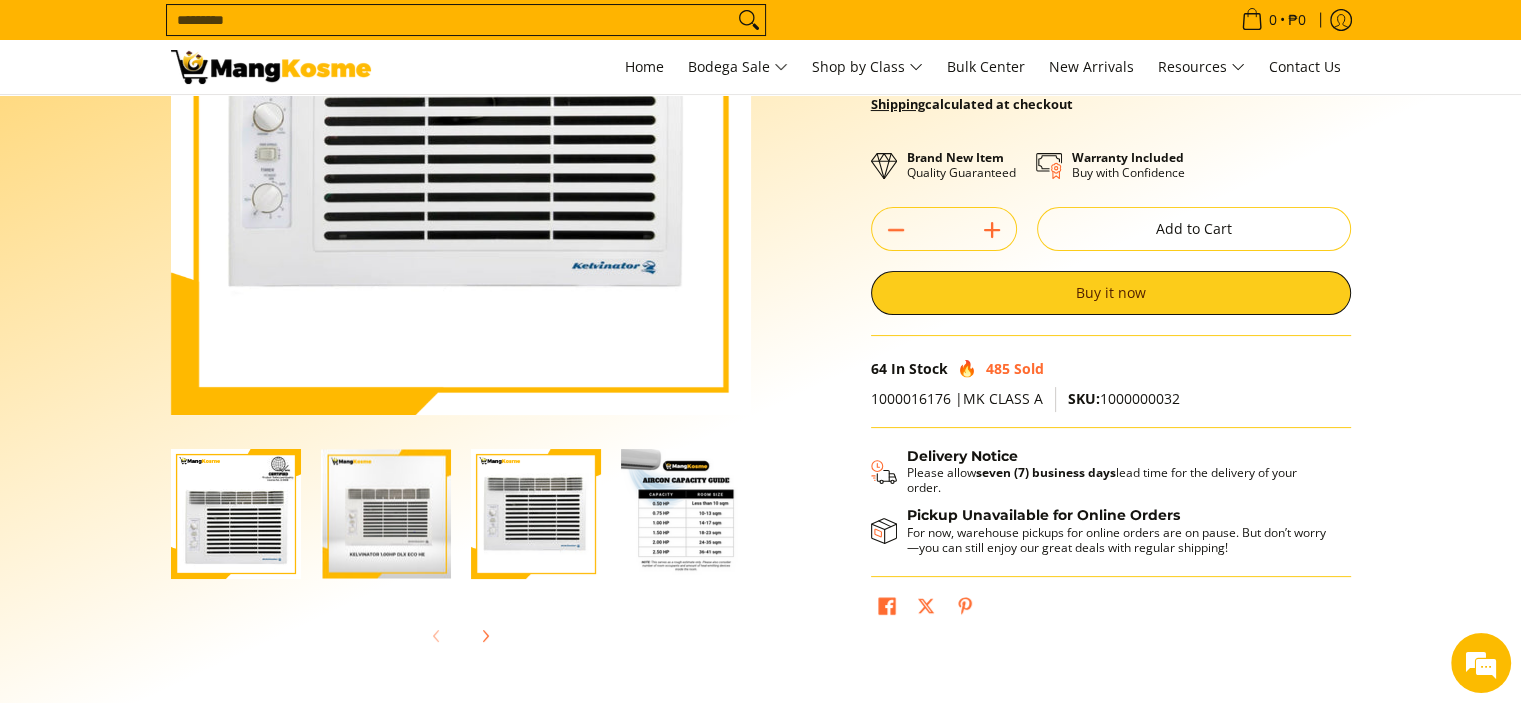 drag, startPoint x: 543, startPoint y: 497, endPoint x: 500, endPoint y: 227, distance: 273.40262 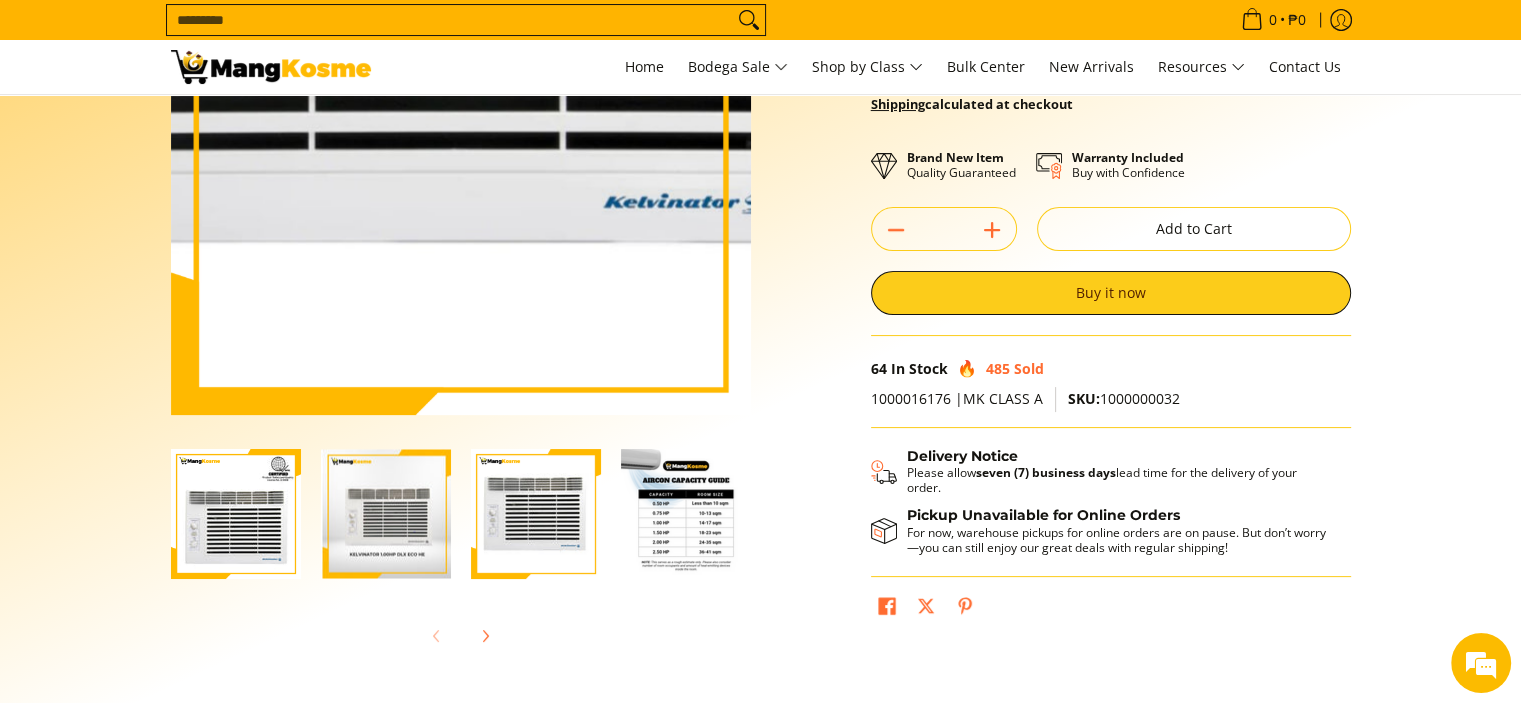 drag, startPoint x: 500, startPoint y: 227, endPoint x: 237, endPoint y: 511, distance: 387.07236 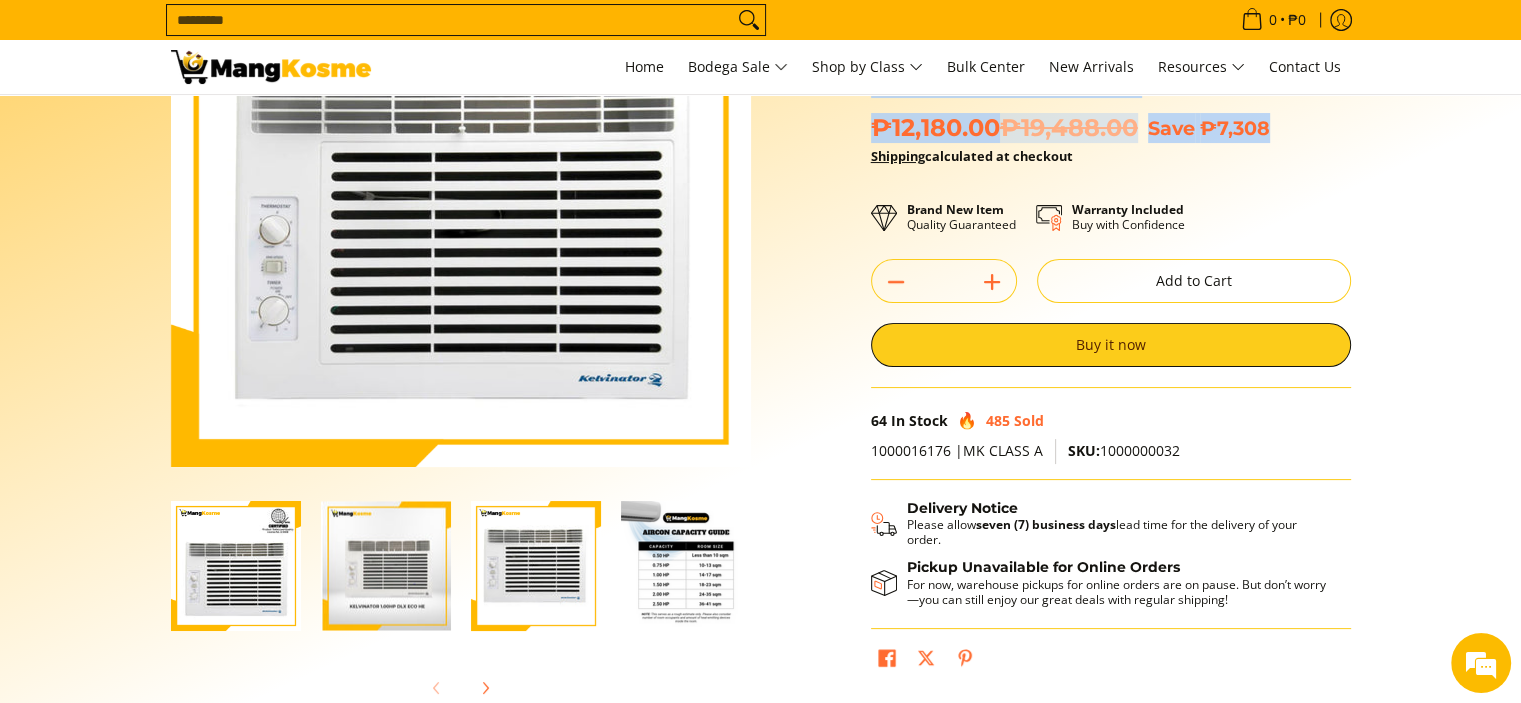 scroll, scrollTop: 400, scrollLeft: 0, axis: vertical 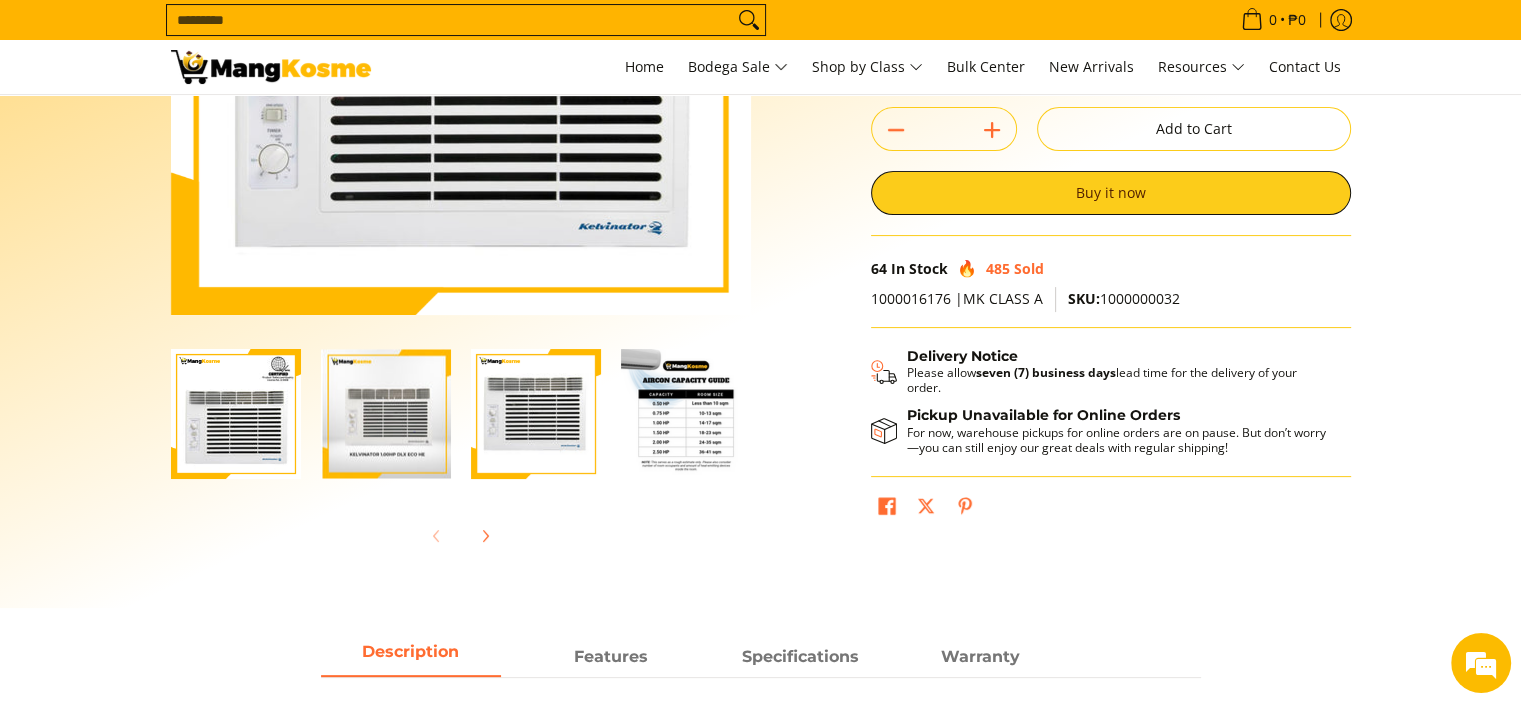 click at bounding box center (536, 414) 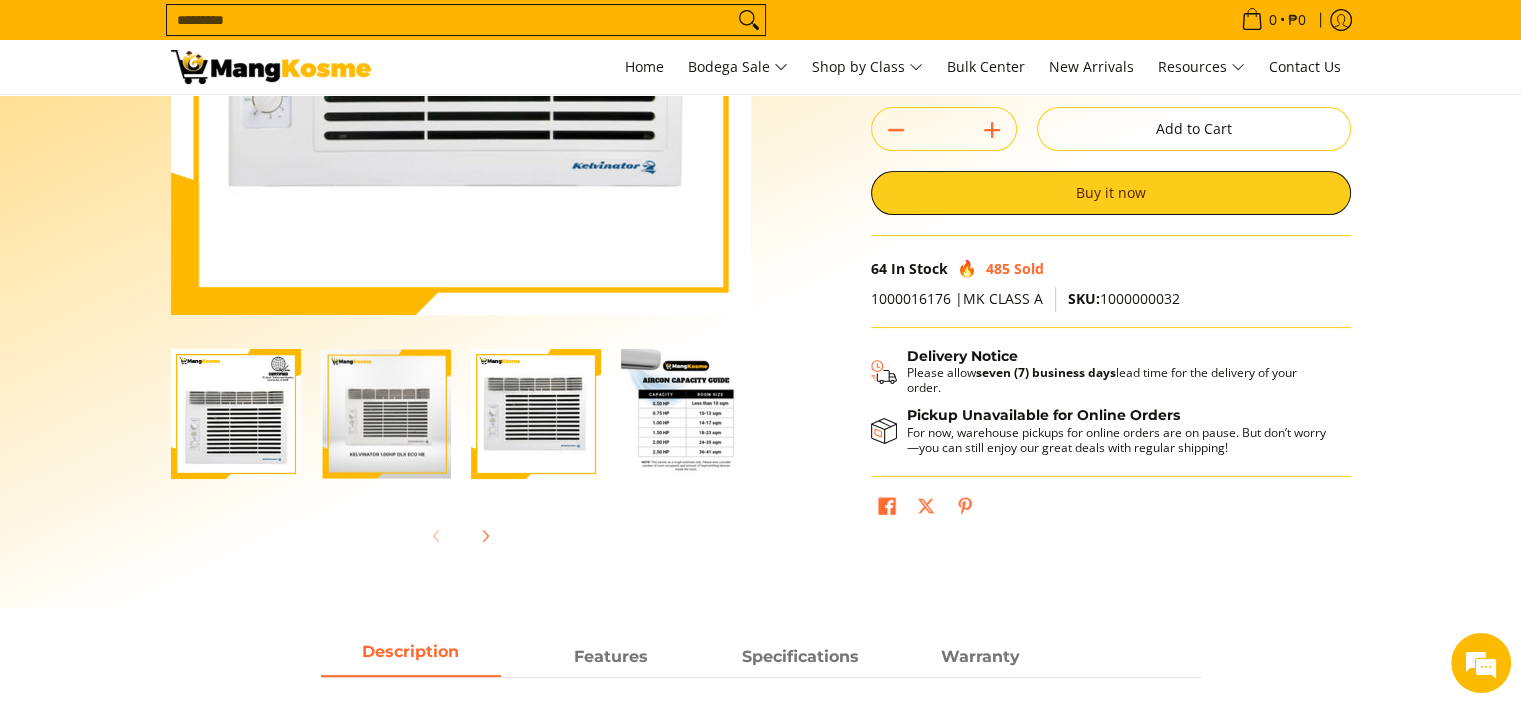 click at bounding box center (236, 414) 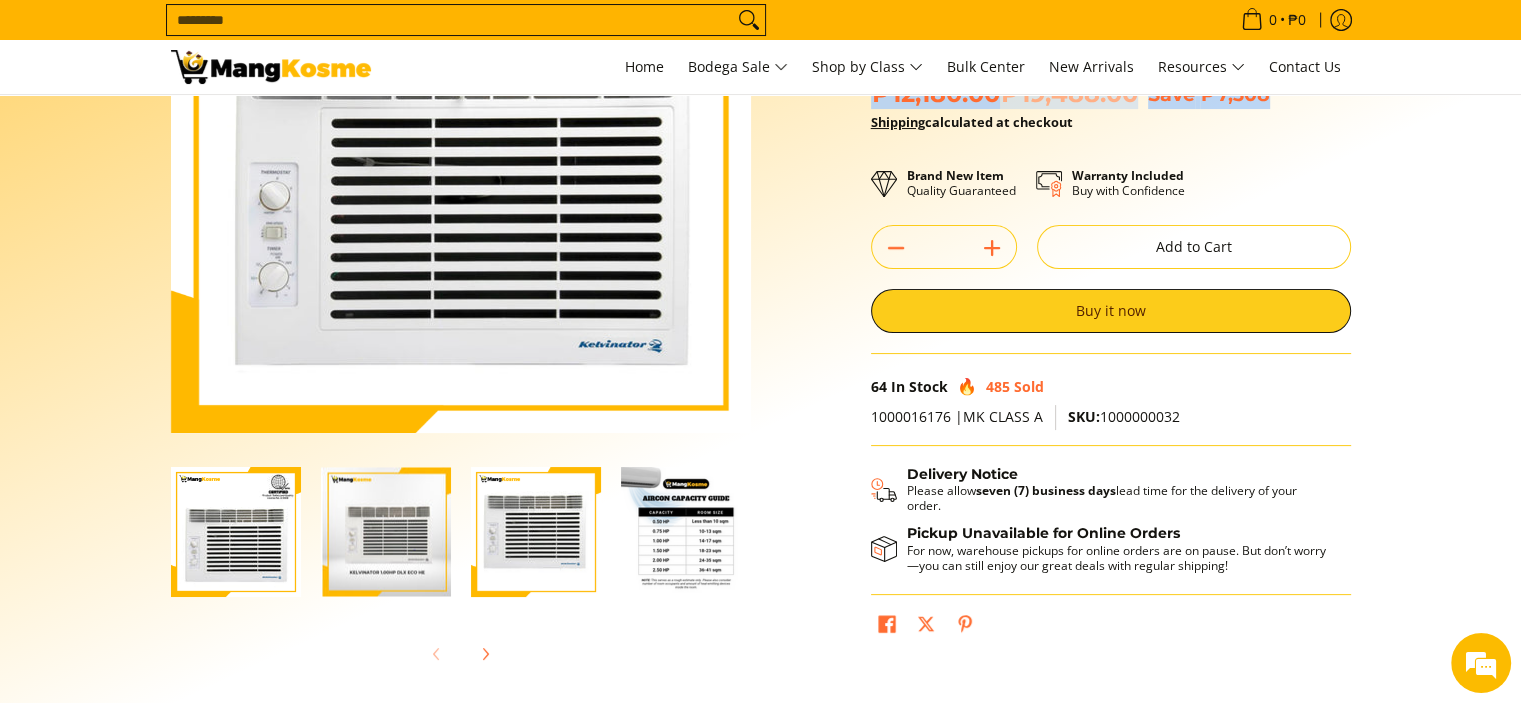 scroll, scrollTop: 400, scrollLeft: 0, axis: vertical 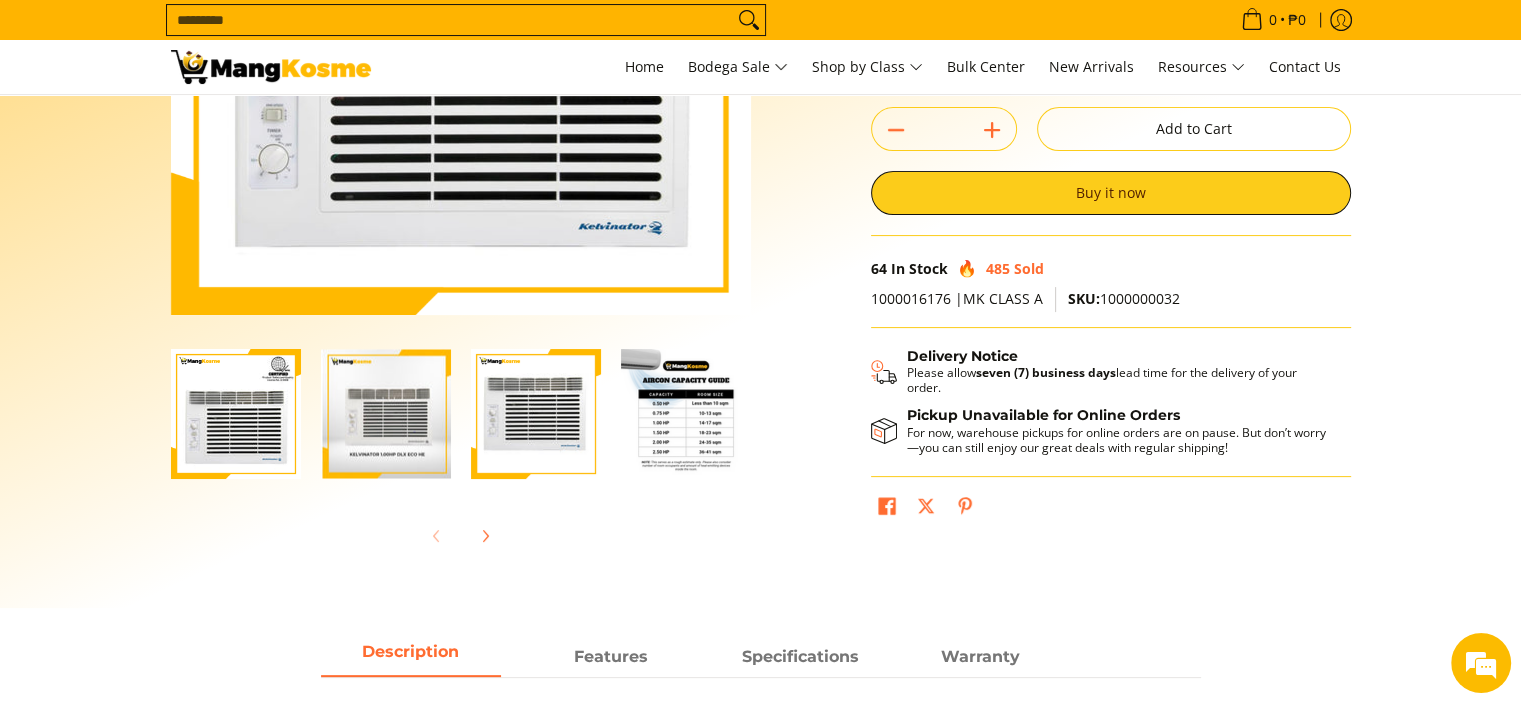 click at bounding box center (536, 414) 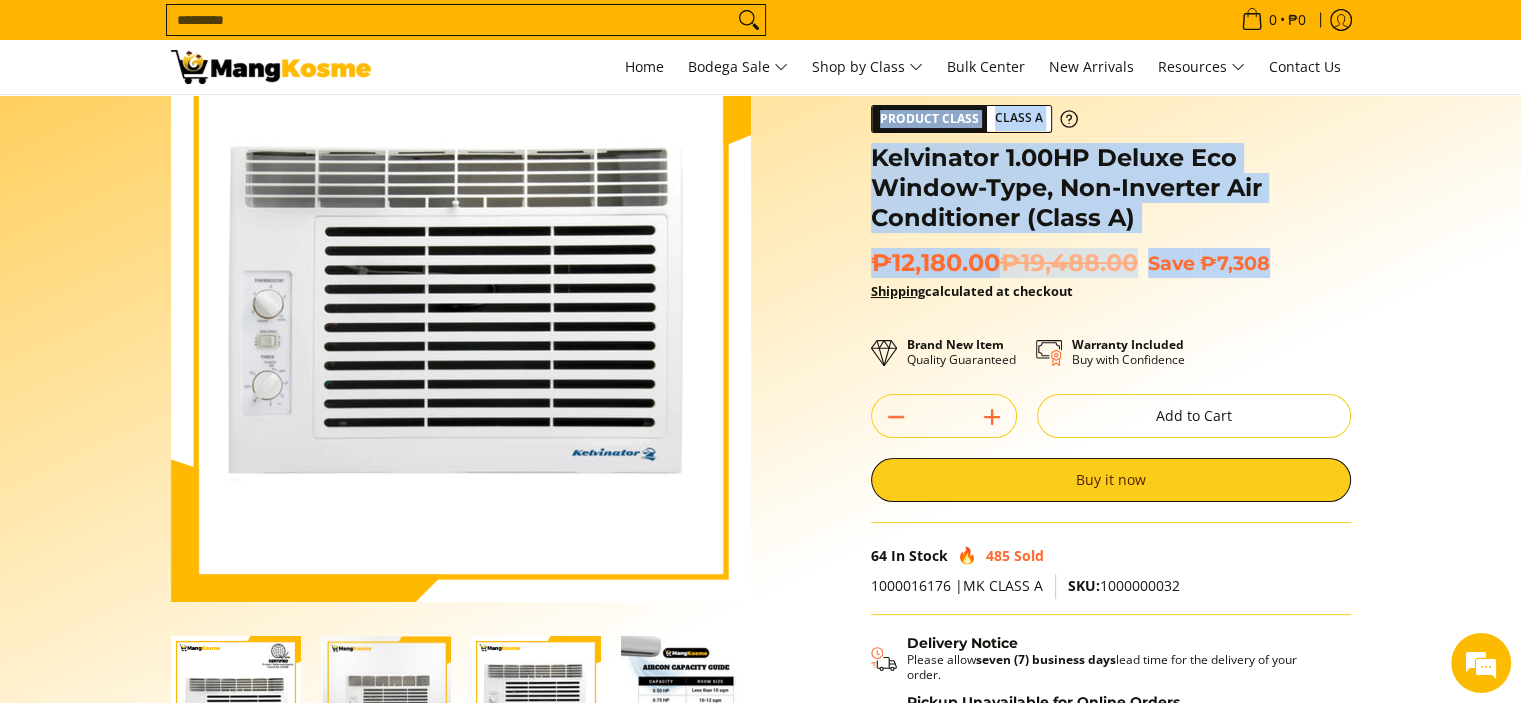 scroll, scrollTop: 200, scrollLeft: 0, axis: vertical 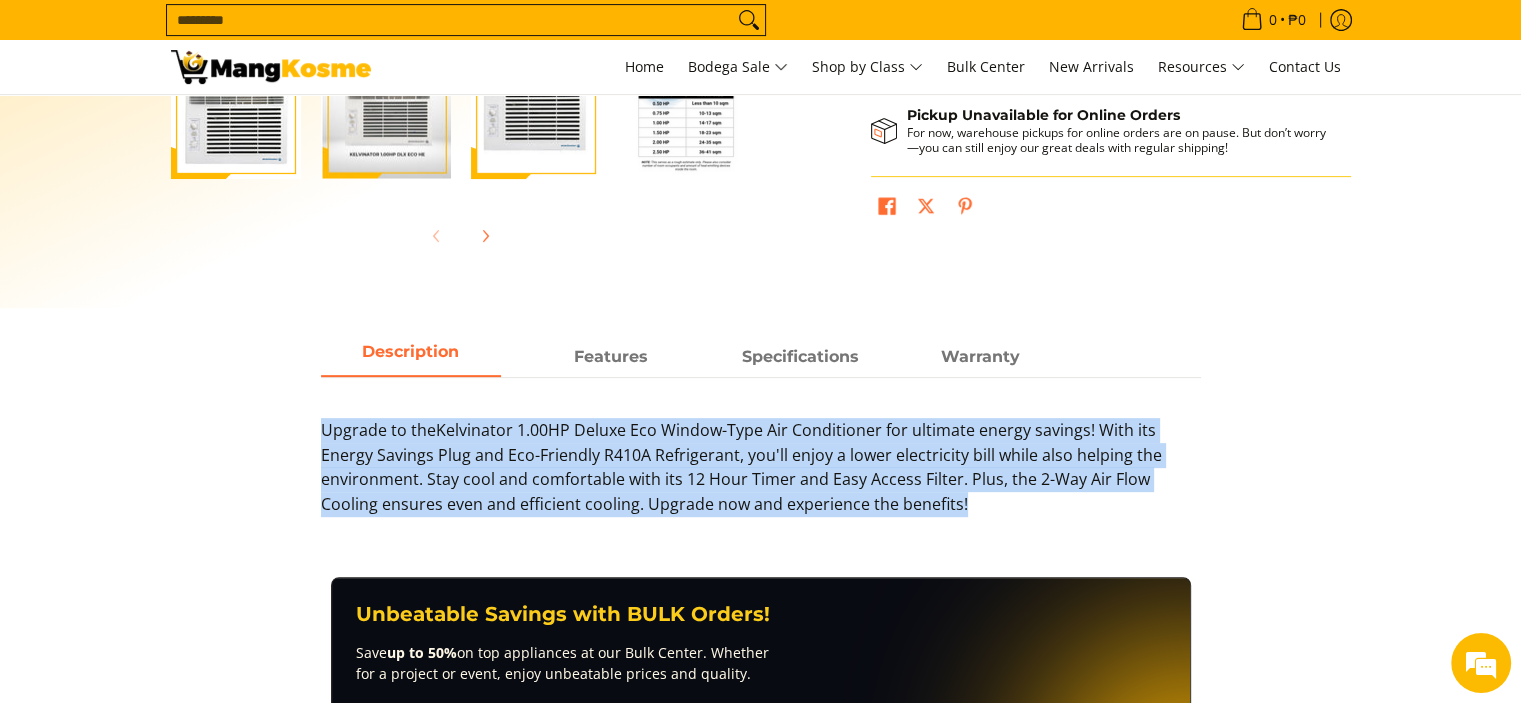 drag, startPoint x: 322, startPoint y: 424, endPoint x: 936, endPoint y: 523, distance: 621.93005 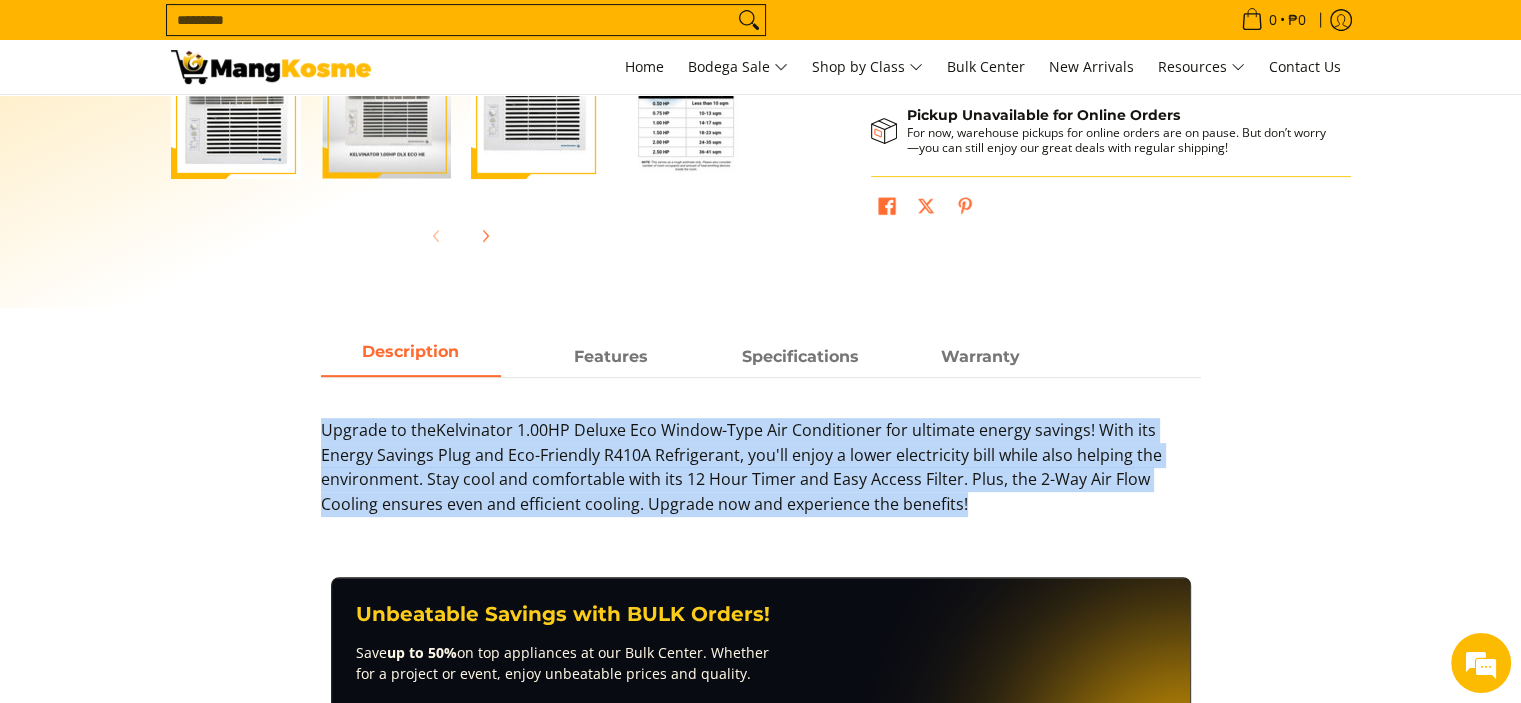 copy on "Upgrade to theKelvinator 1.00HP Deluxe Eco Window-Type Air Conditioner for ultimate energy savings! With its Energy Savings Plug and Eco-Friendly R410A Refrigerant, you'll enjoy a lower electricity bill while also helping the environment. Stay cool and comfortable with its 12 Hour Timer and Easy Access Filter. Plus, the 2-Way Air Flow Cooling ensures even and efficient cooling. Upgrade now and experience the benefits!" 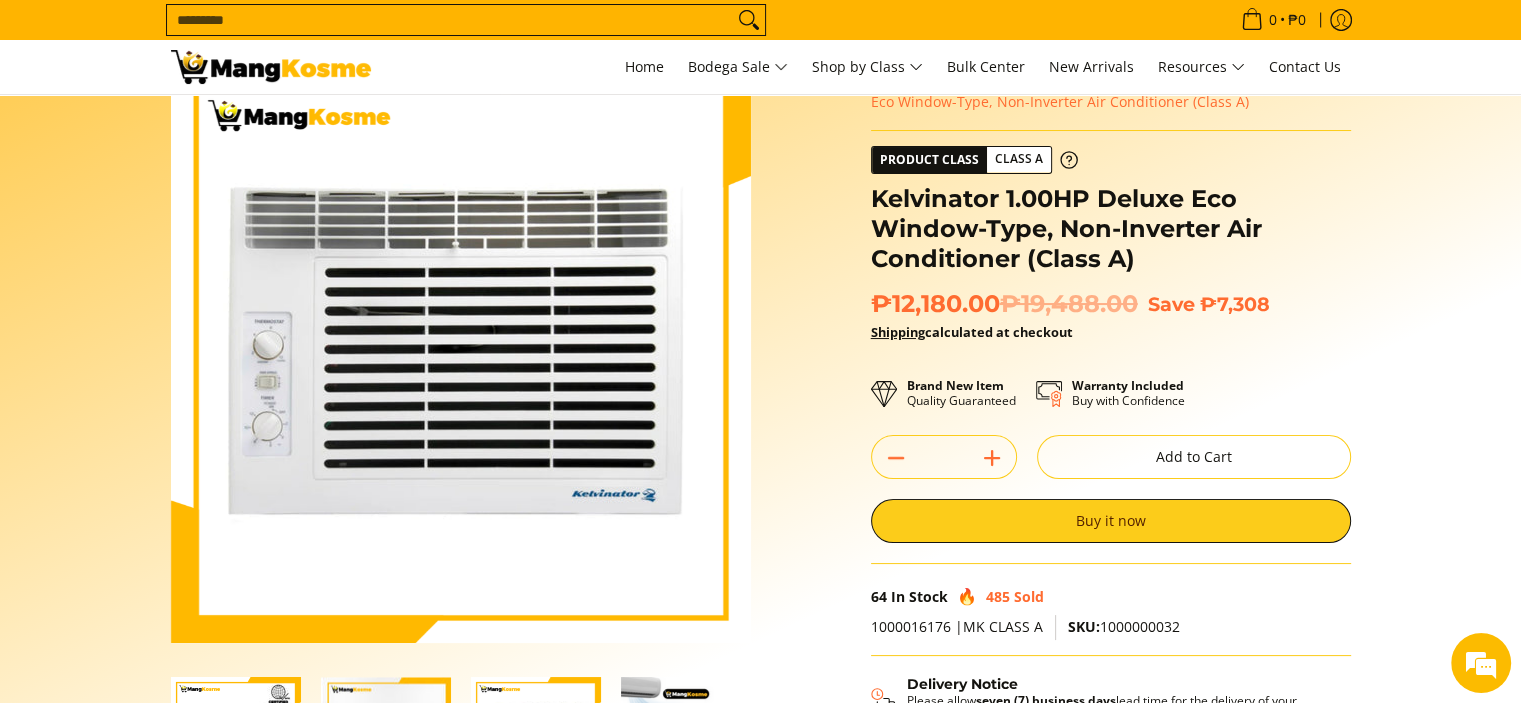 scroll, scrollTop: 0, scrollLeft: 0, axis: both 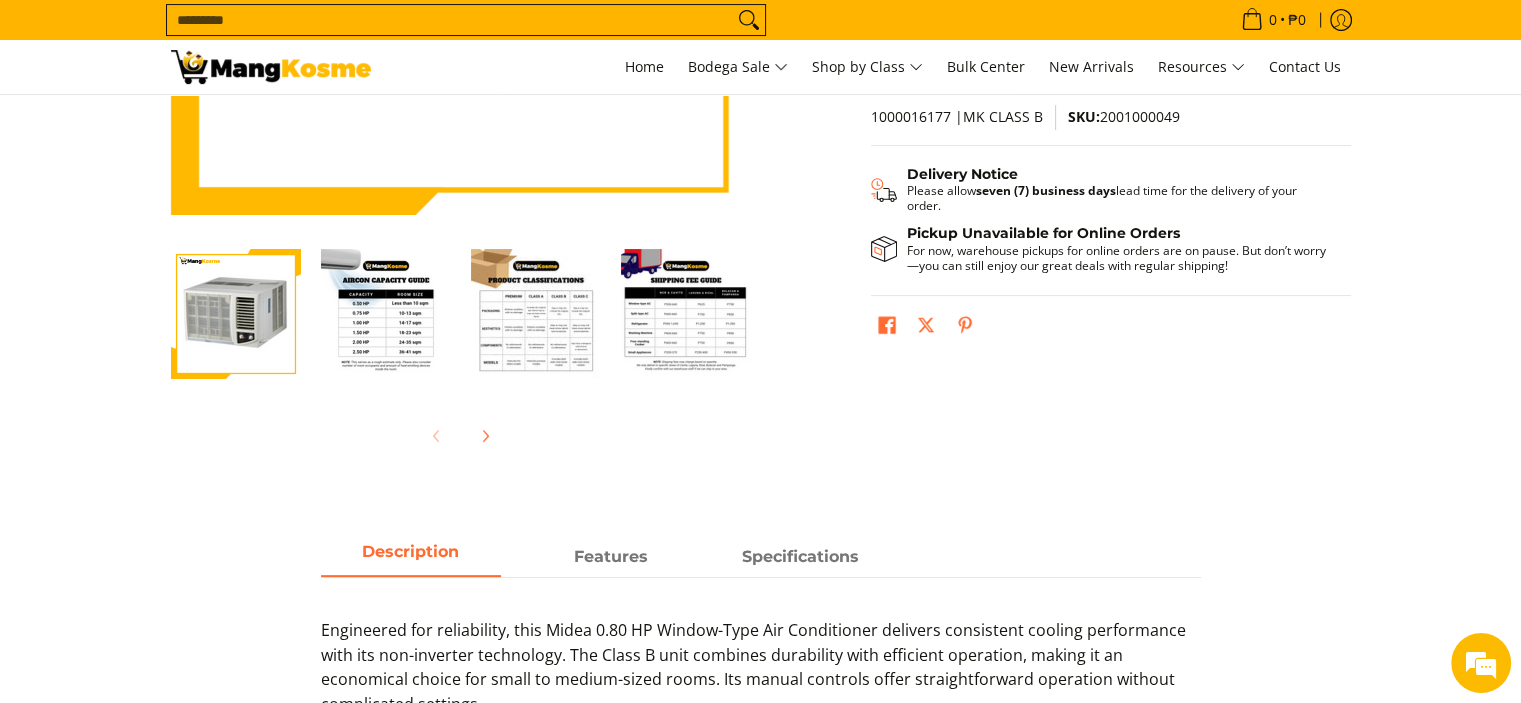click at bounding box center [386, 314] 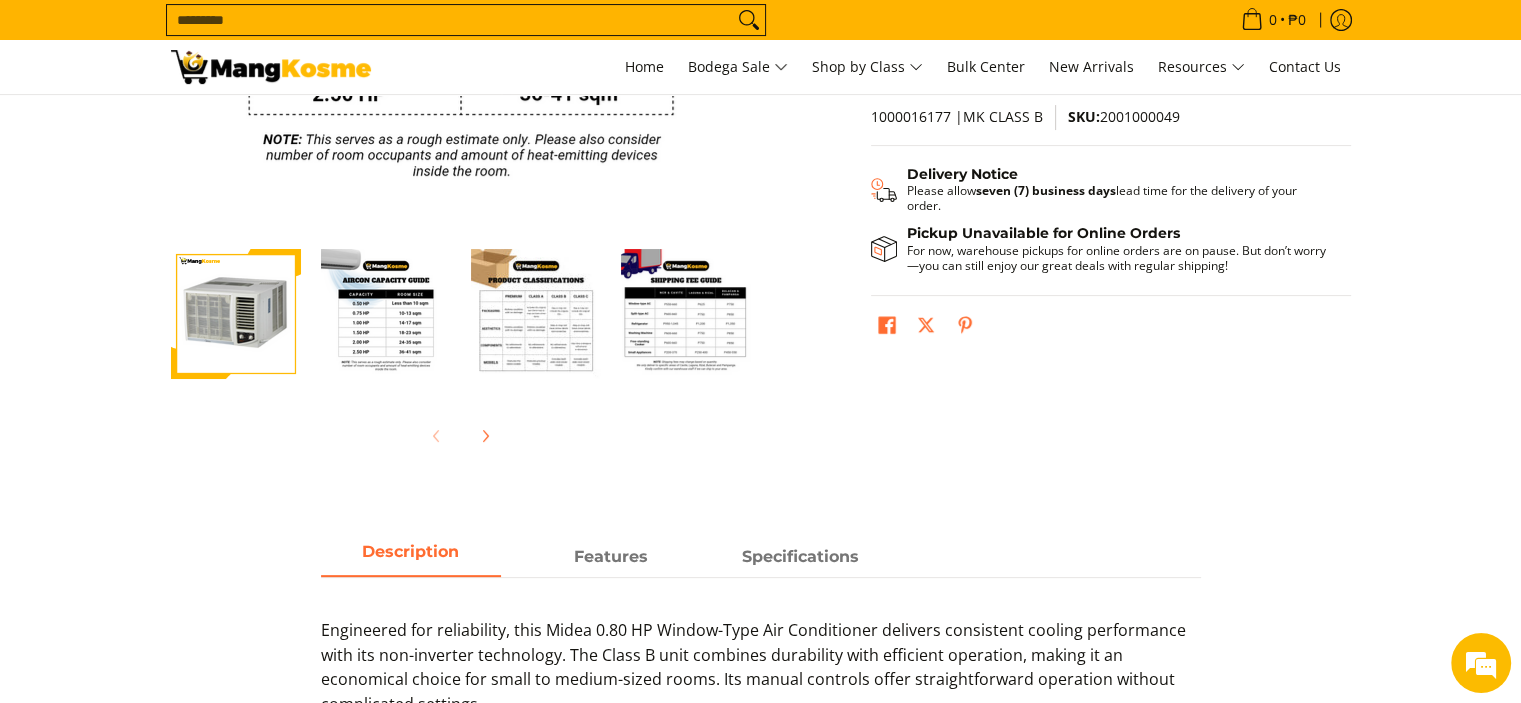 click at bounding box center (536, 314) 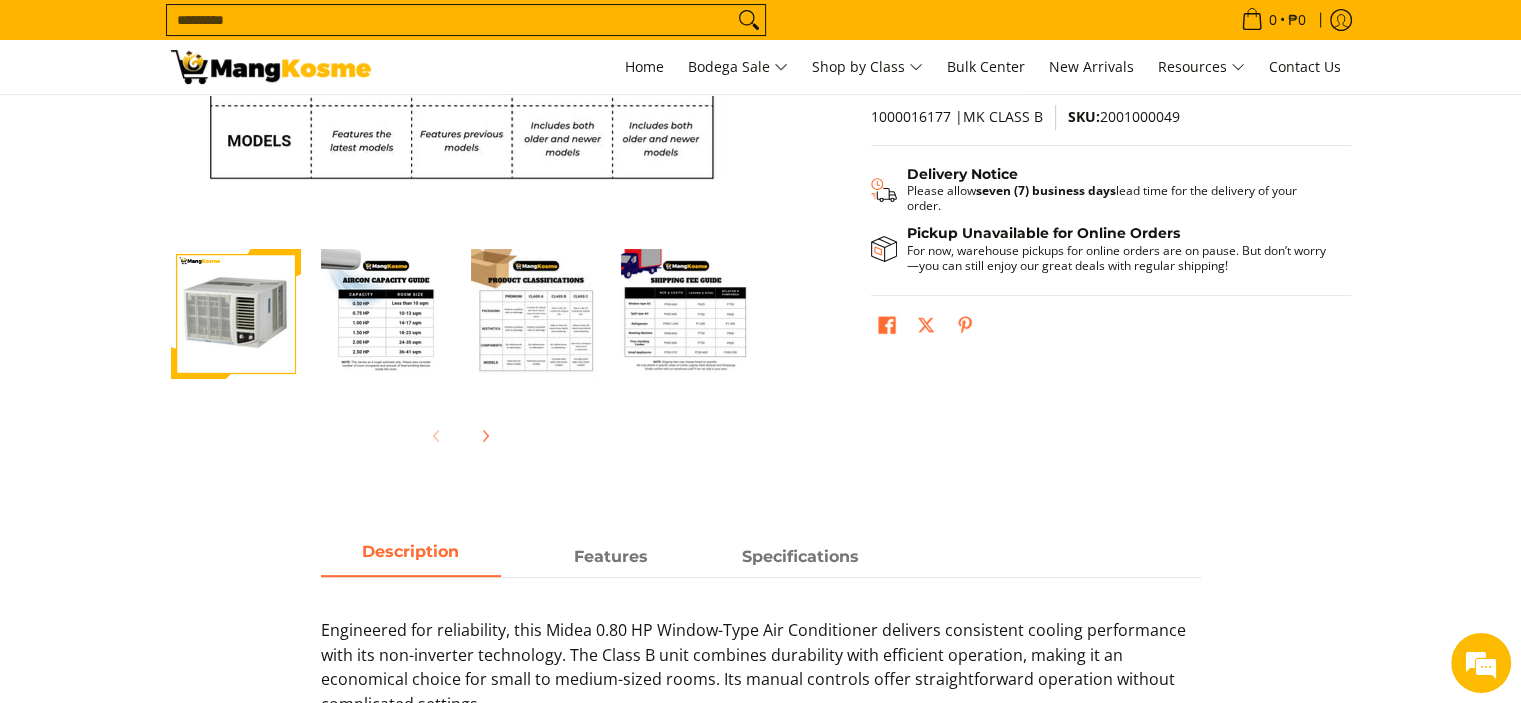 click at bounding box center (686, 314) 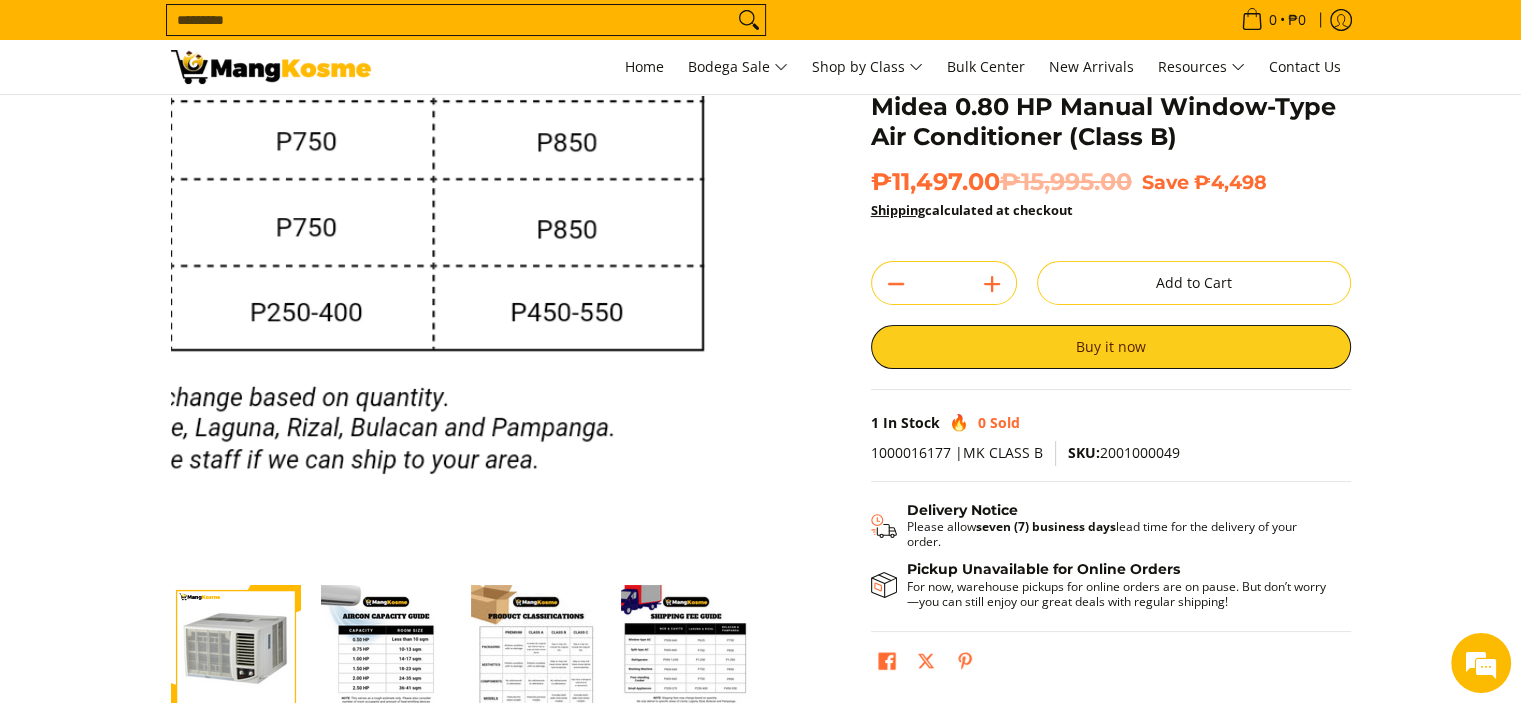 scroll, scrollTop: 200, scrollLeft: 0, axis: vertical 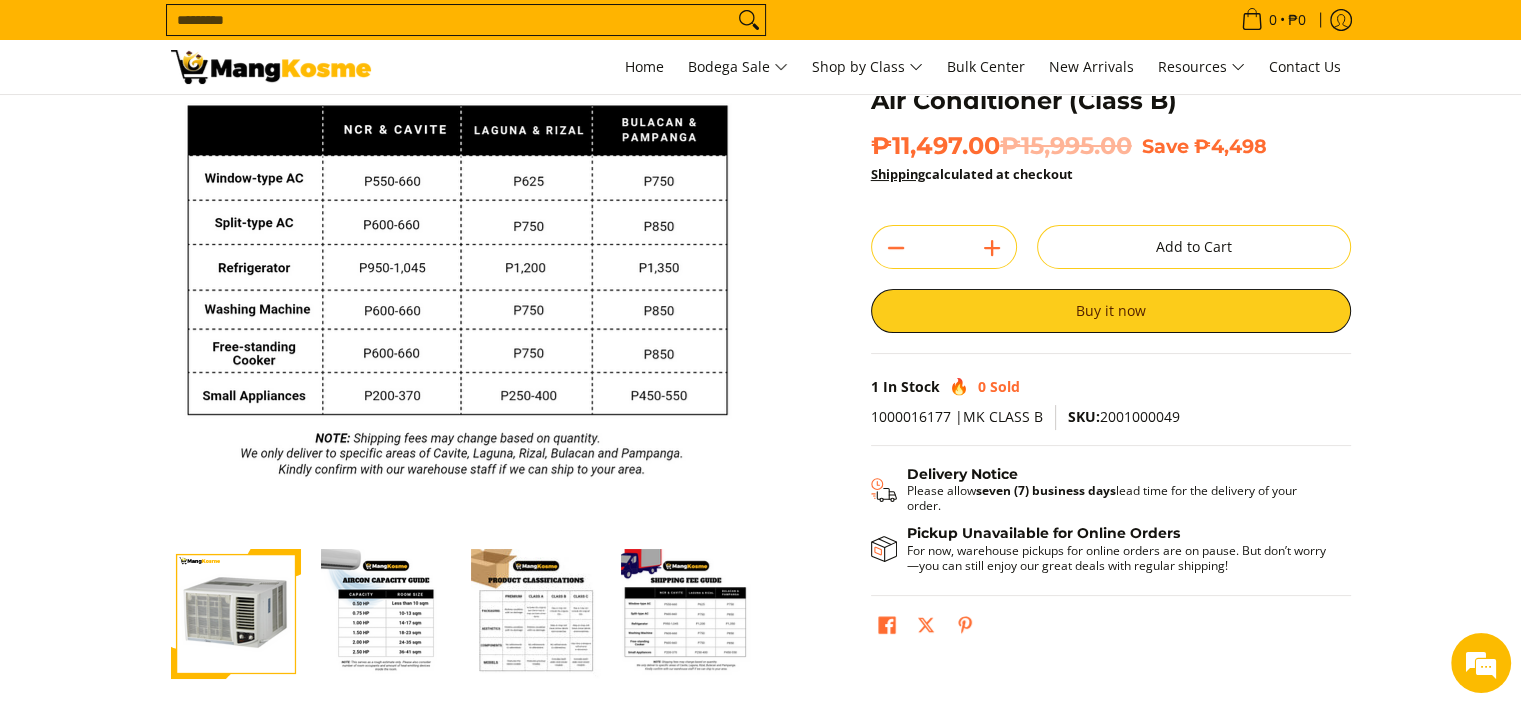 click at bounding box center (236, 614) 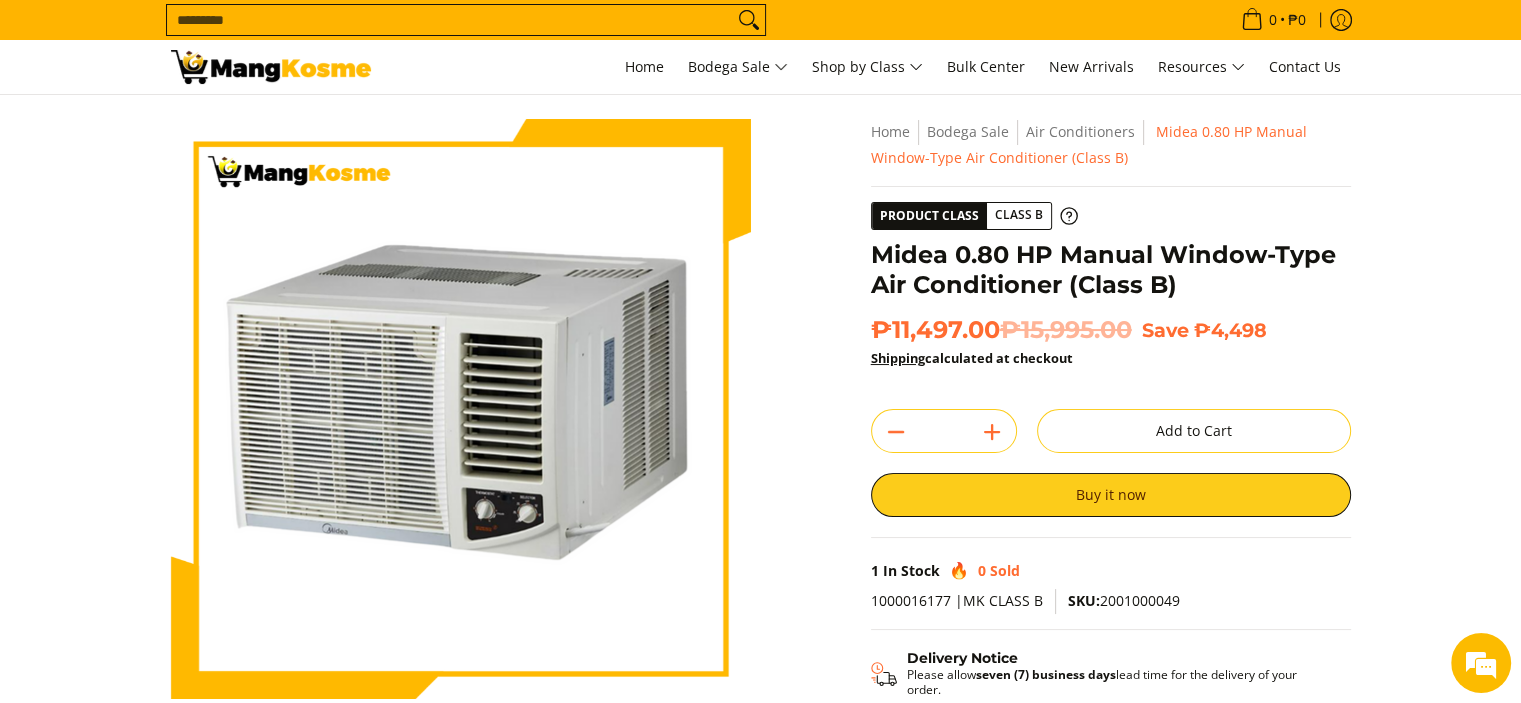 scroll, scrollTop: 0, scrollLeft: 0, axis: both 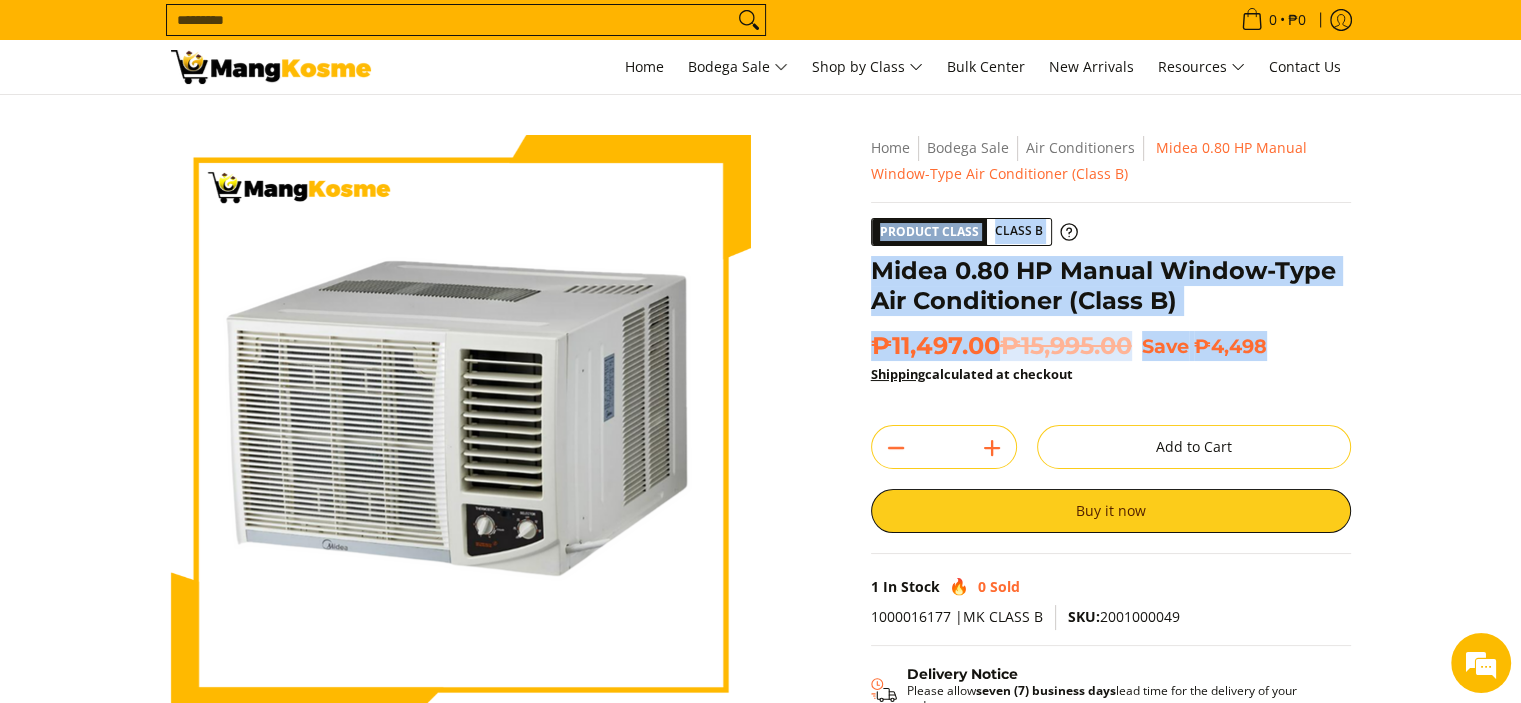 drag, startPoint x: 847, startPoint y: 217, endPoint x: 1228, endPoint y: 339, distance: 400.05624 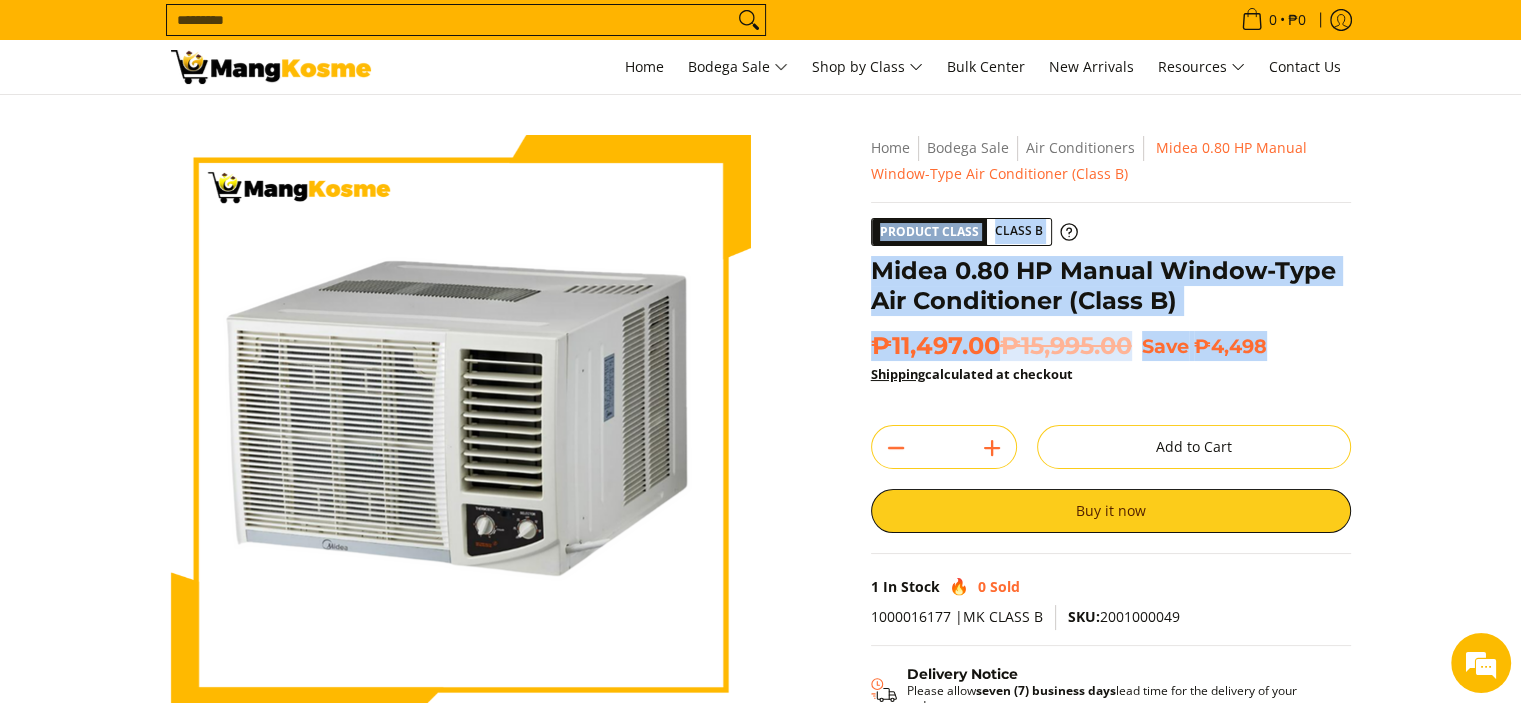 copy on "Product Class
Class B
Midea 0.80 HP Manual Window-Type Air Conditioner (Class B)
₱11,497.00  ₱15,995.00
Save   ₱4,498" 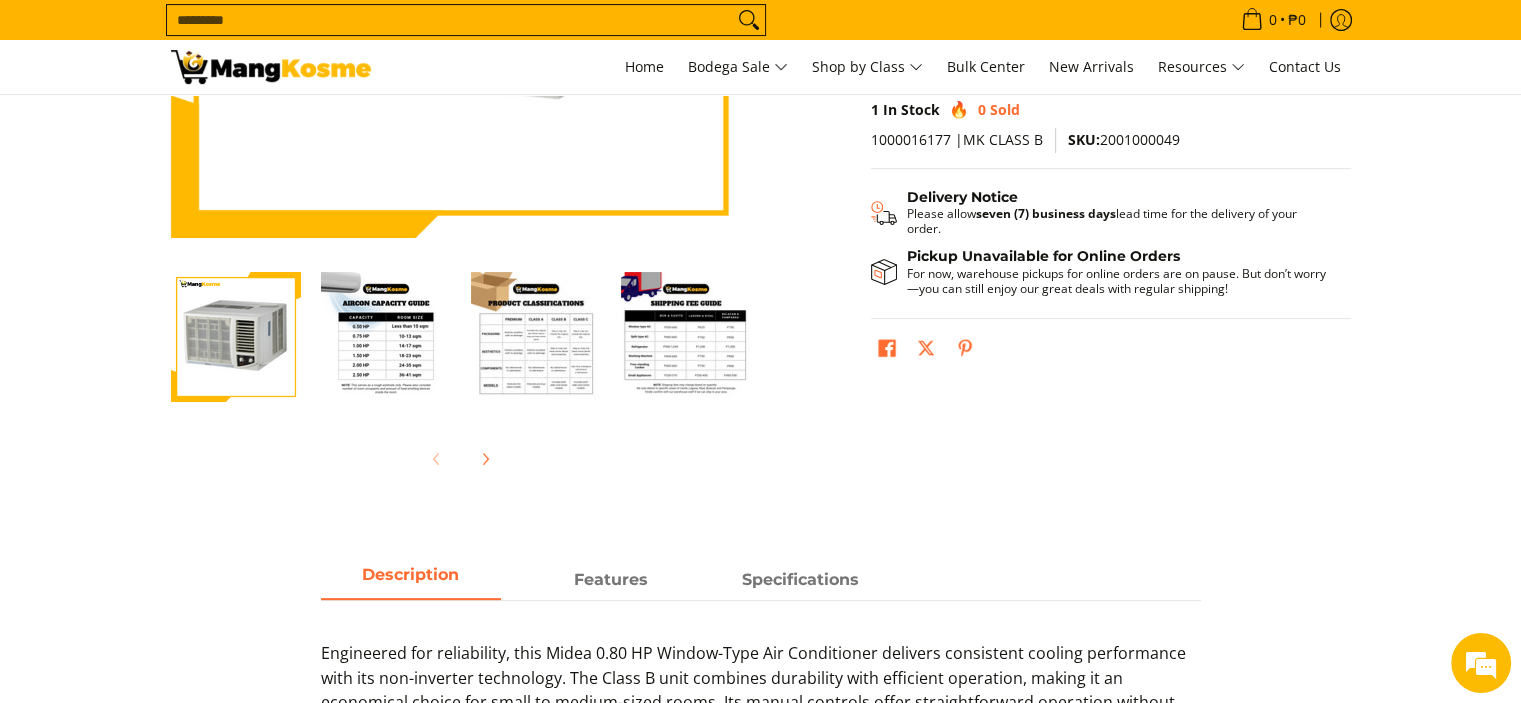 scroll, scrollTop: 600, scrollLeft: 0, axis: vertical 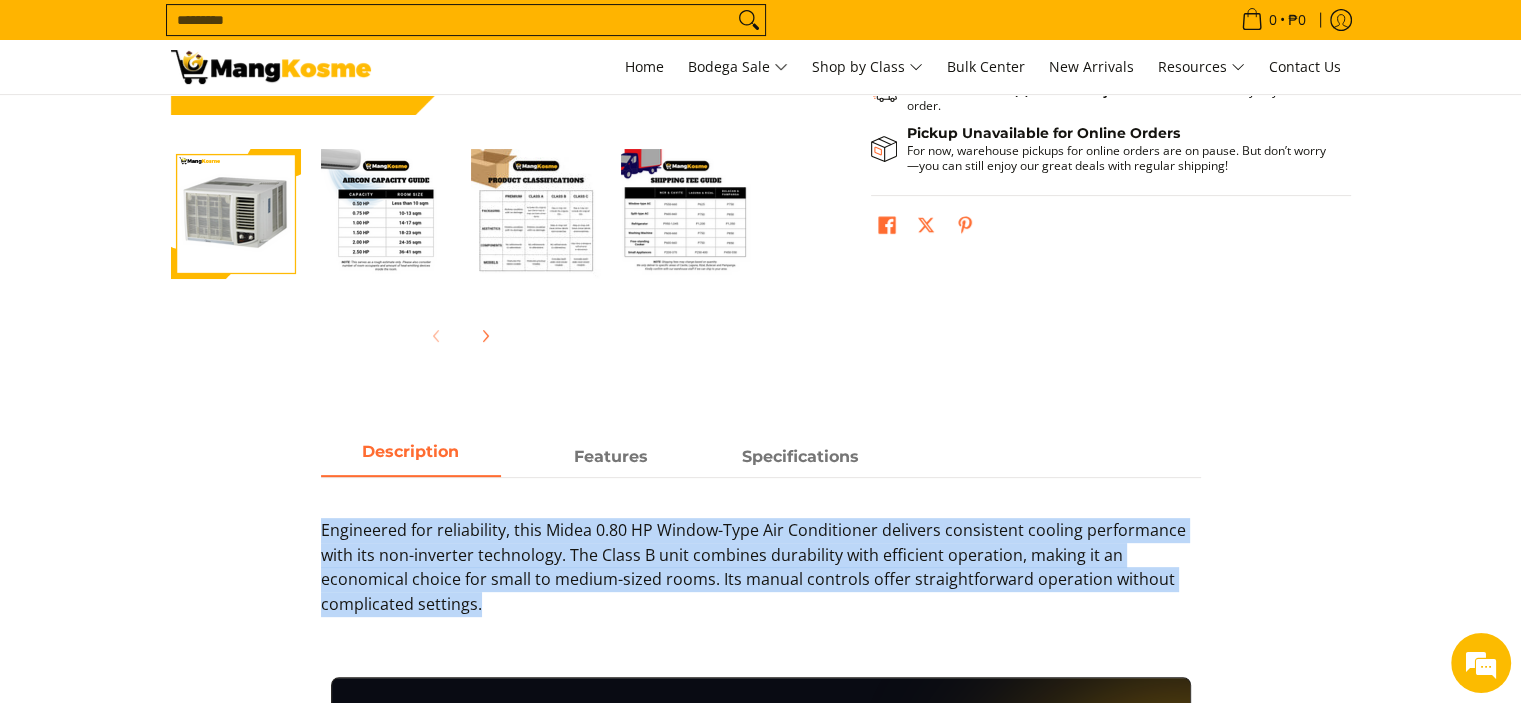 drag, startPoint x: 328, startPoint y: 525, endPoint x: 799, endPoint y: 595, distance: 476.17328 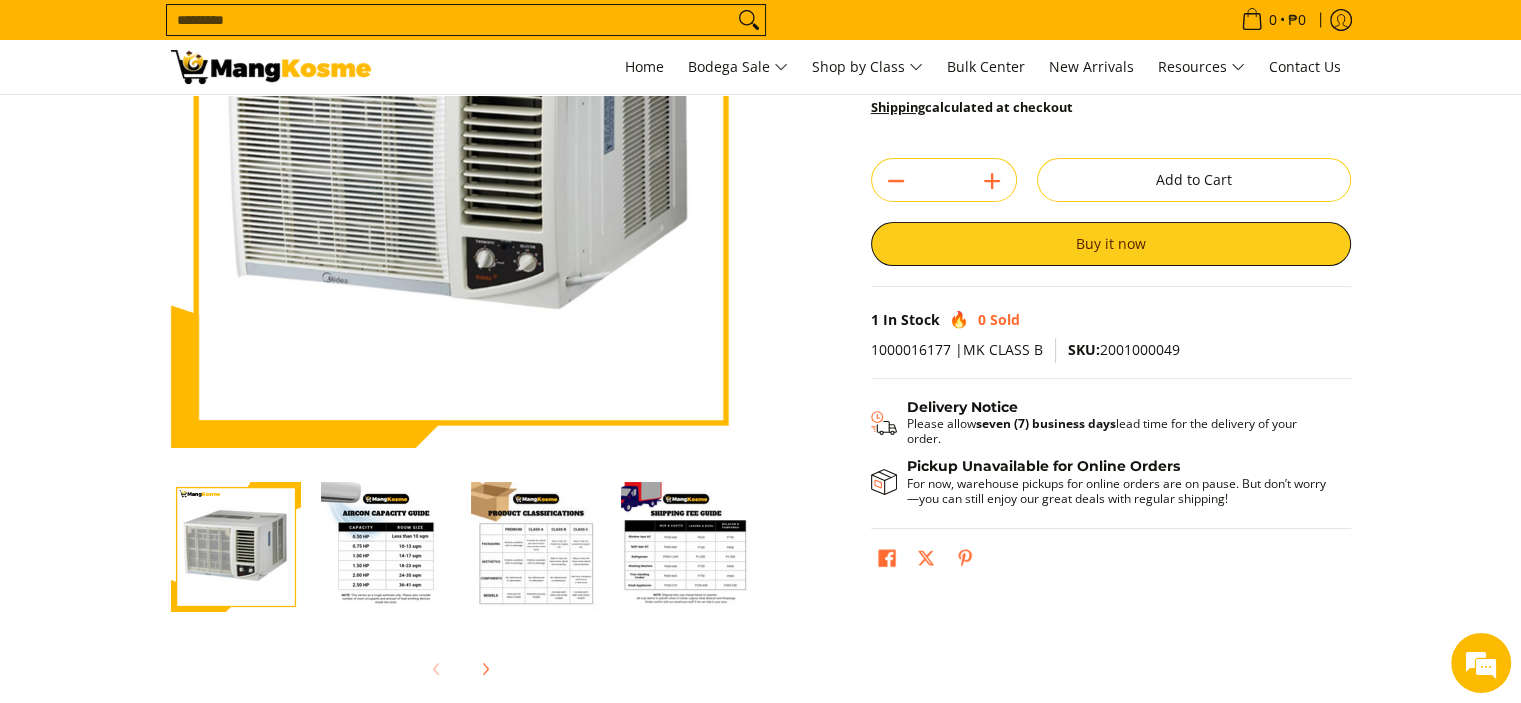 scroll, scrollTop: 400, scrollLeft: 0, axis: vertical 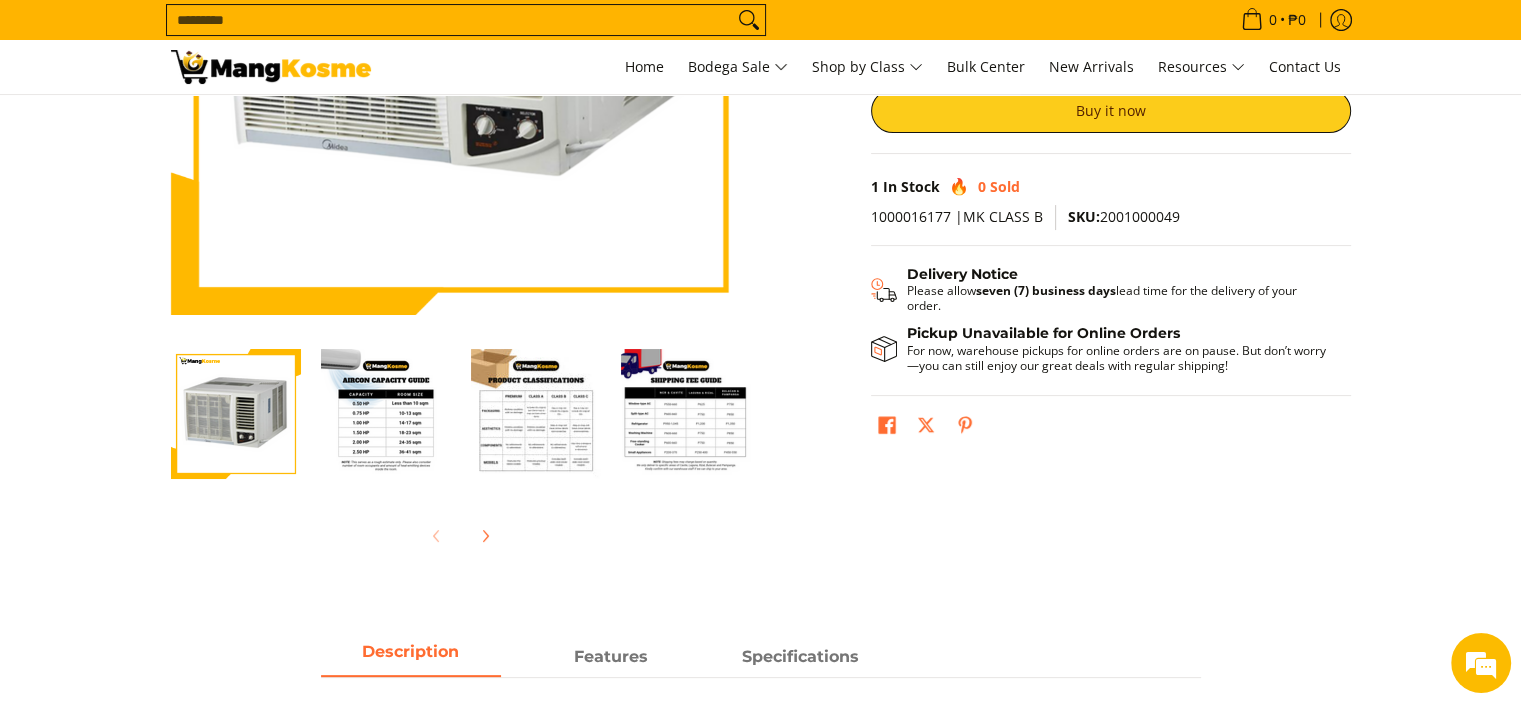 click at bounding box center [236, 414] 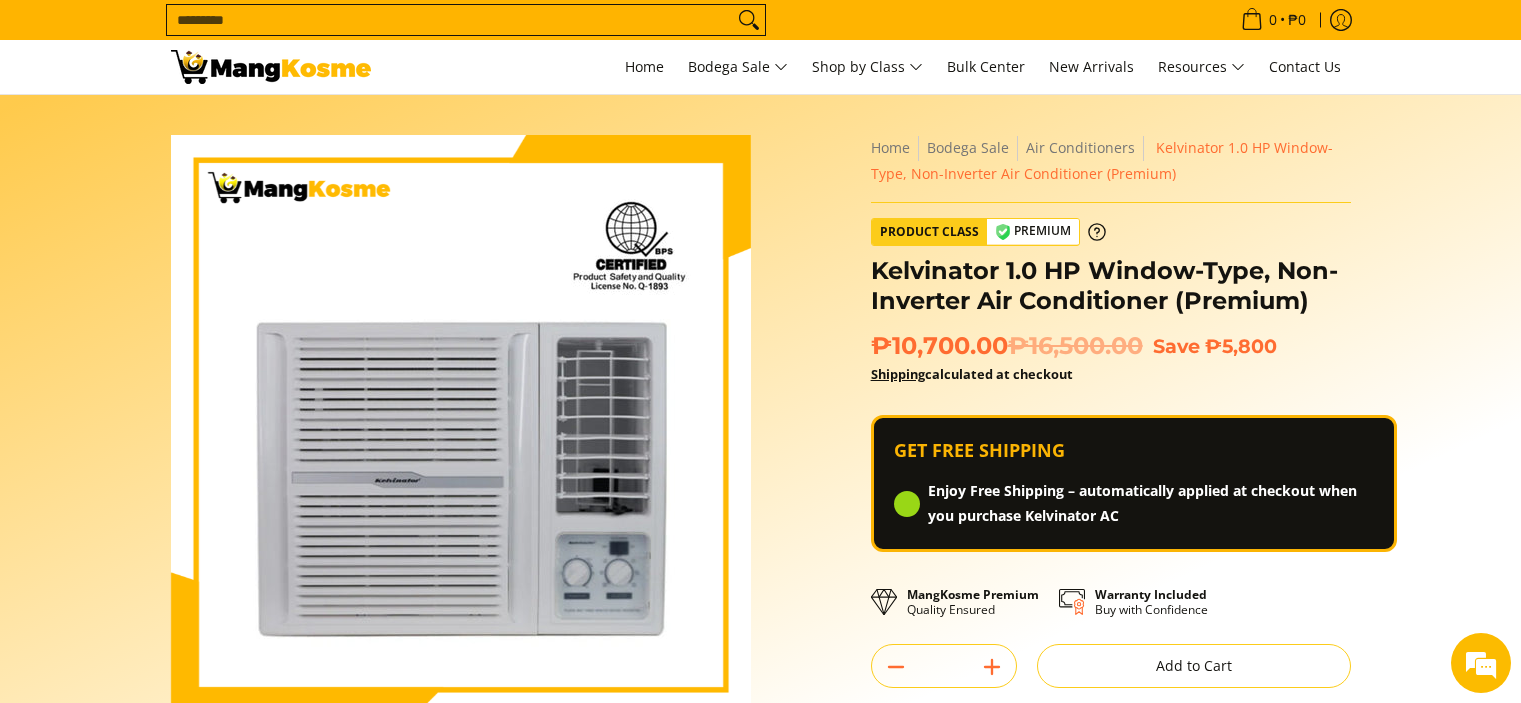 scroll, scrollTop: 0, scrollLeft: 0, axis: both 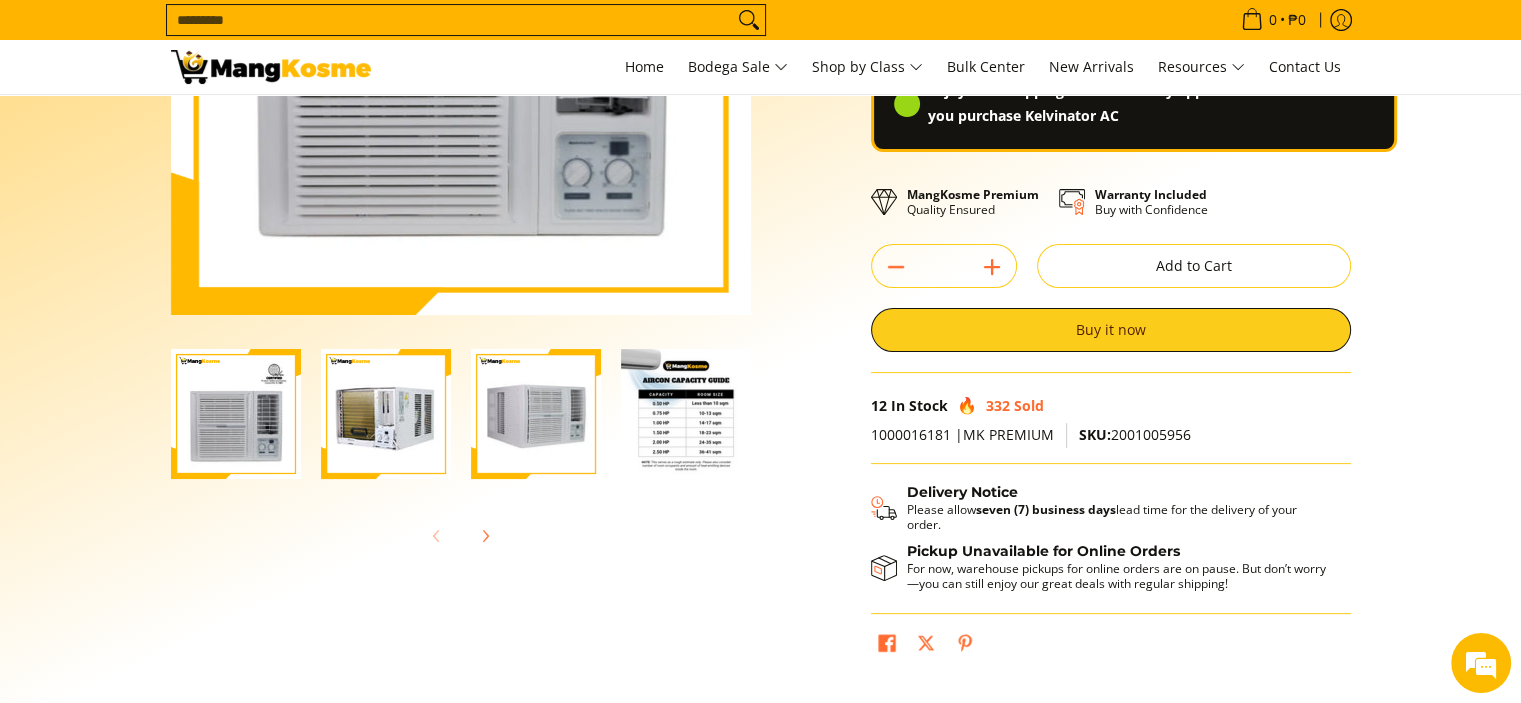 click at bounding box center [236, 414] 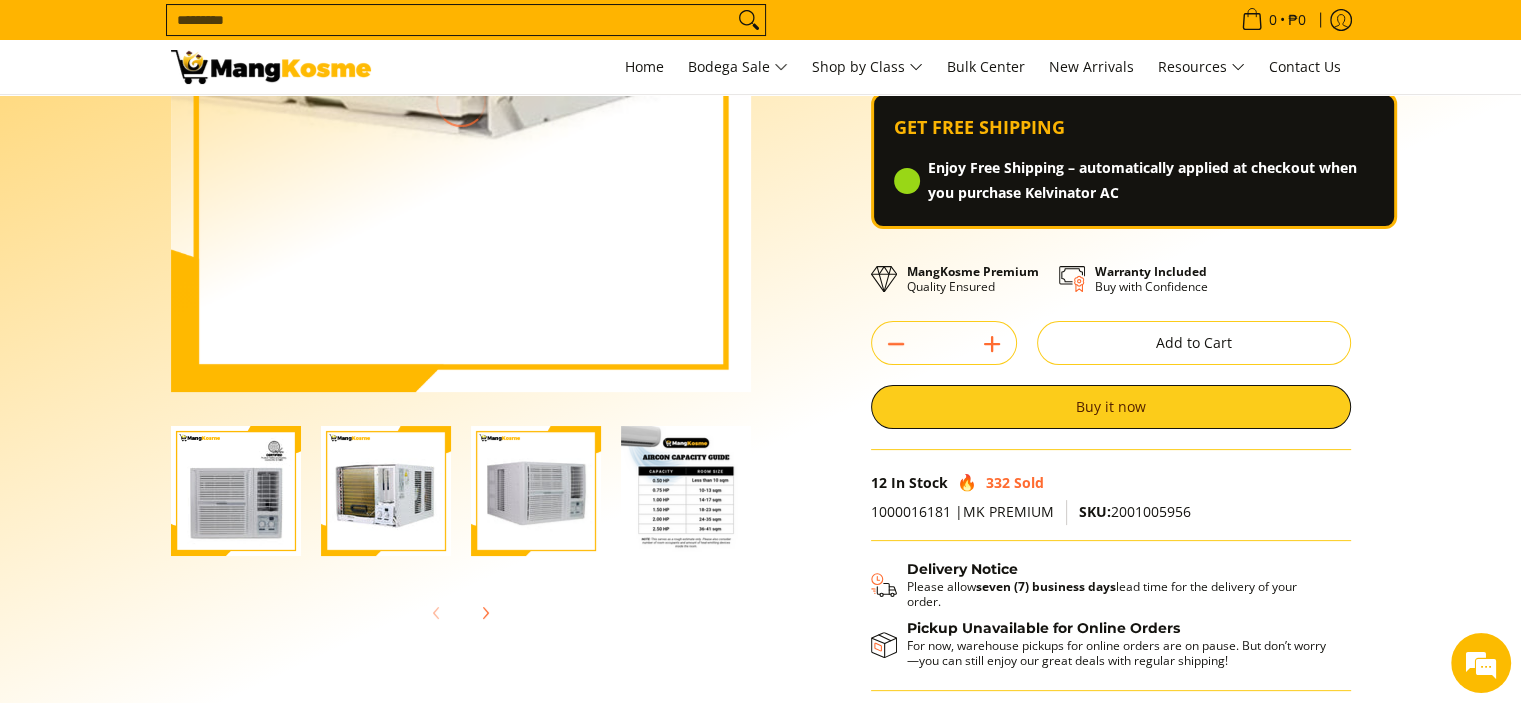 scroll, scrollTop: 200, scrollLeft: 0, axis: vertical 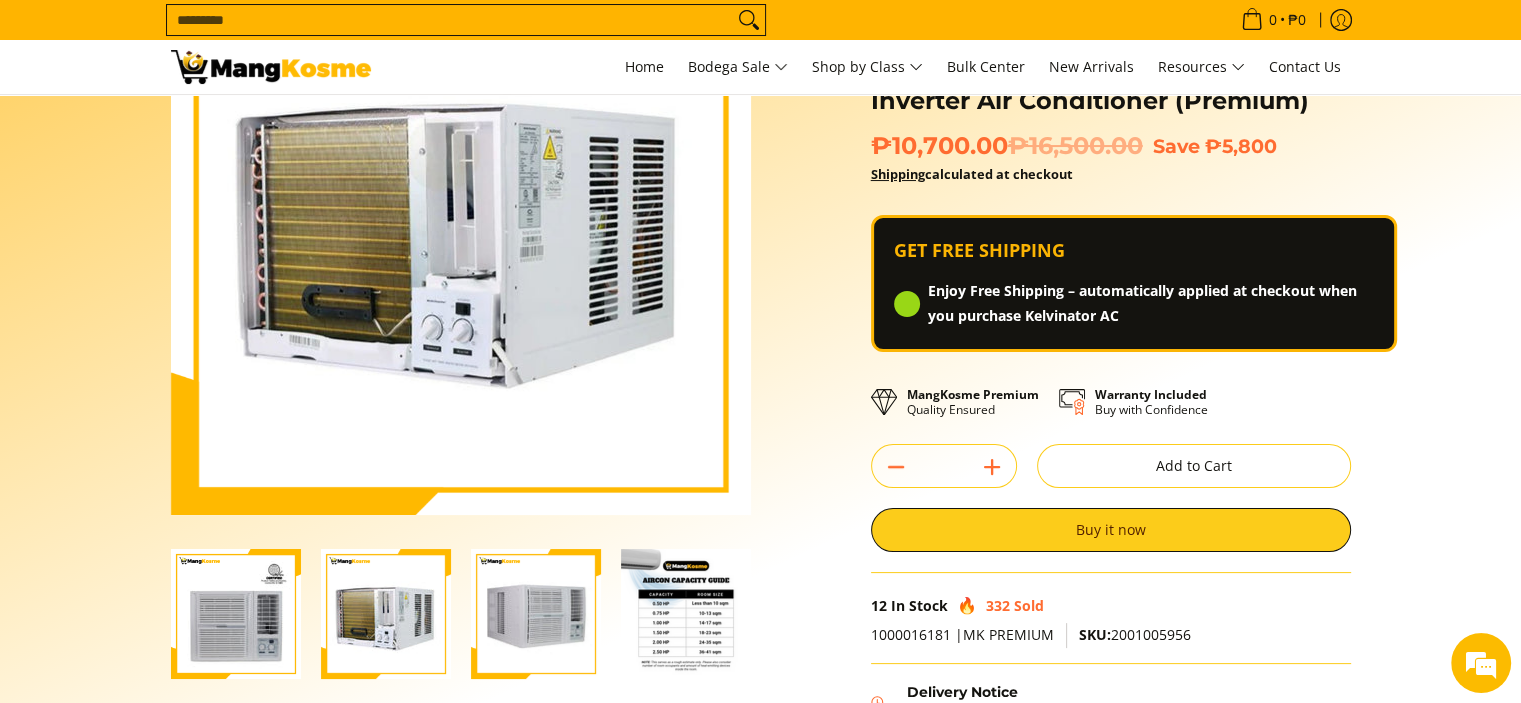 click at bounding box center (536, 614) 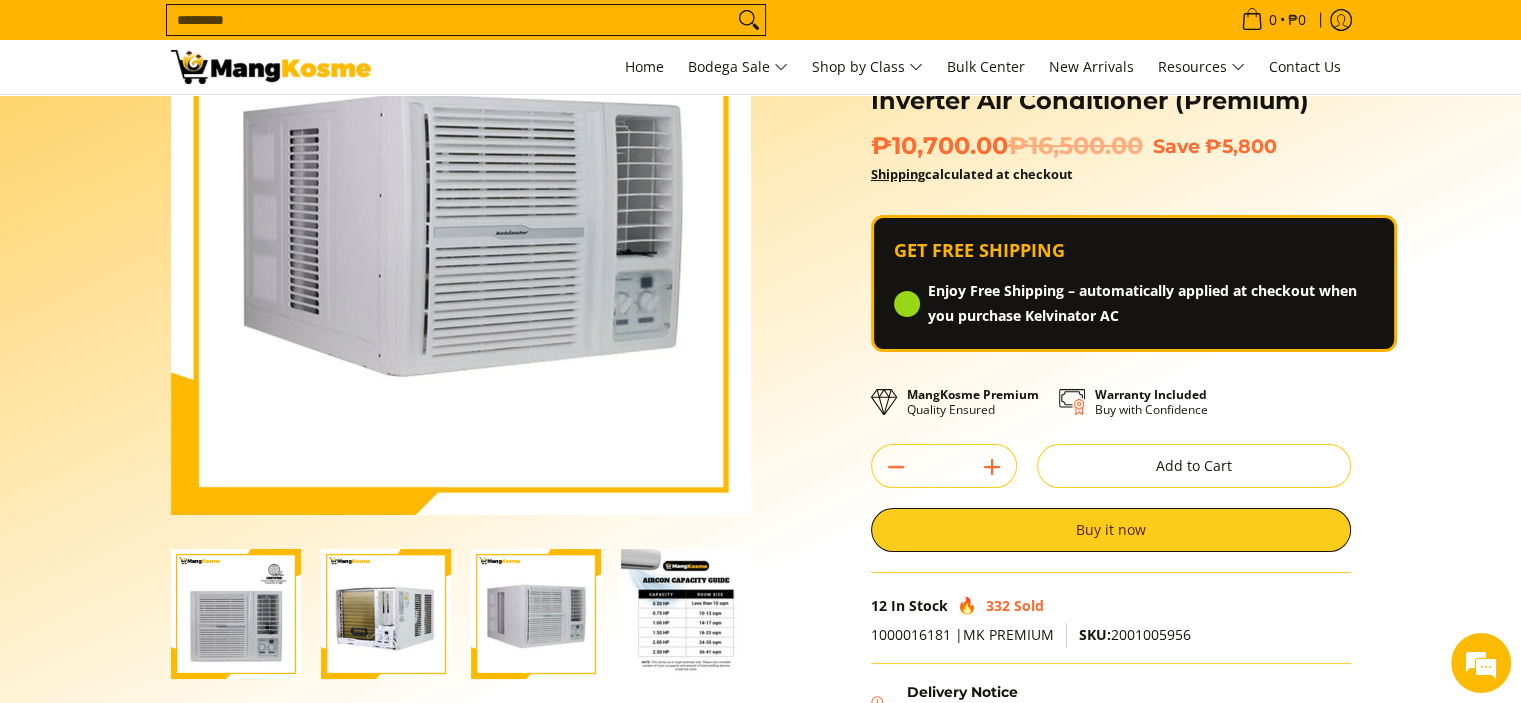 click at bounding box center (686, 614) 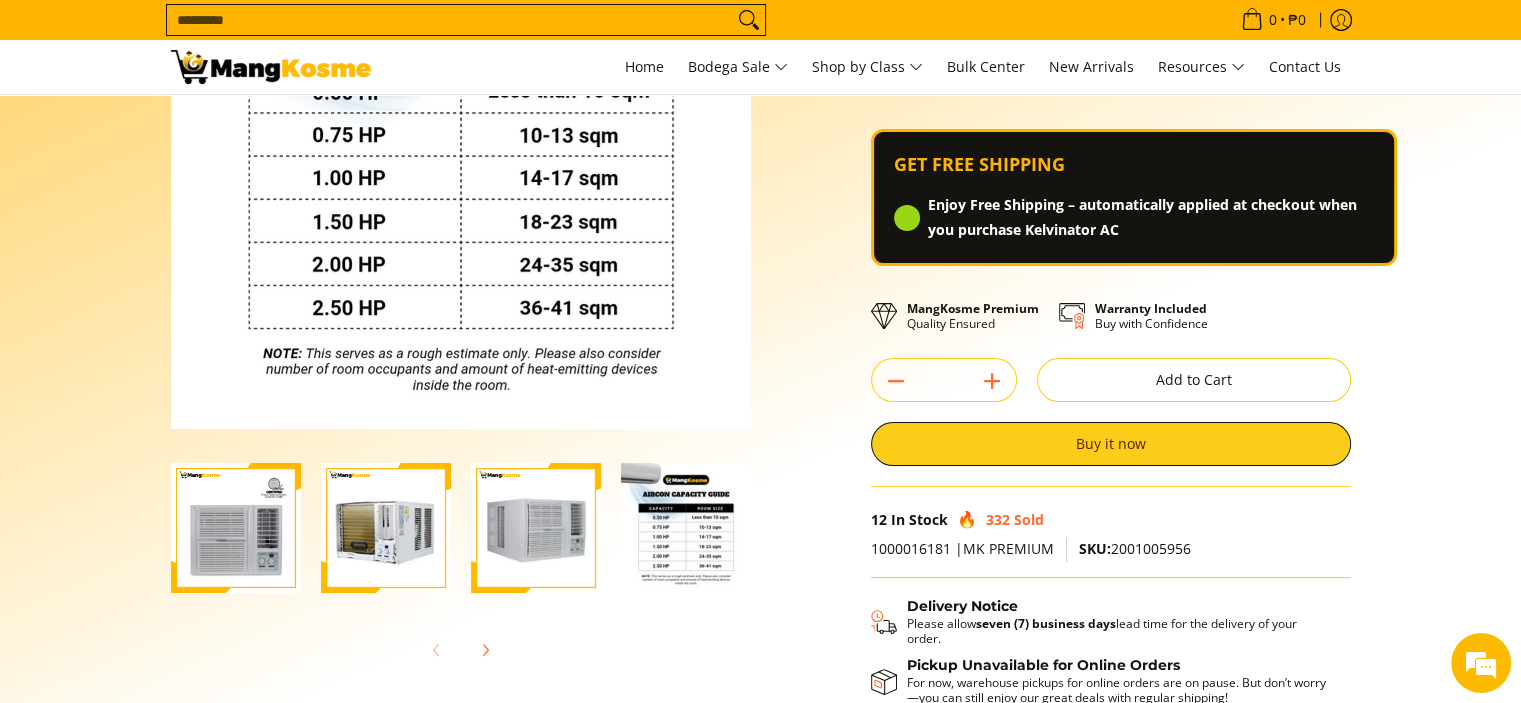 scroll, scrollTop: 100, scrollLeft: 0, axis: vertical 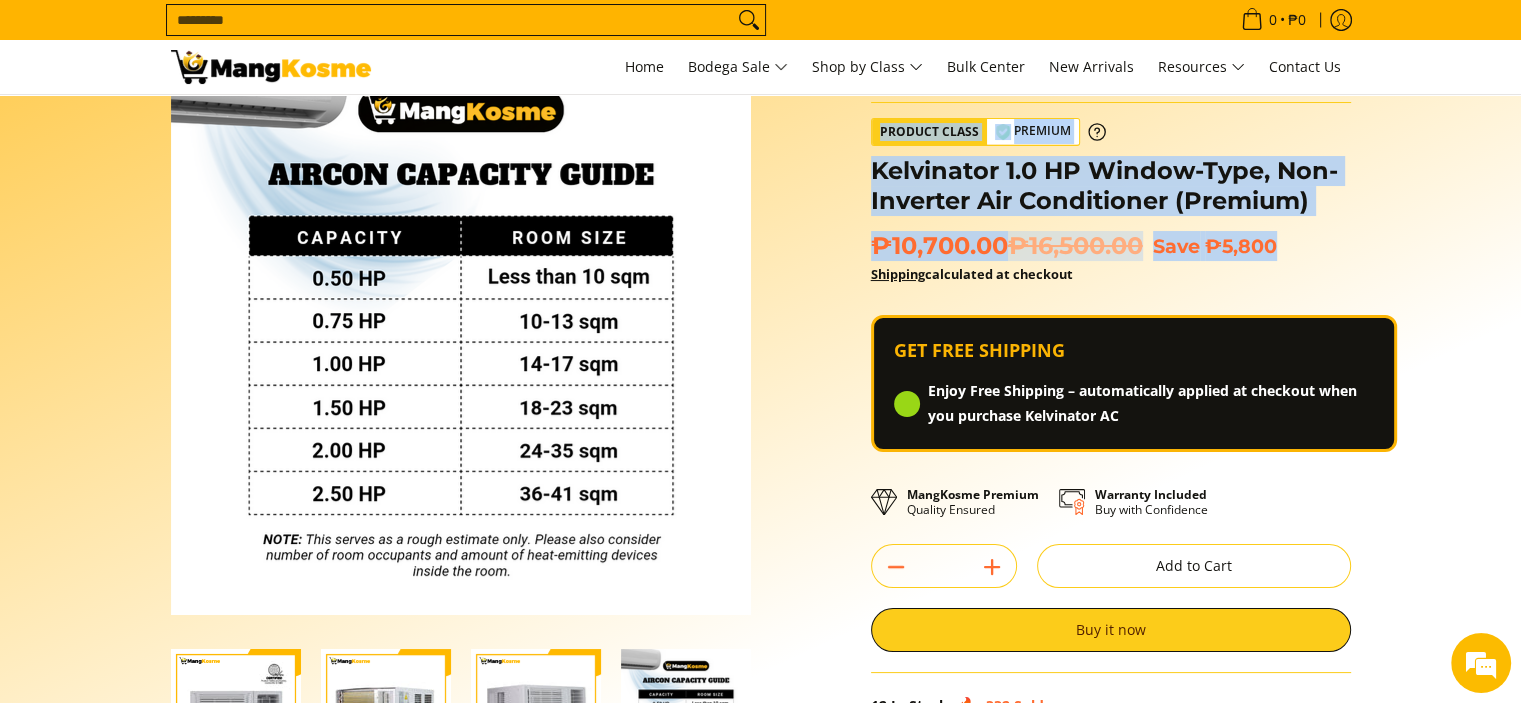 drag, startPoint x: 860, startPoint y: 123, endPoint x: 1340, endPoint y: 261, distance: 499.4437 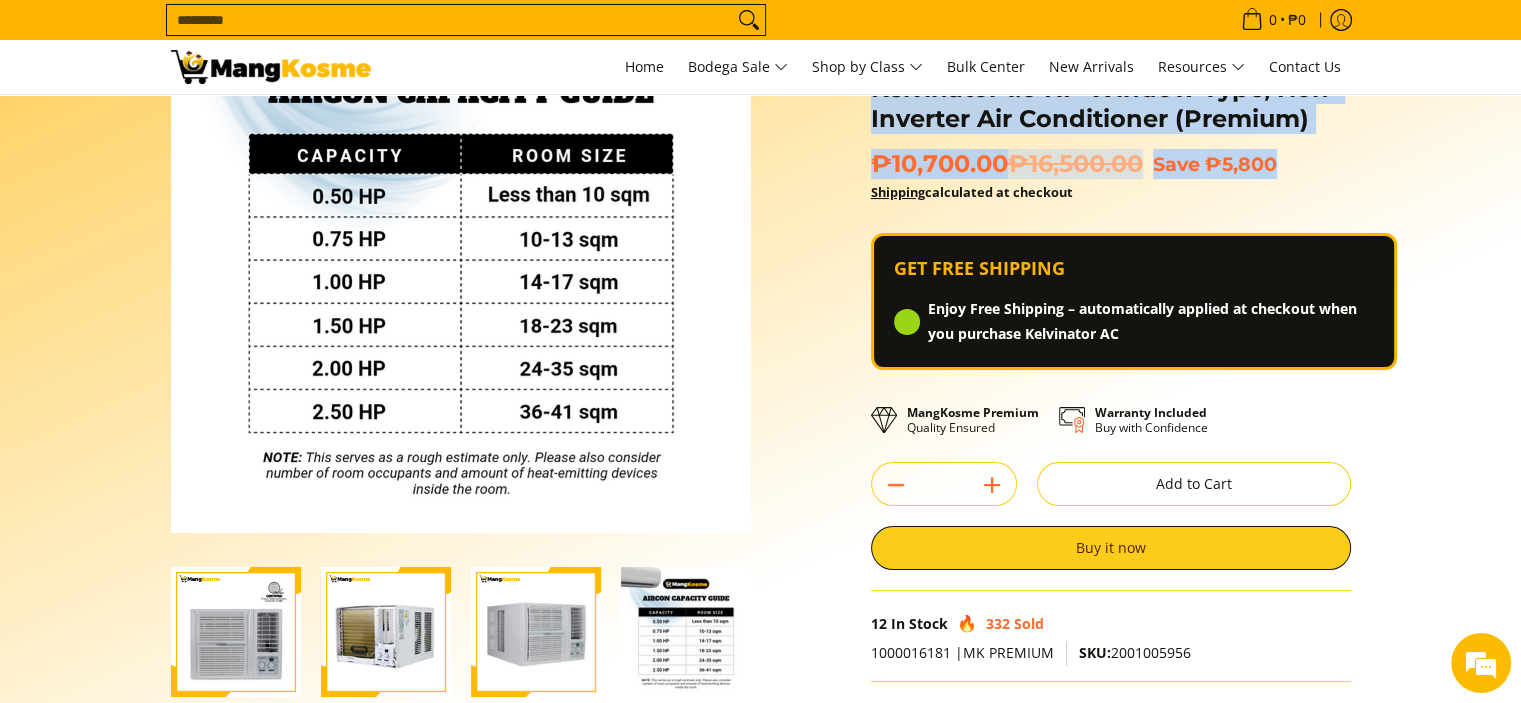 scroll, scrollTop: 300, scrollLeft: 0, axis: vertical 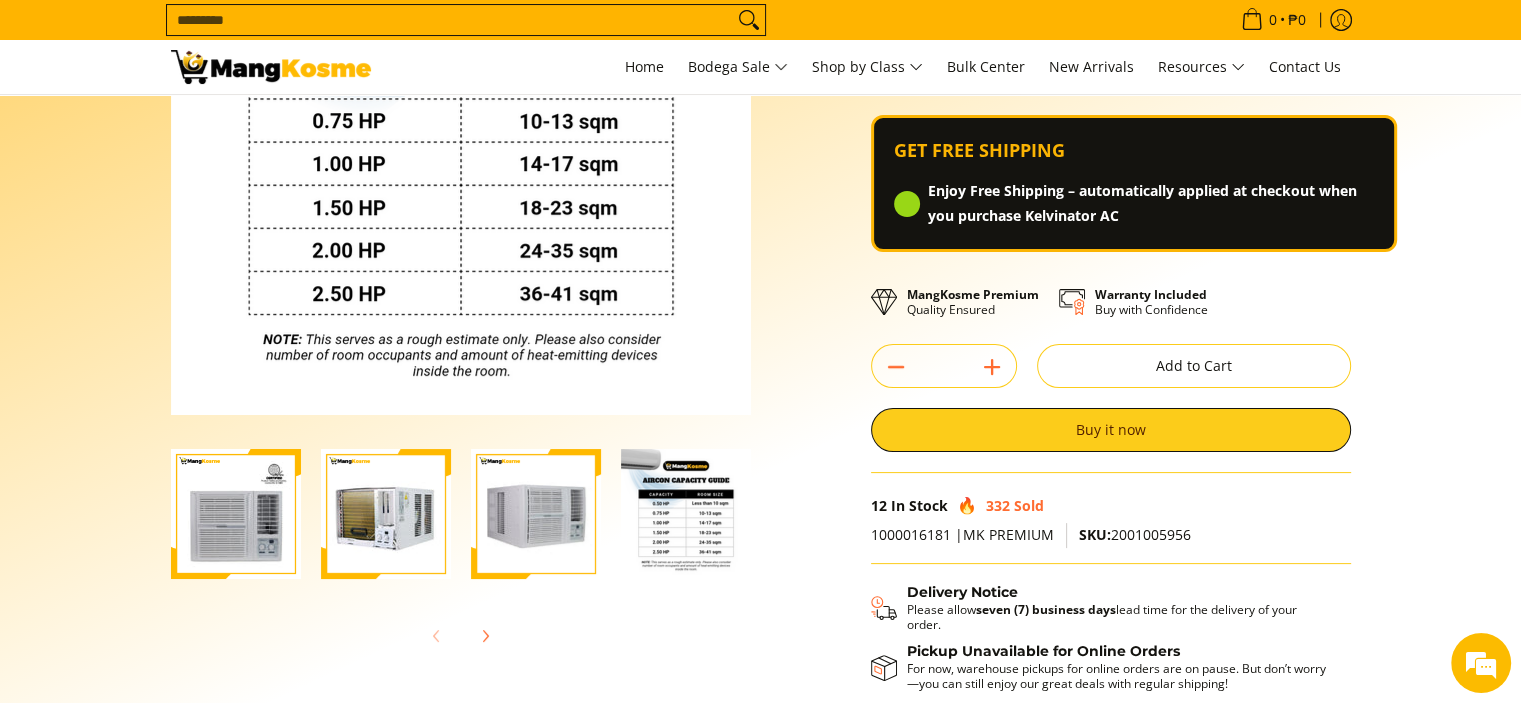 click at bounding box center (236, 514) 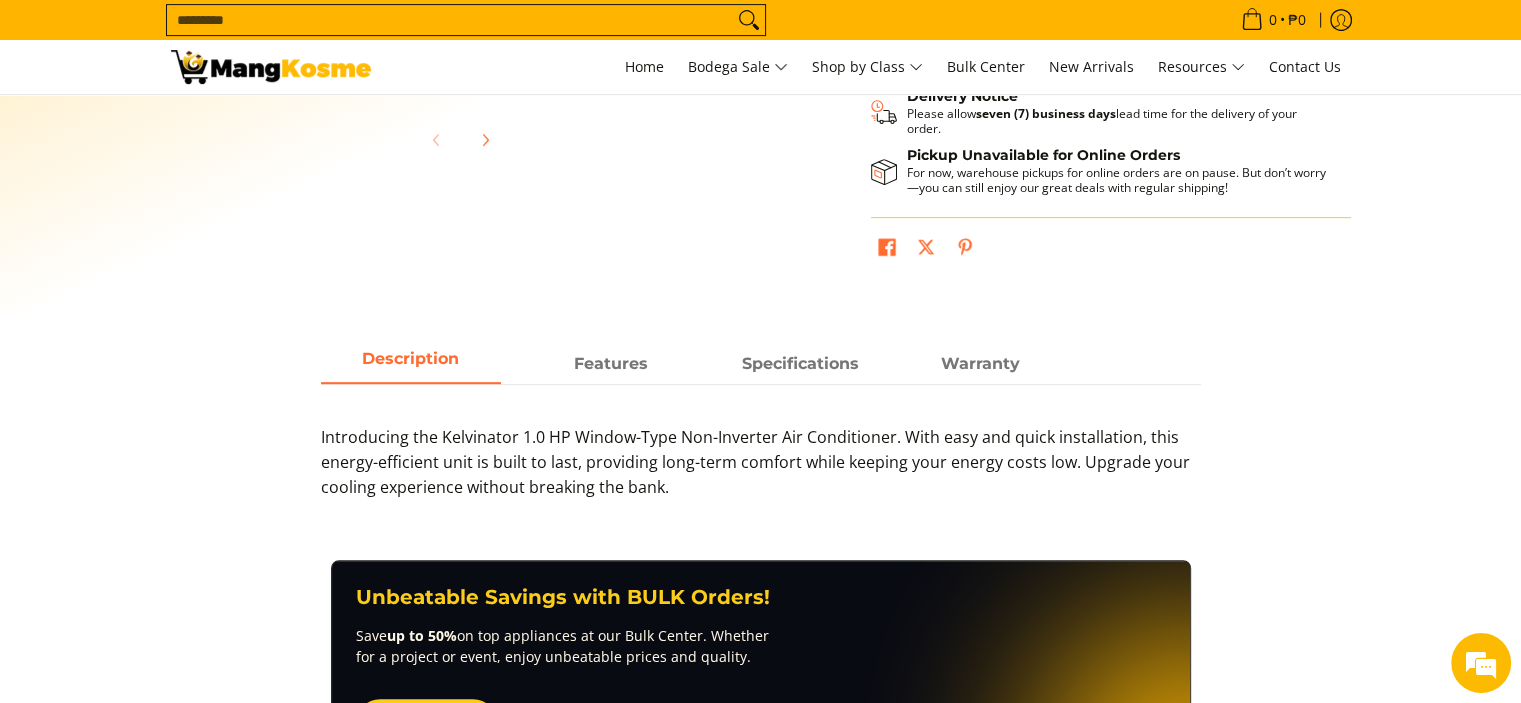 scroll, scrollTop: 1000, scrollLeft: 0, axis: vertical 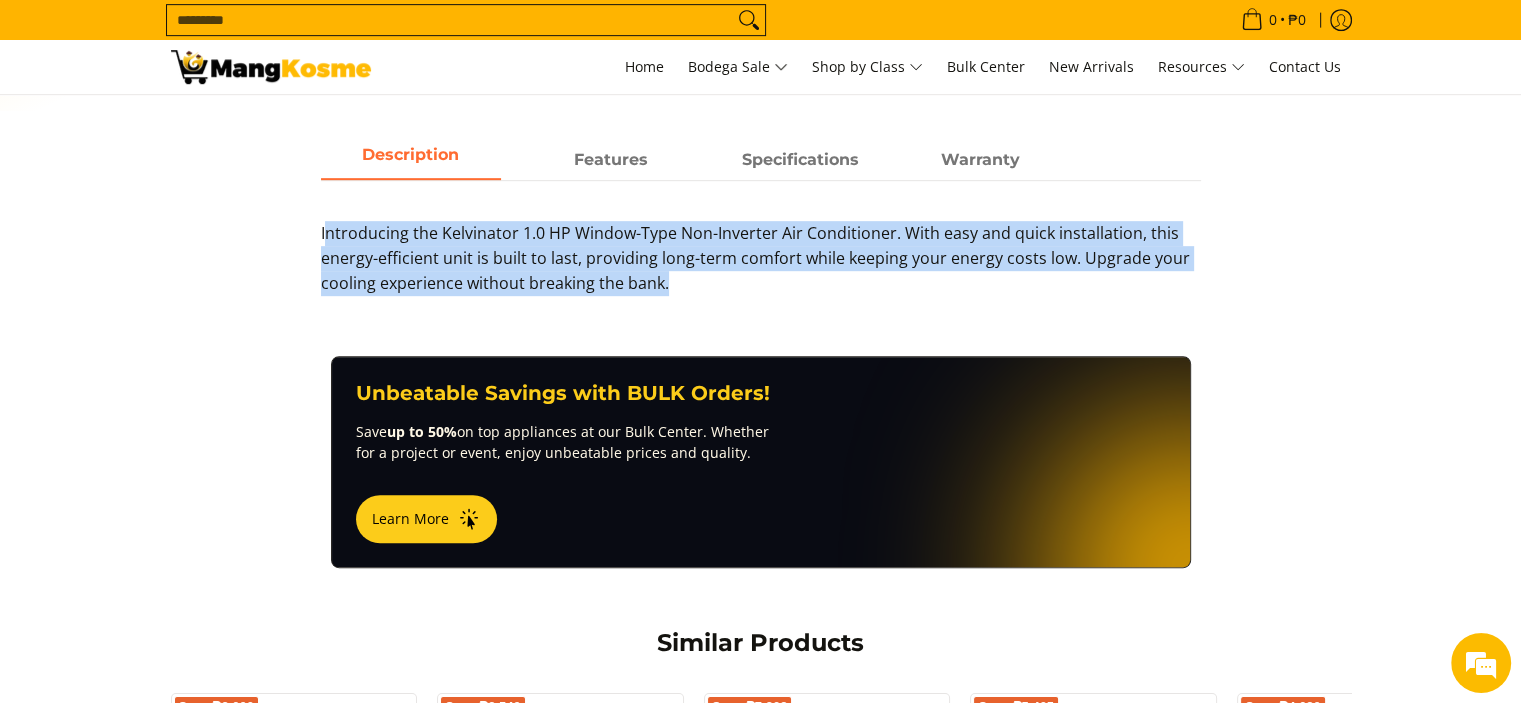 drag, startPoint x: 408, startPoint y: 223, endPoint x: 776, endPoint y: 276, distance: 371.797 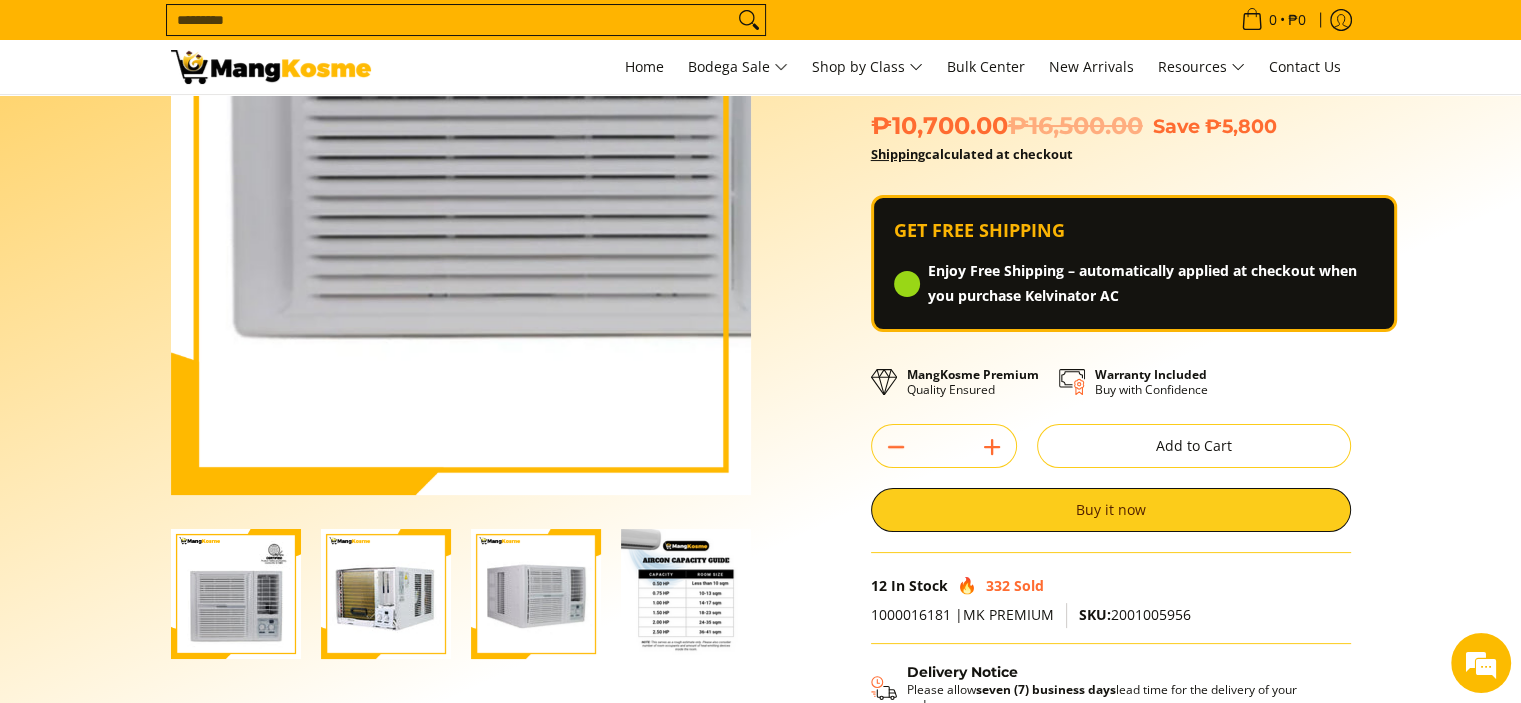 scroll, scrollTop: 300, scrollLeft: 0, axis: vertical 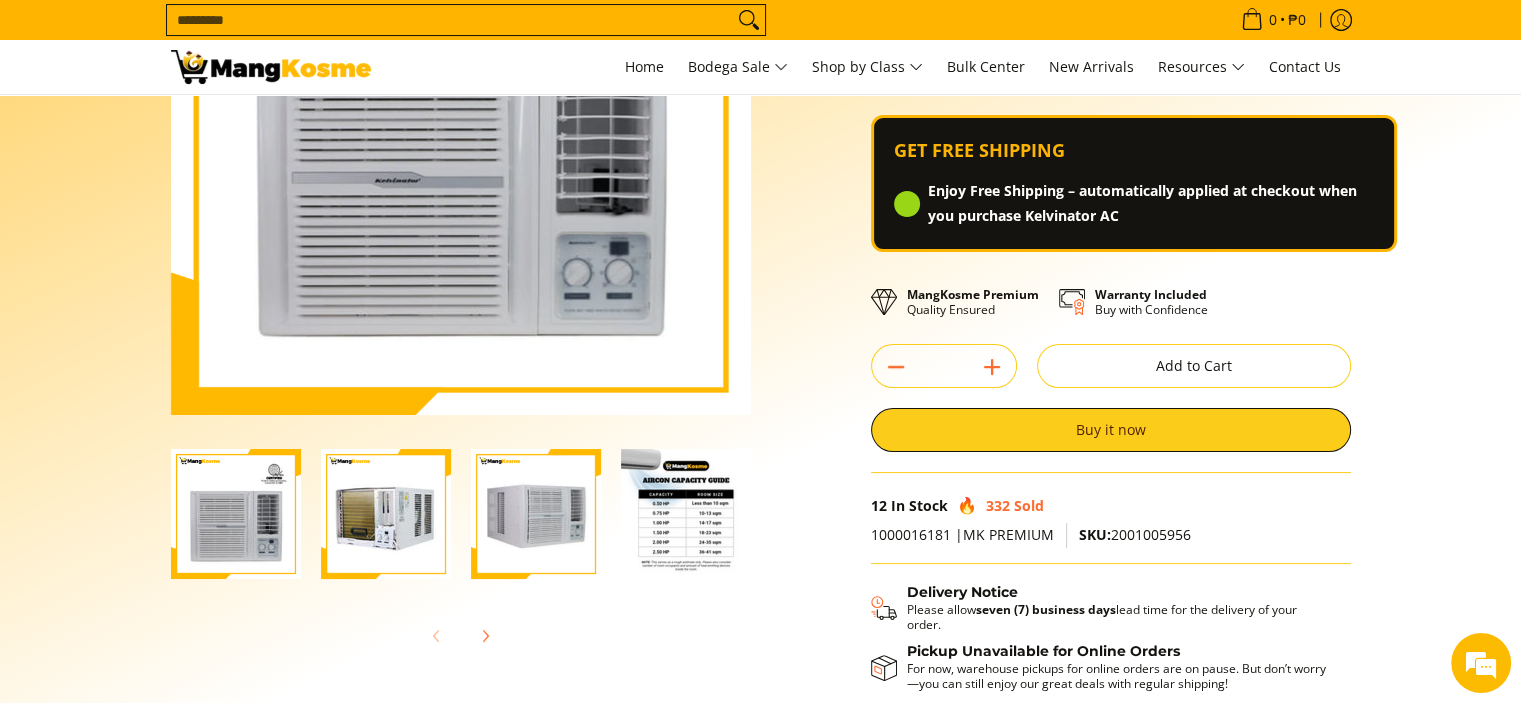 click at bounding box center [536, 514] 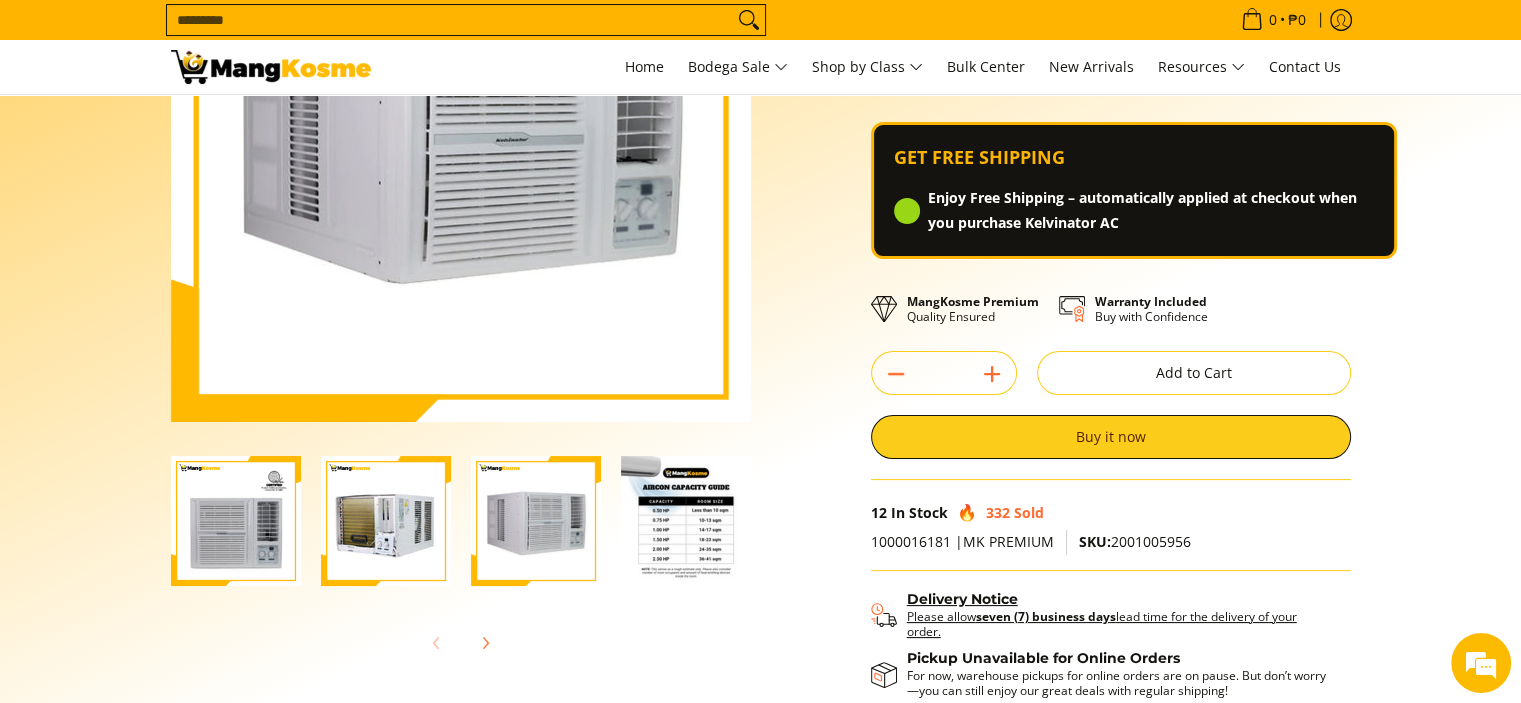scroll, scrollTop: 300, scrollLeft: 0, axis: vertical 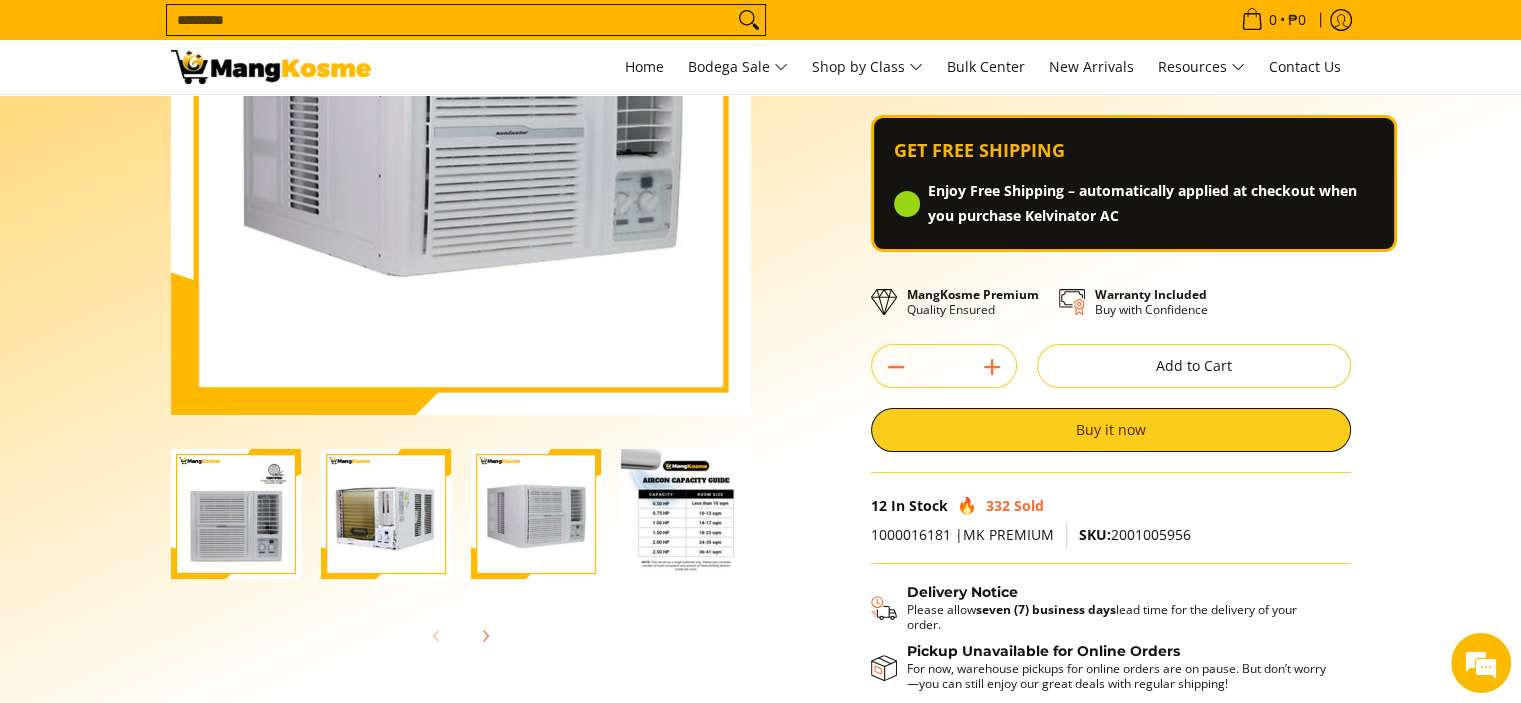 click at bounding box center (236, 514) 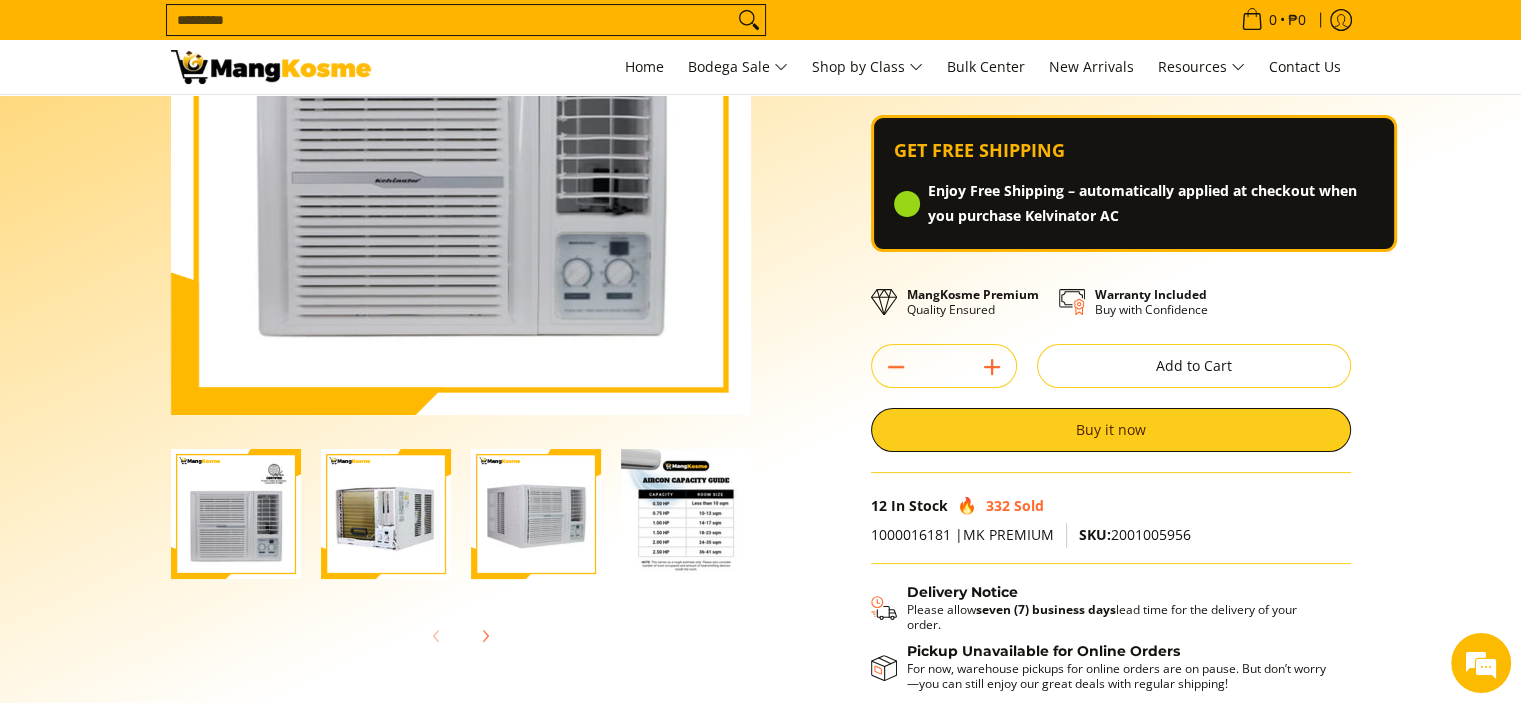 click at bounding box center (536, 514) 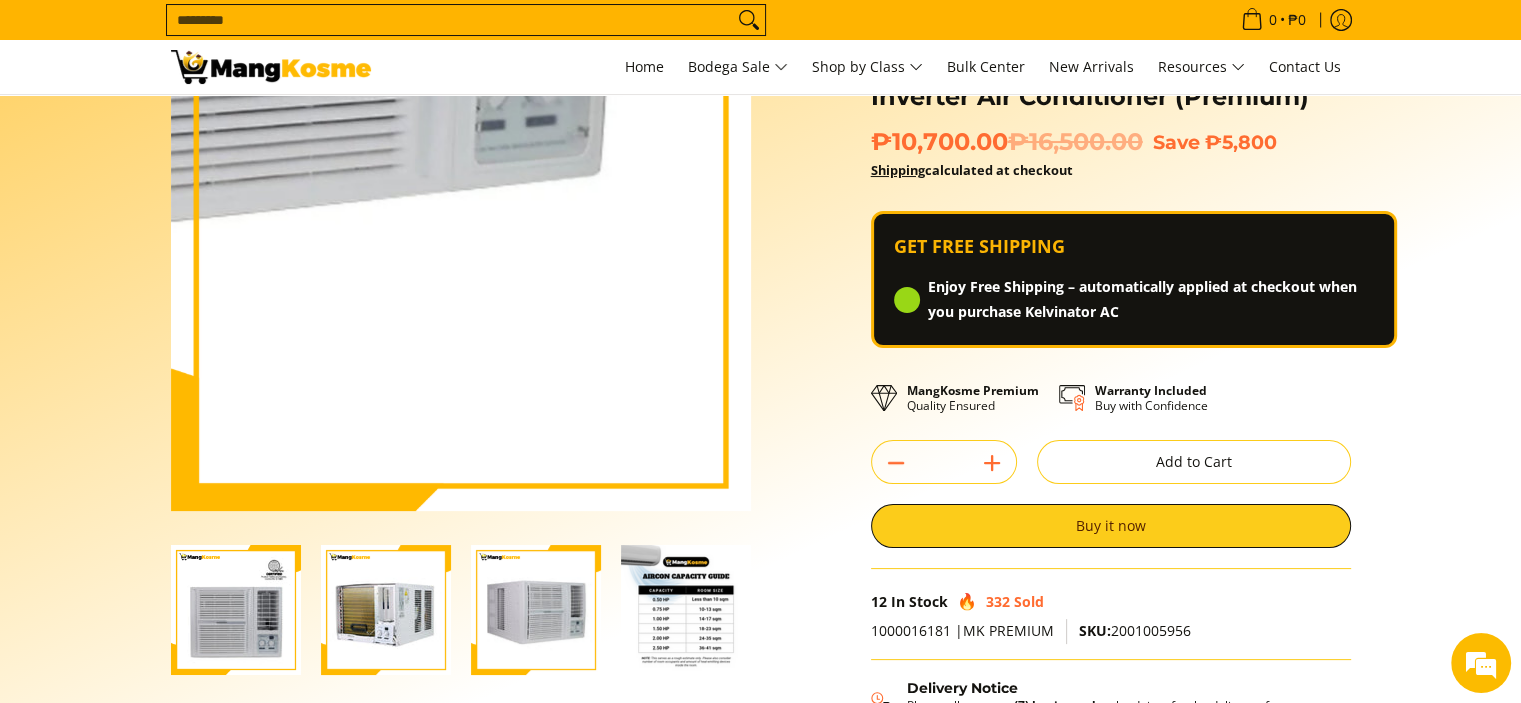 scroll, scrollTop: 300, scrollLeft: 0, axis: vertical 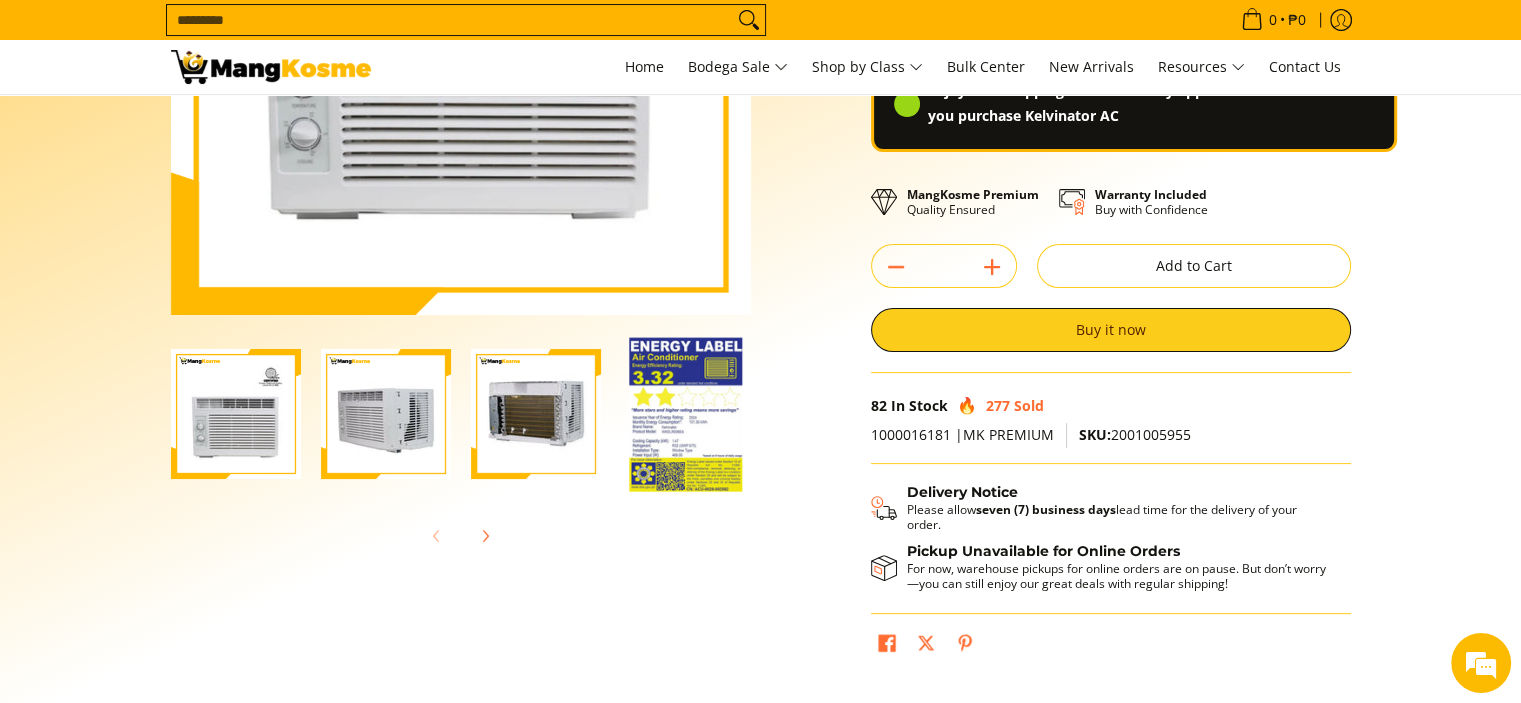 click at bounding box center [386, 414] 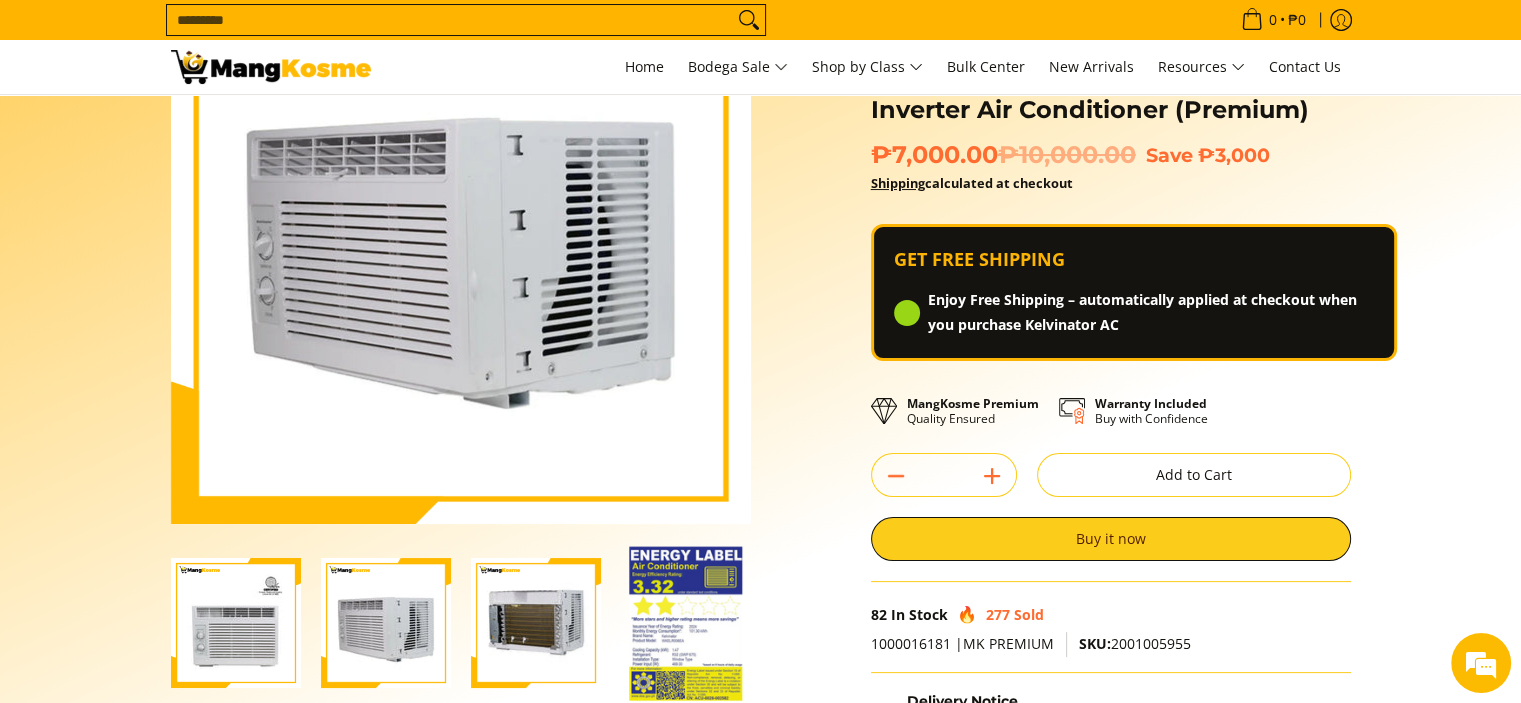 scroll, scrollTop: 300, scrollLeft: 0, axis: vertical 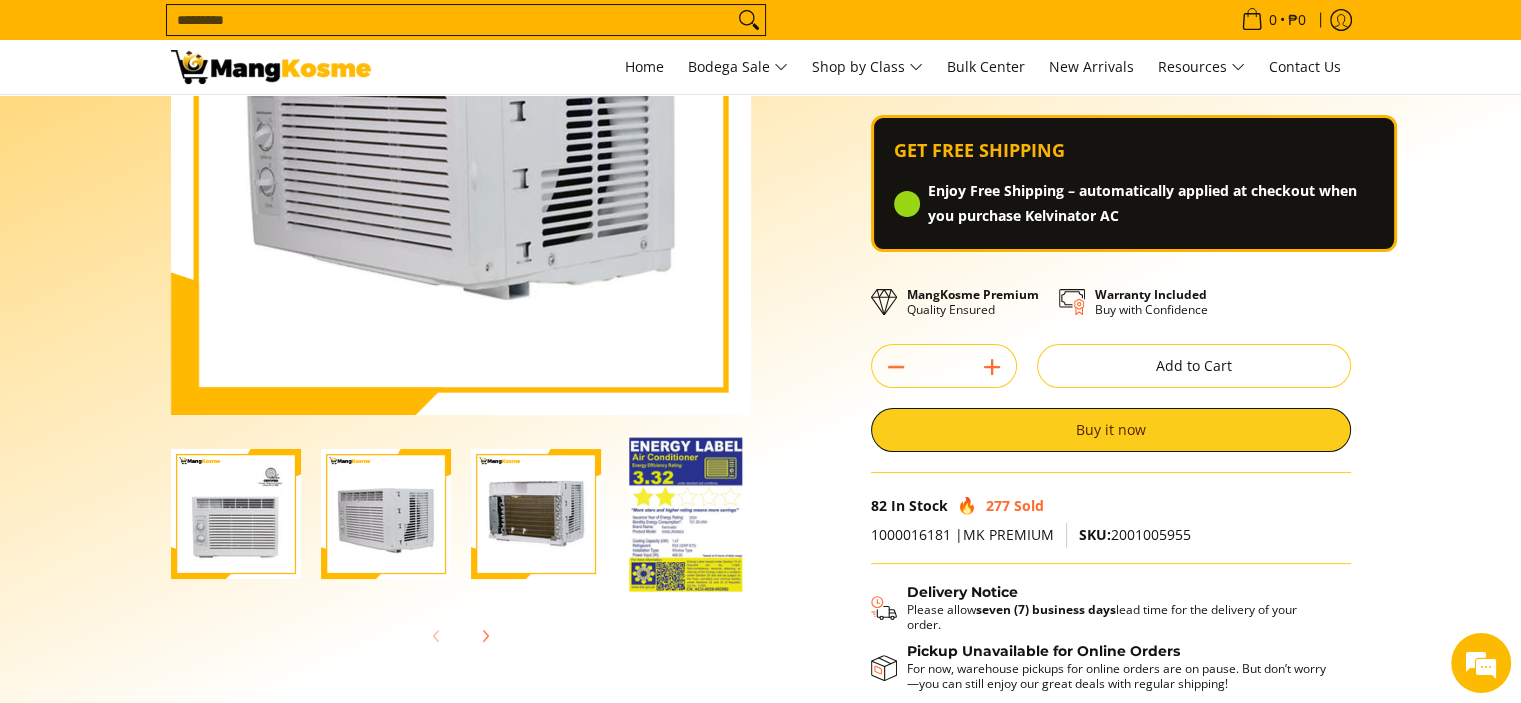 click at bounding box center (536, 514) 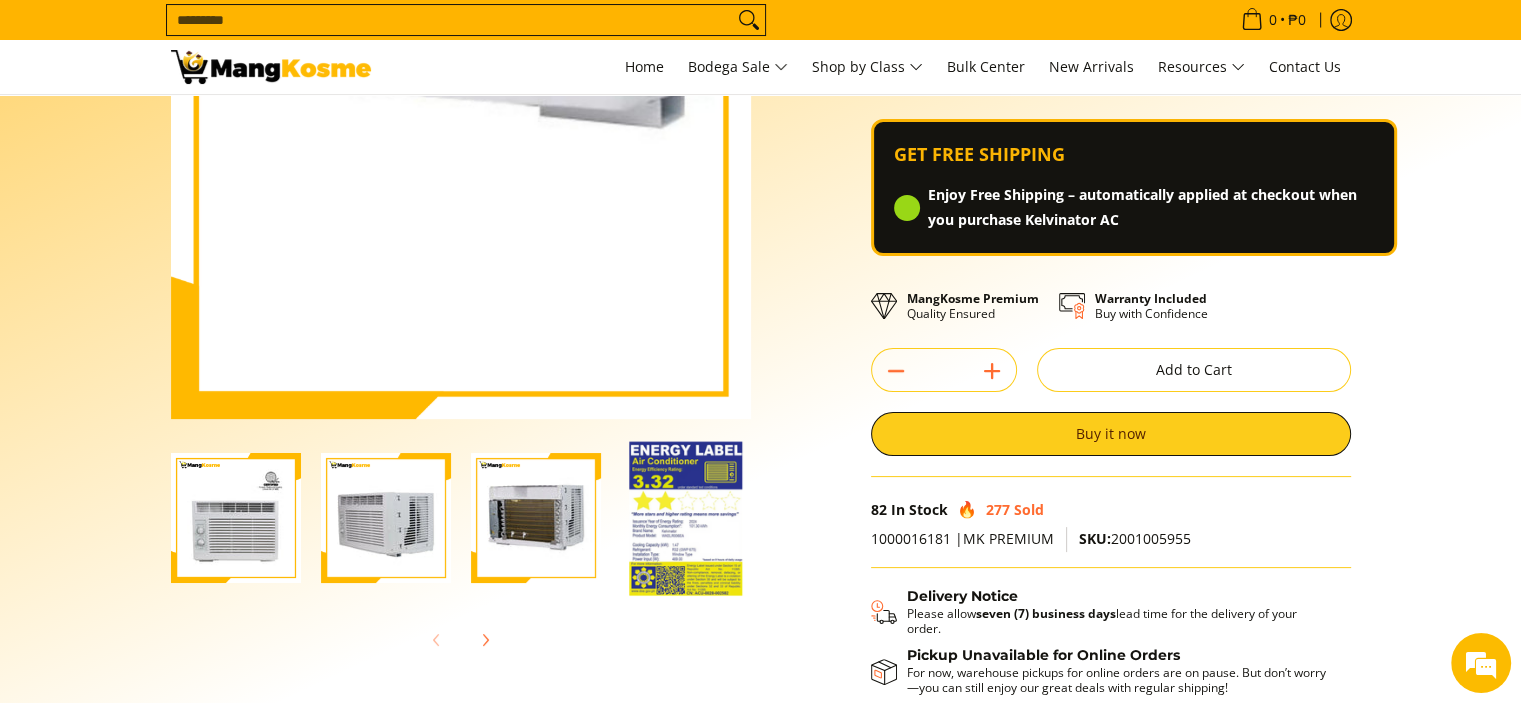 scroll, scrollTop: 300, scrollLeft: 0, axis: vertical 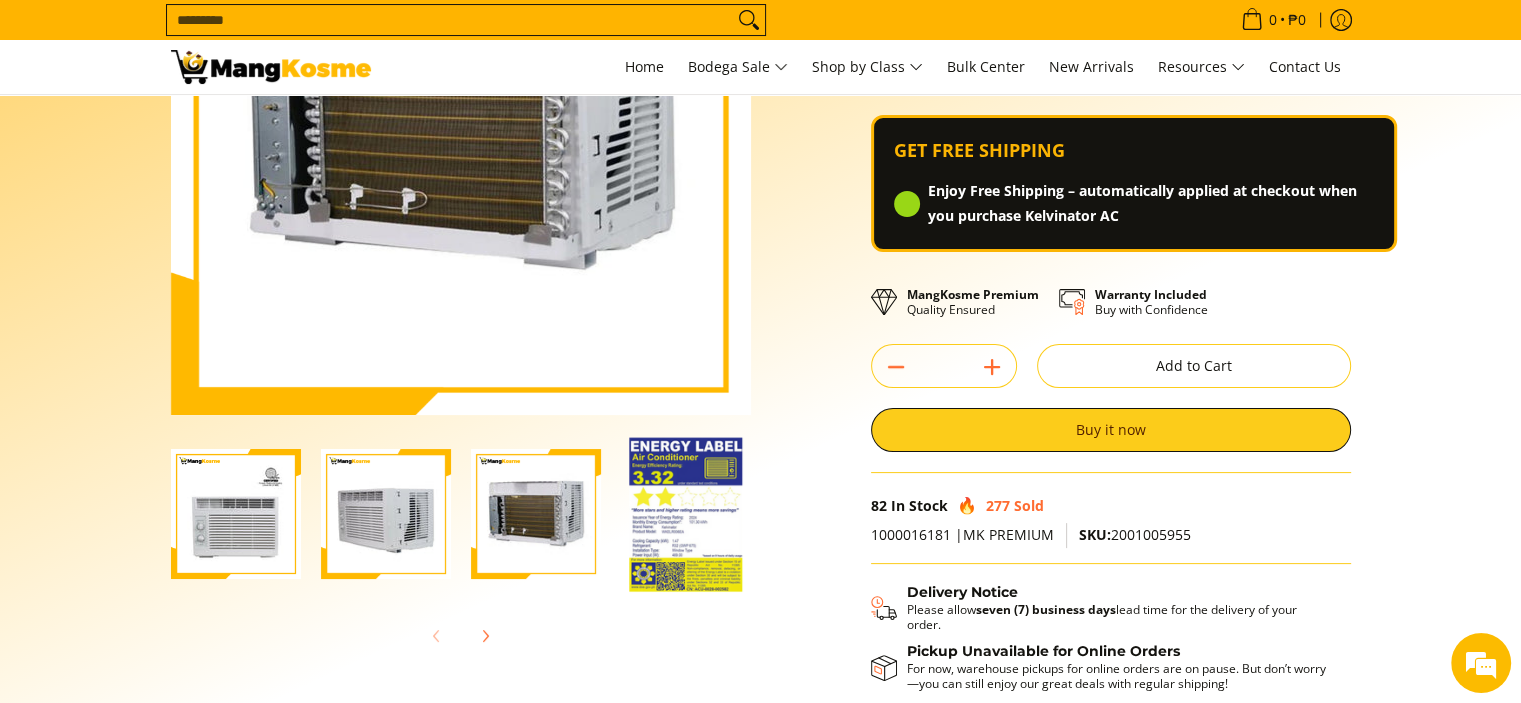 click at bounding box center (386, 514) 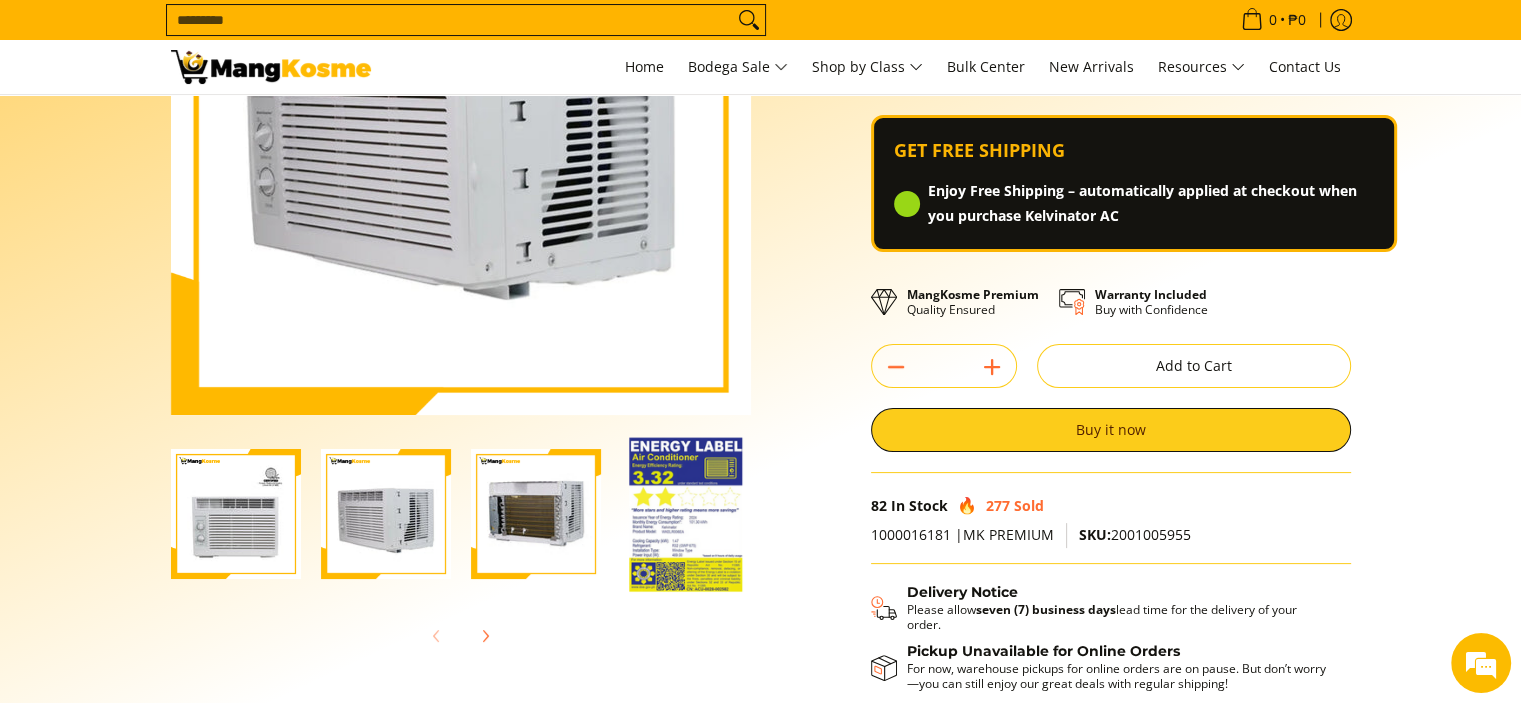 click at bounding box center [236, 514] 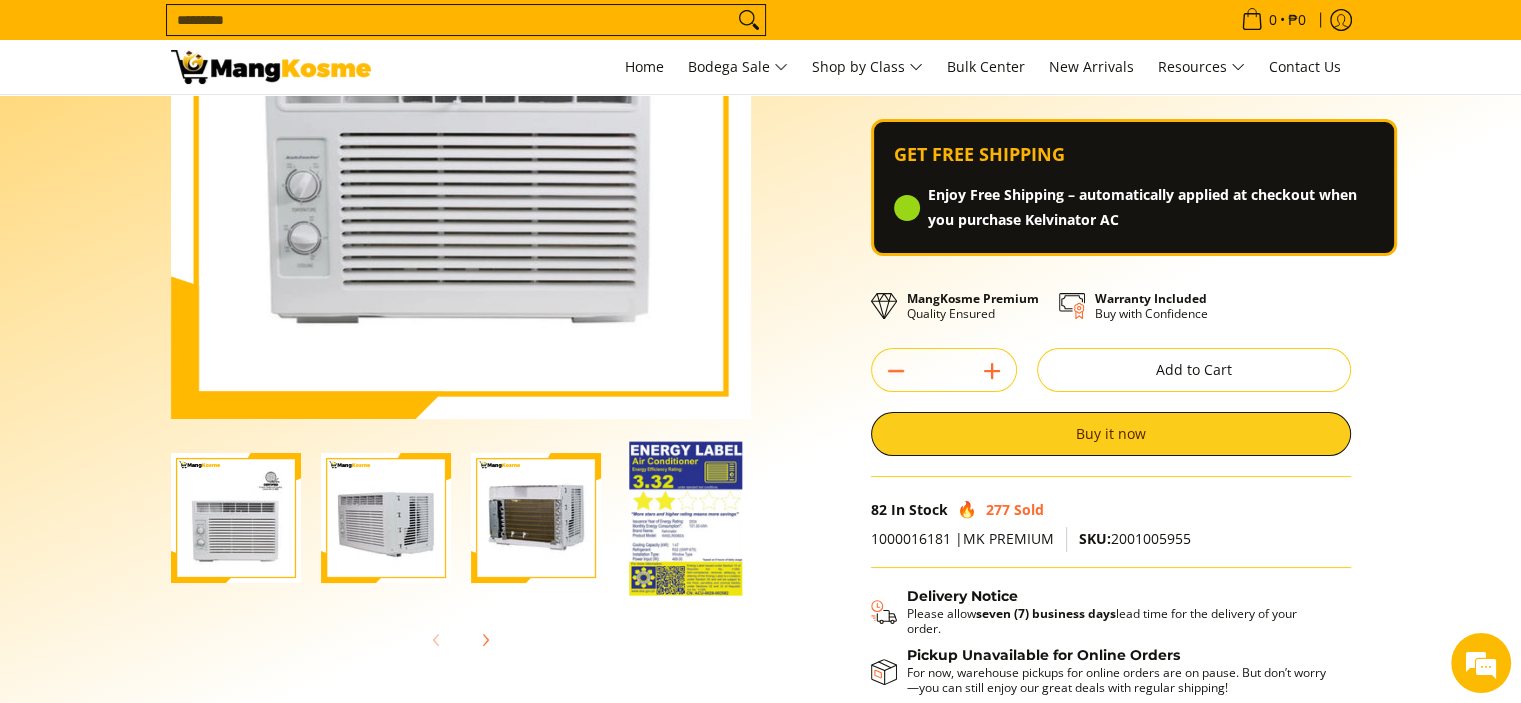 scroll, scrollTop: 300, scrollLeft: 0, axis: vertical 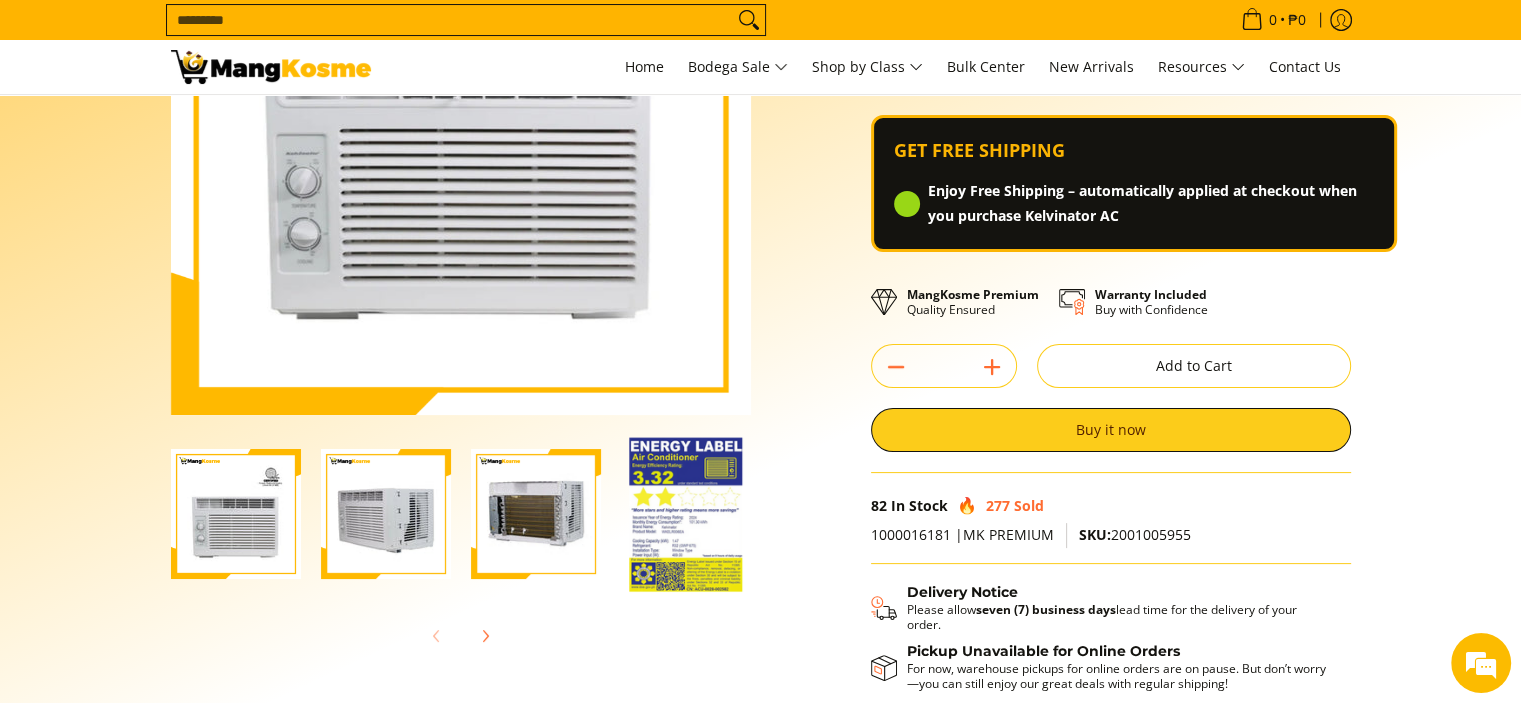 click at bounding box center [386, 514] 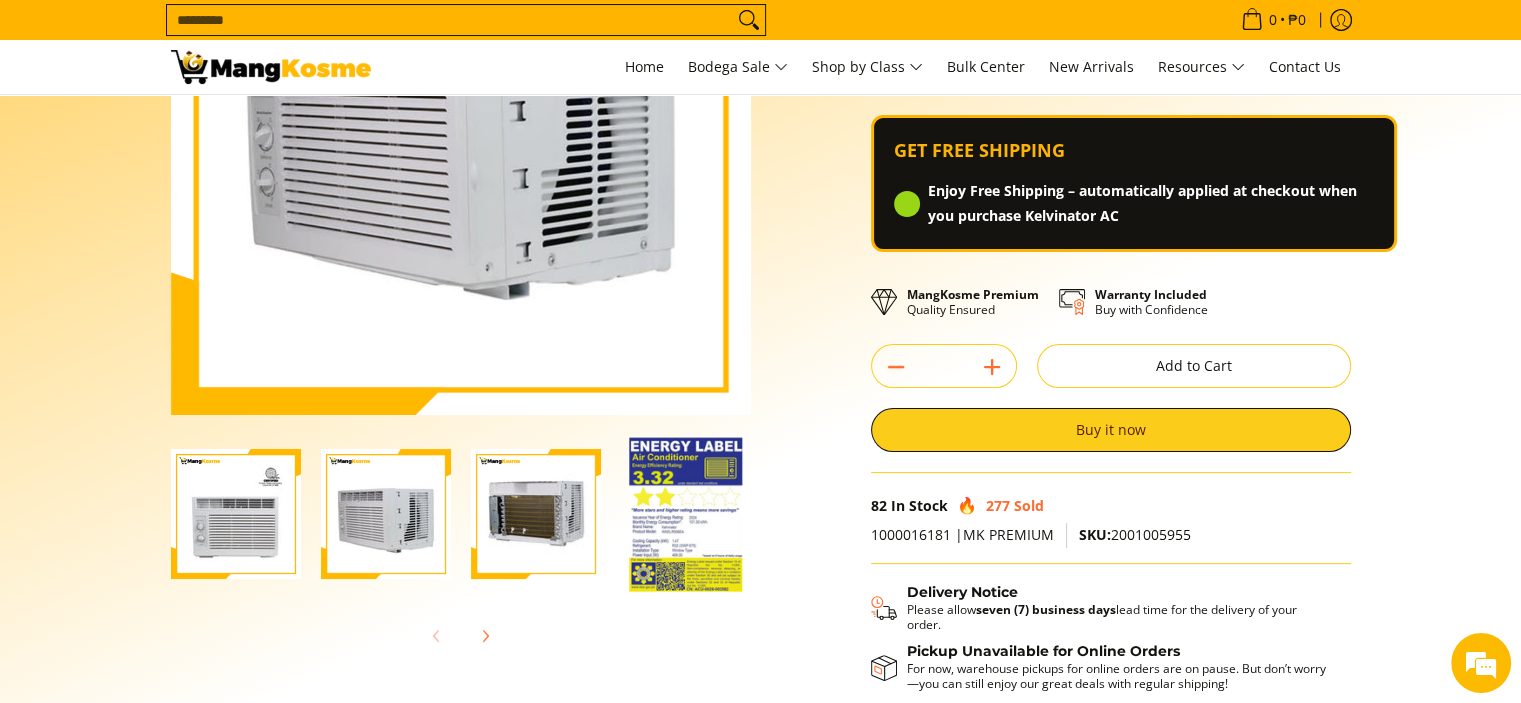 click at bounding box center (536, 514) 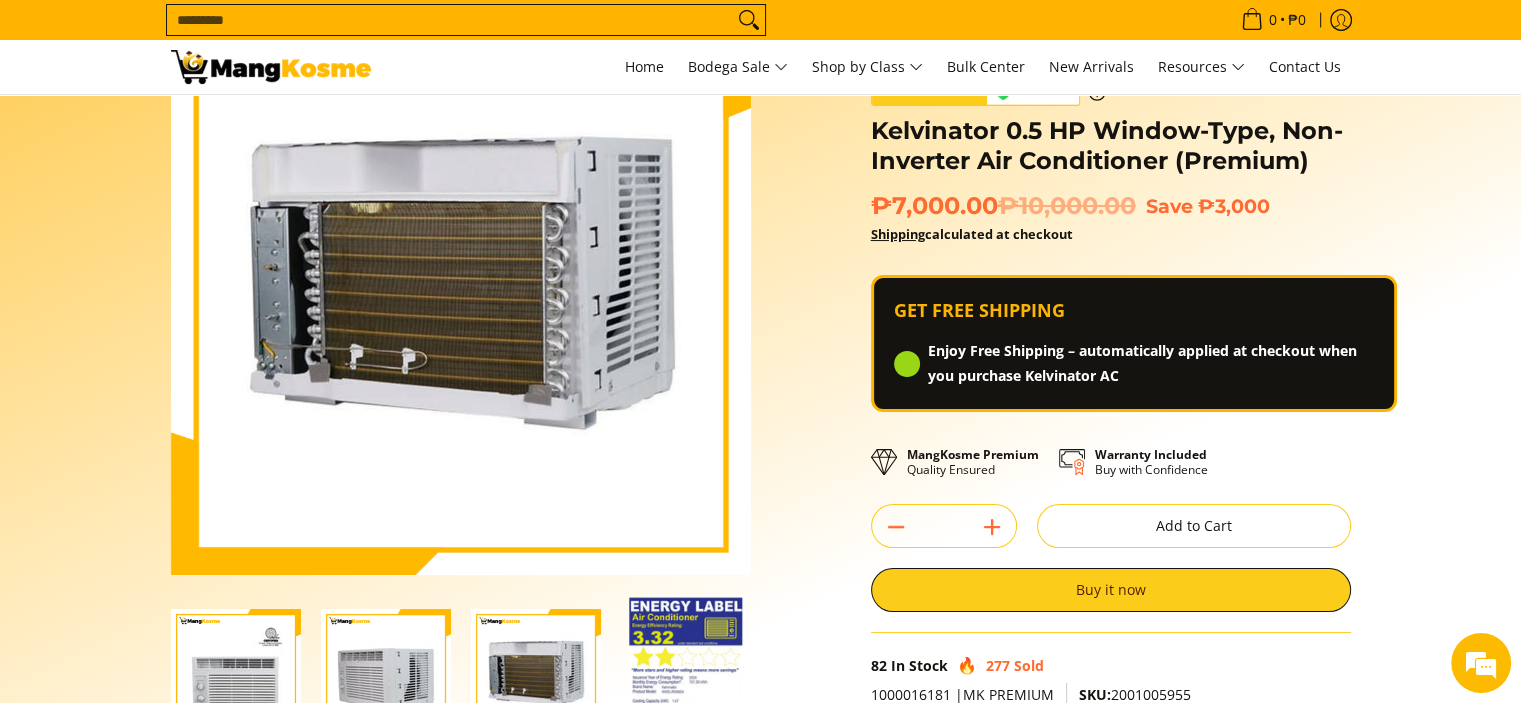 scroll, scrollTop: 200, scrollLeft: 0, axis: vertical 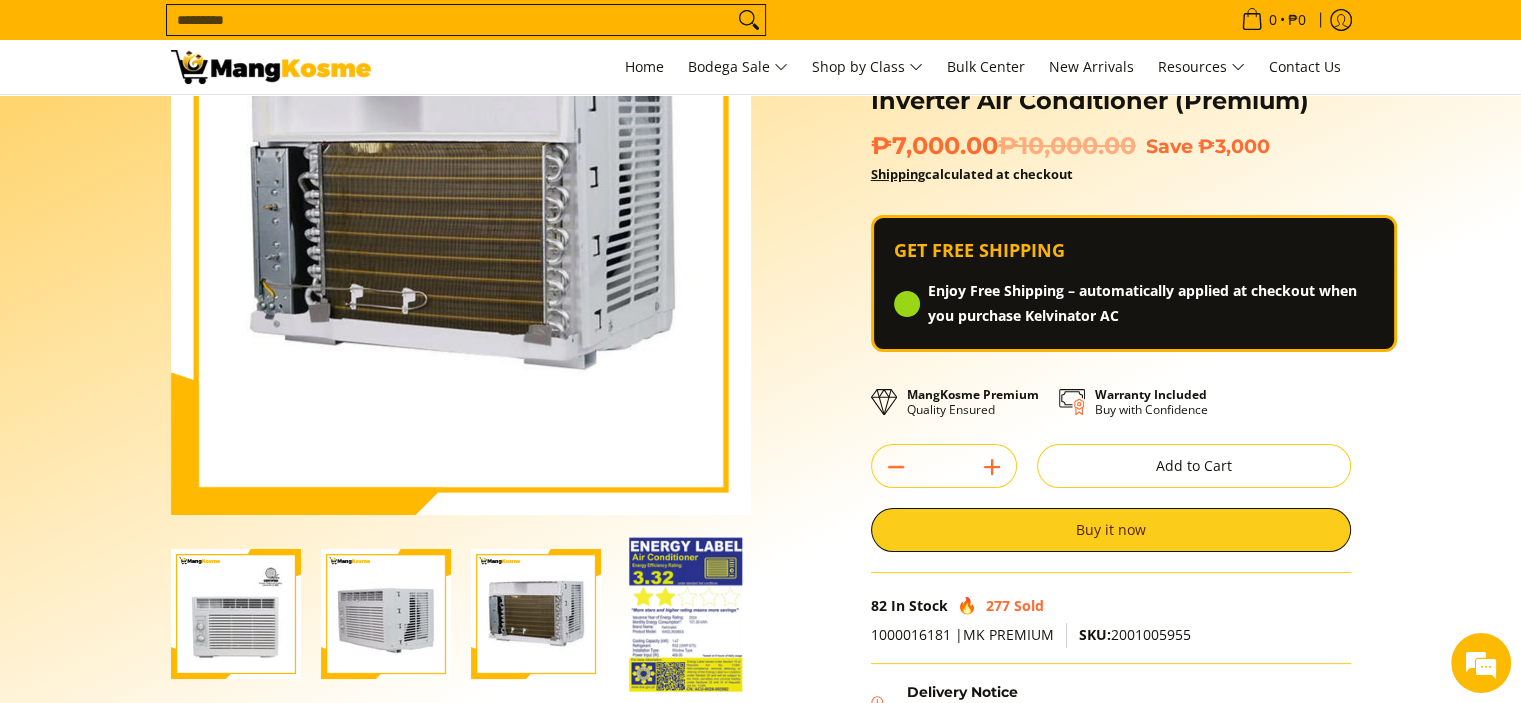 click at bounding box center [236, 614] 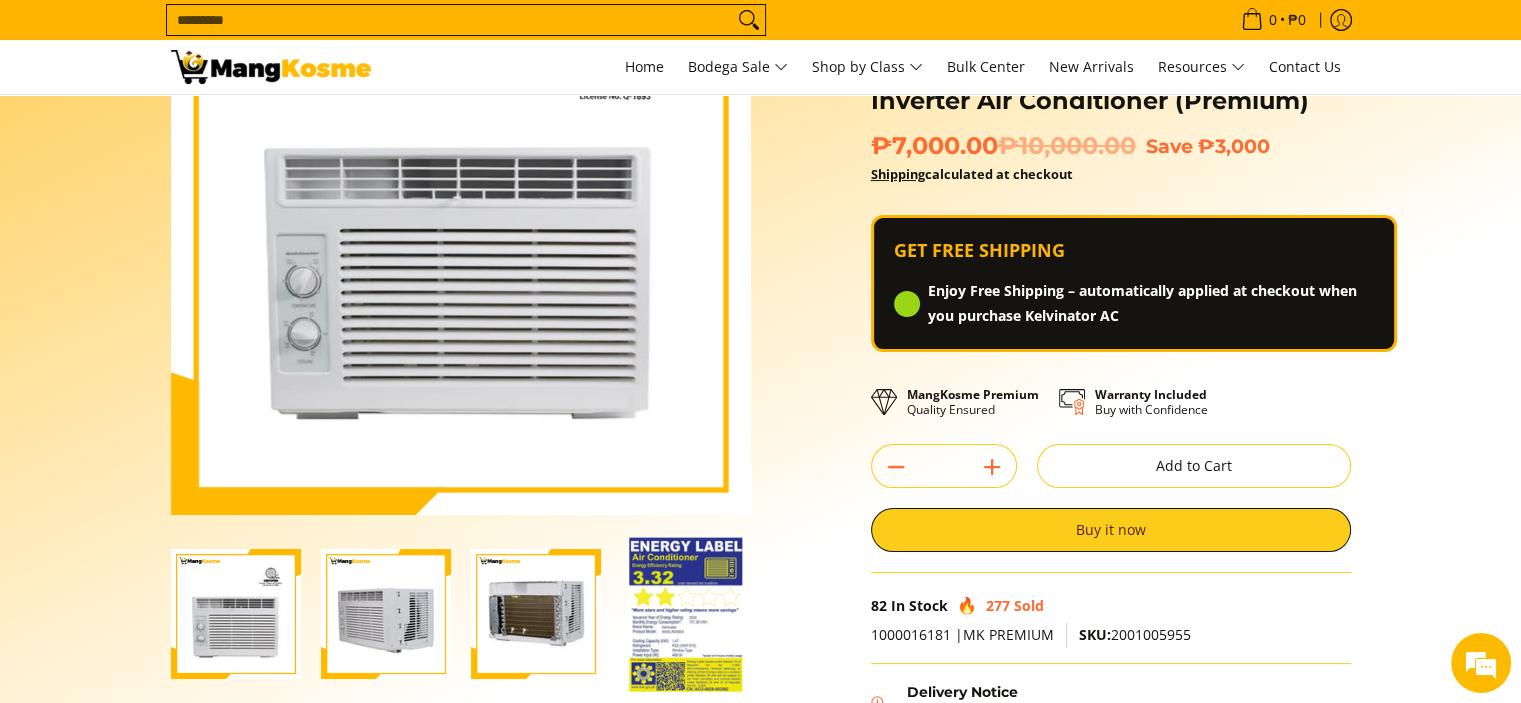 click at bounding box center (536, 614) 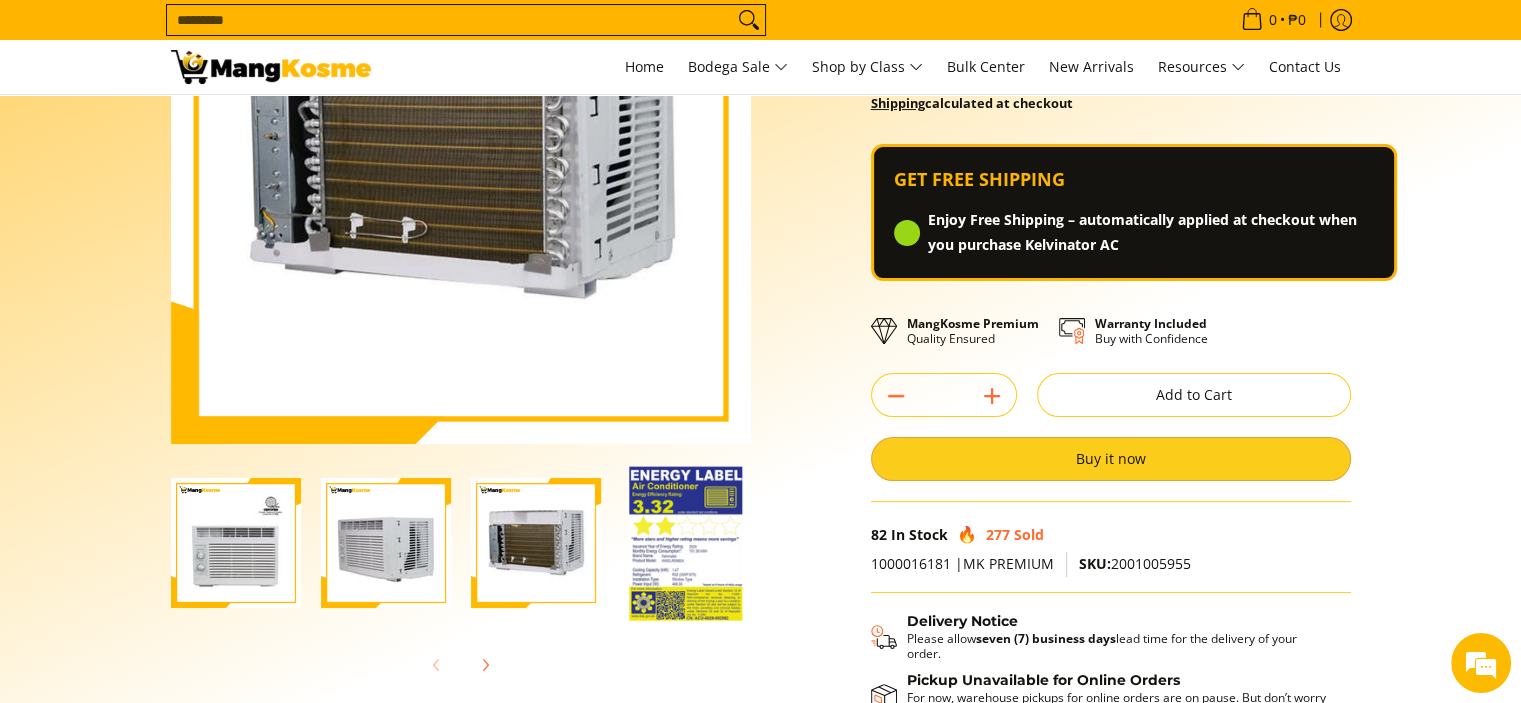 scroll, scrollTop: 300, scrollLeft: 0, axis: vertical 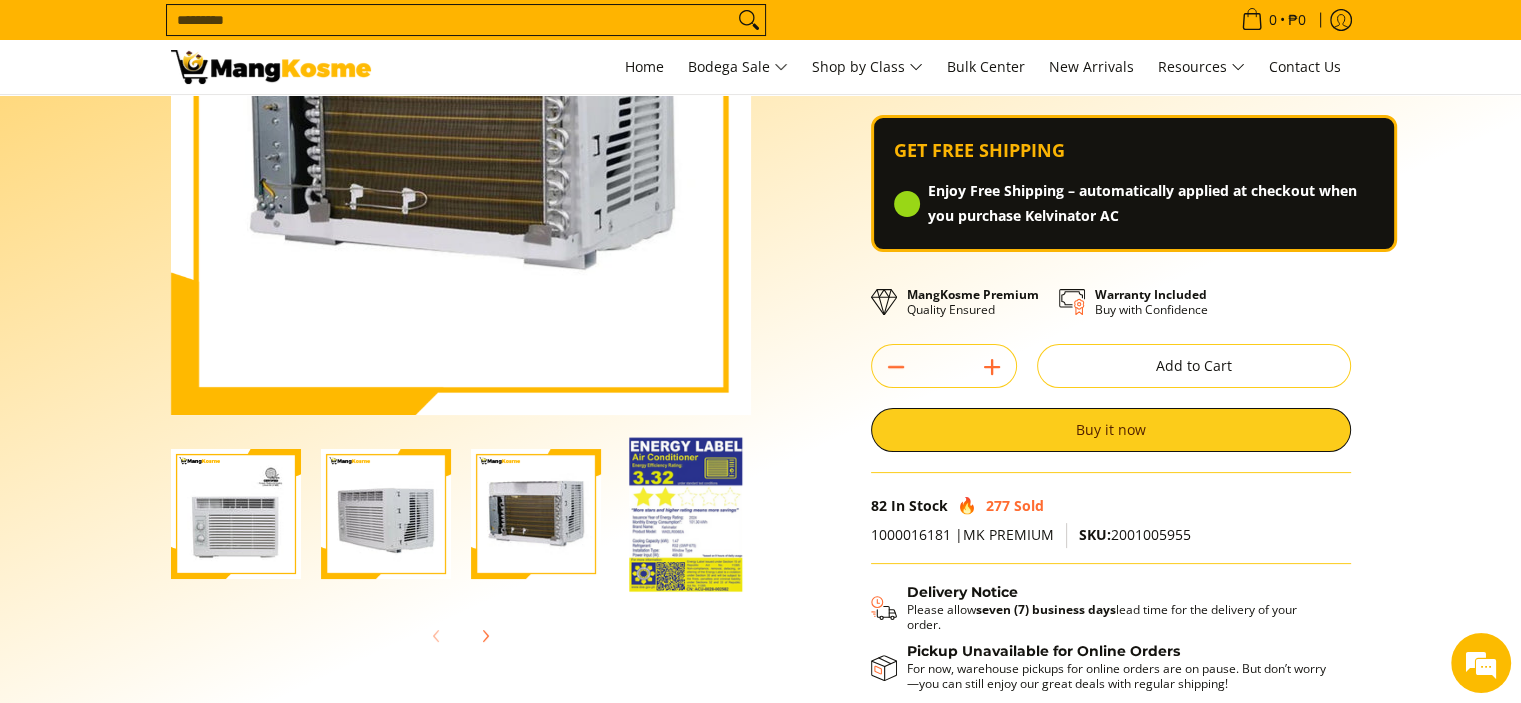 click at bounding box center (236, 514) 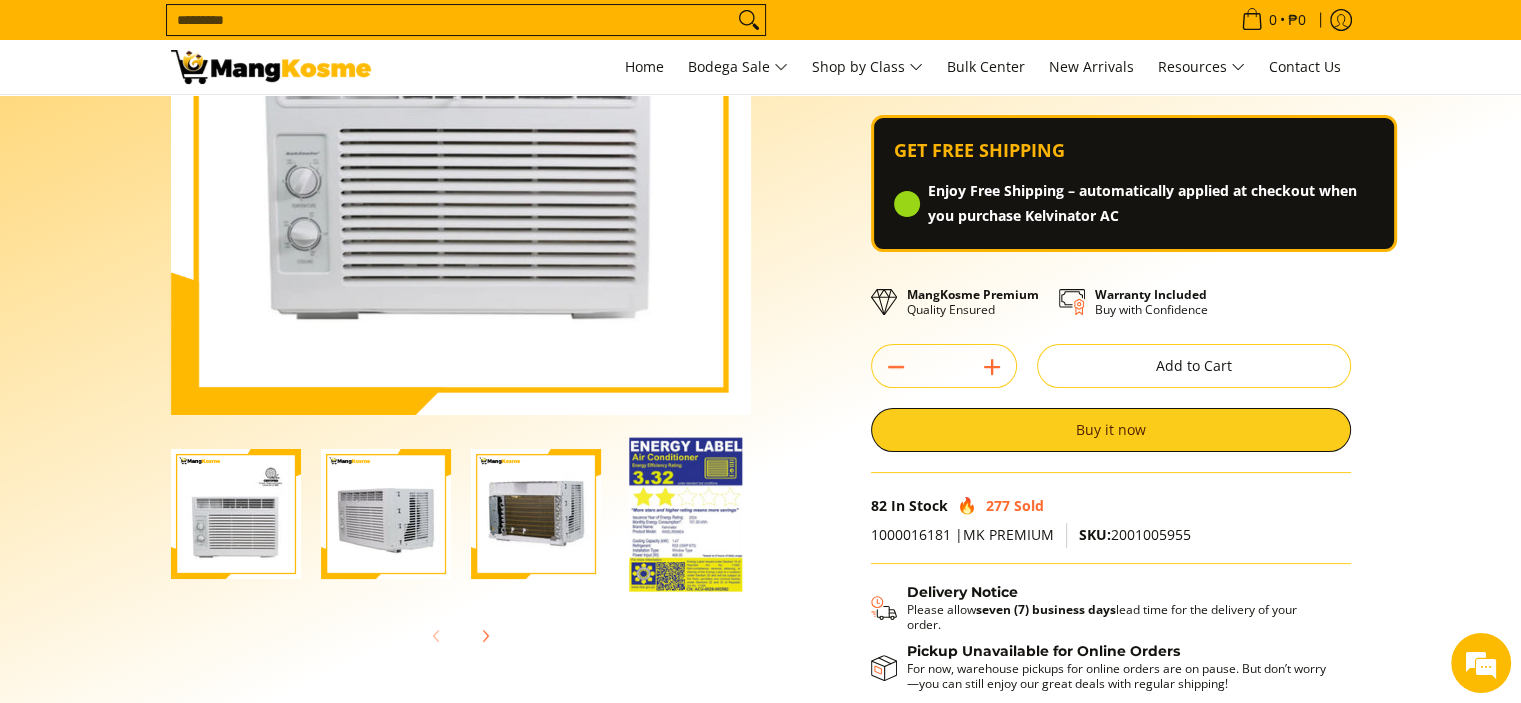 click at bounding box center [386, 514] 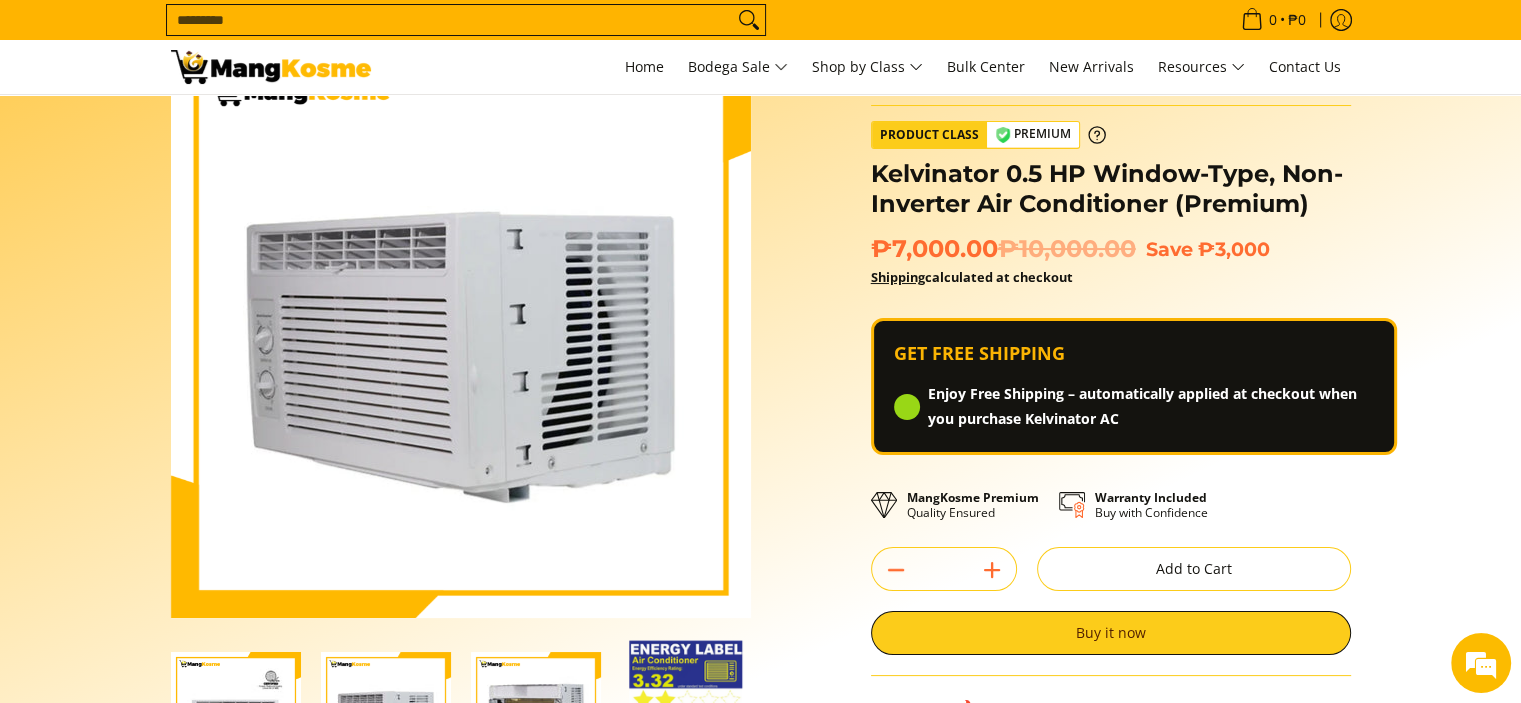 scroll, scrollTop: 200, scrollLeft: 0, axis: vertical 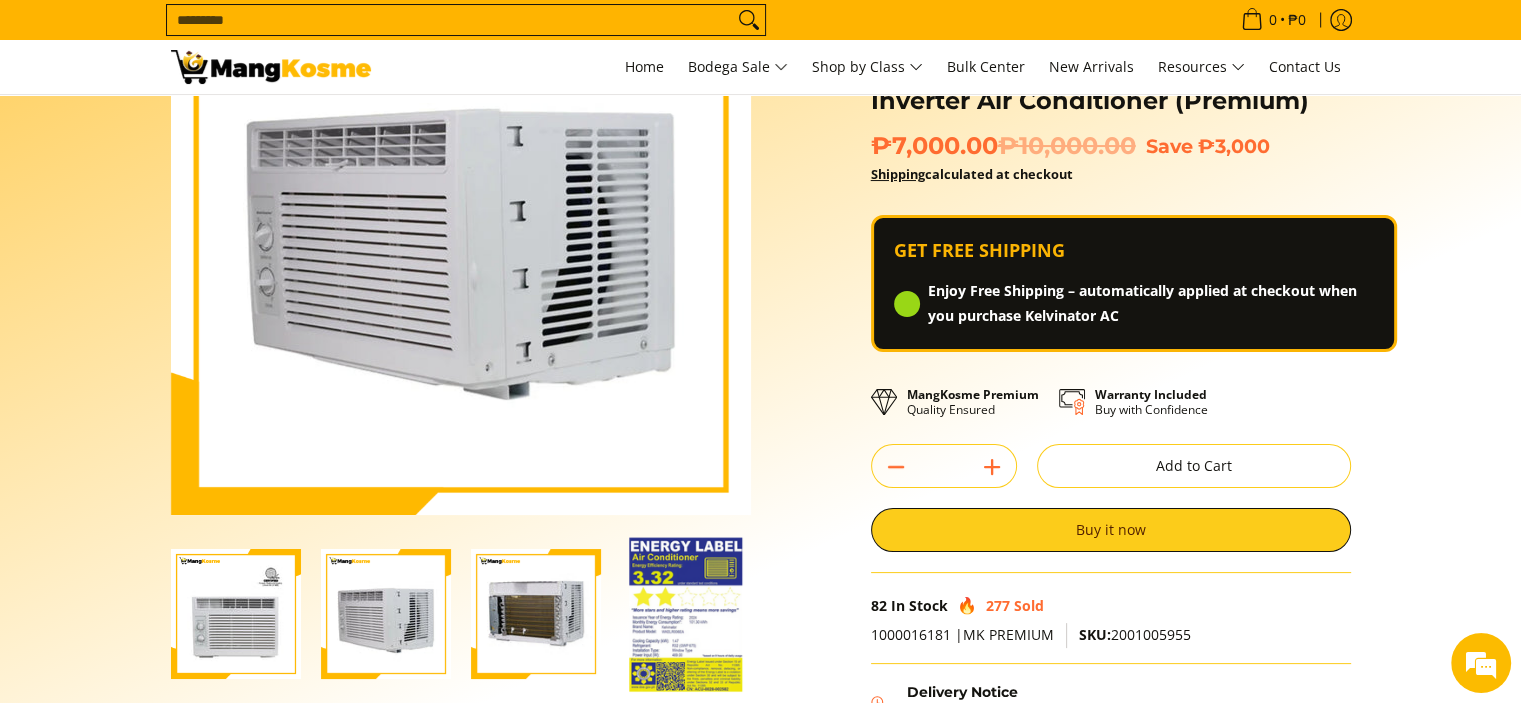 click at bounding box center [236, 614] 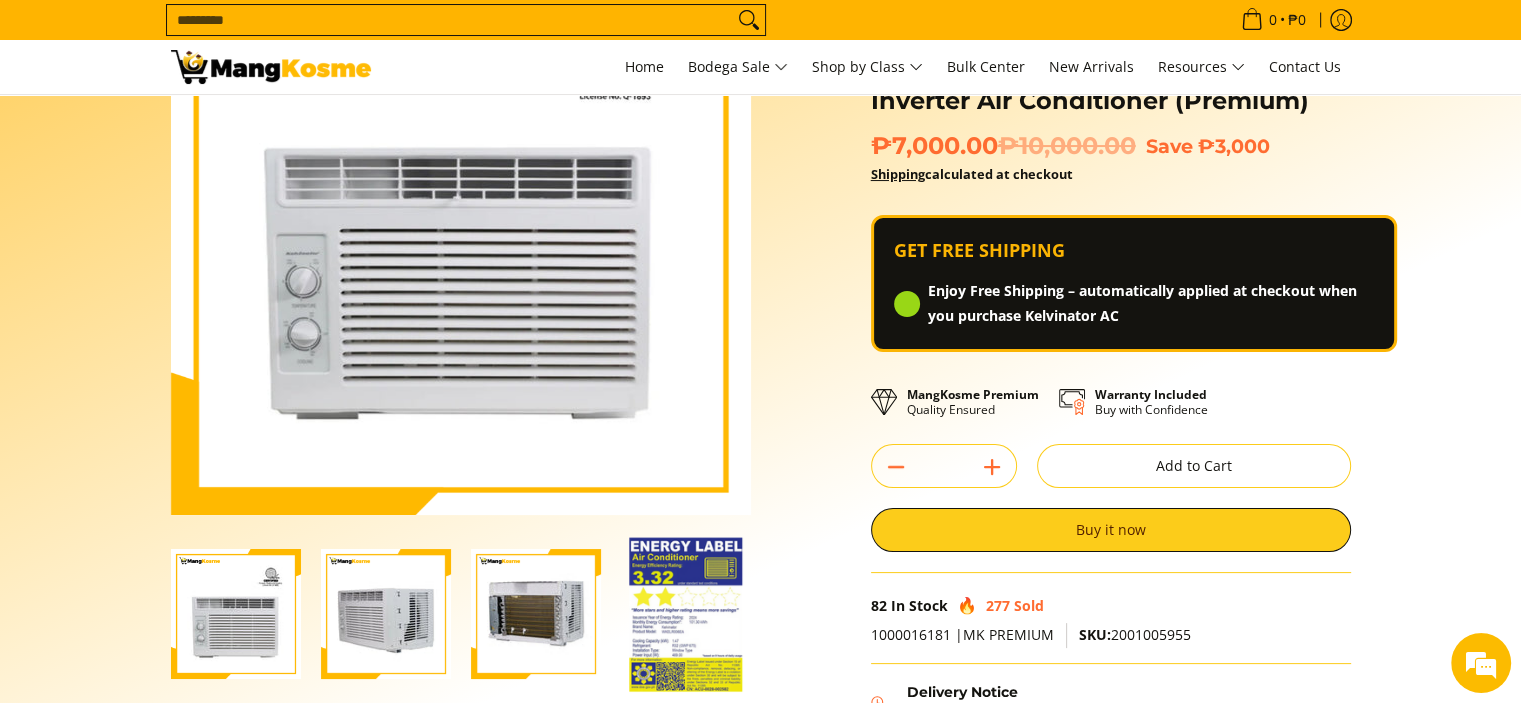 click at bounding box center (386, 614) 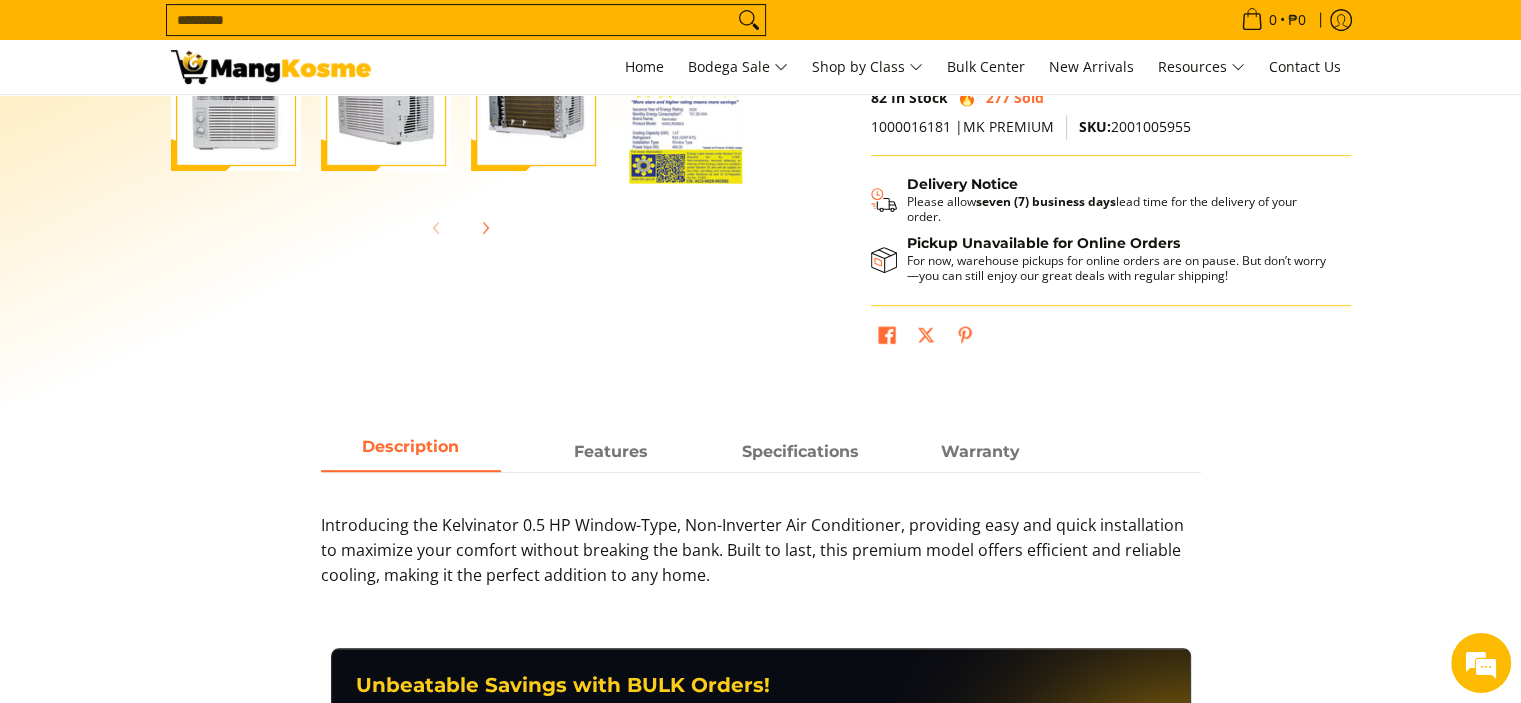 scroll, scrollTop: 800, scrollLeft: 0, axis: vertical 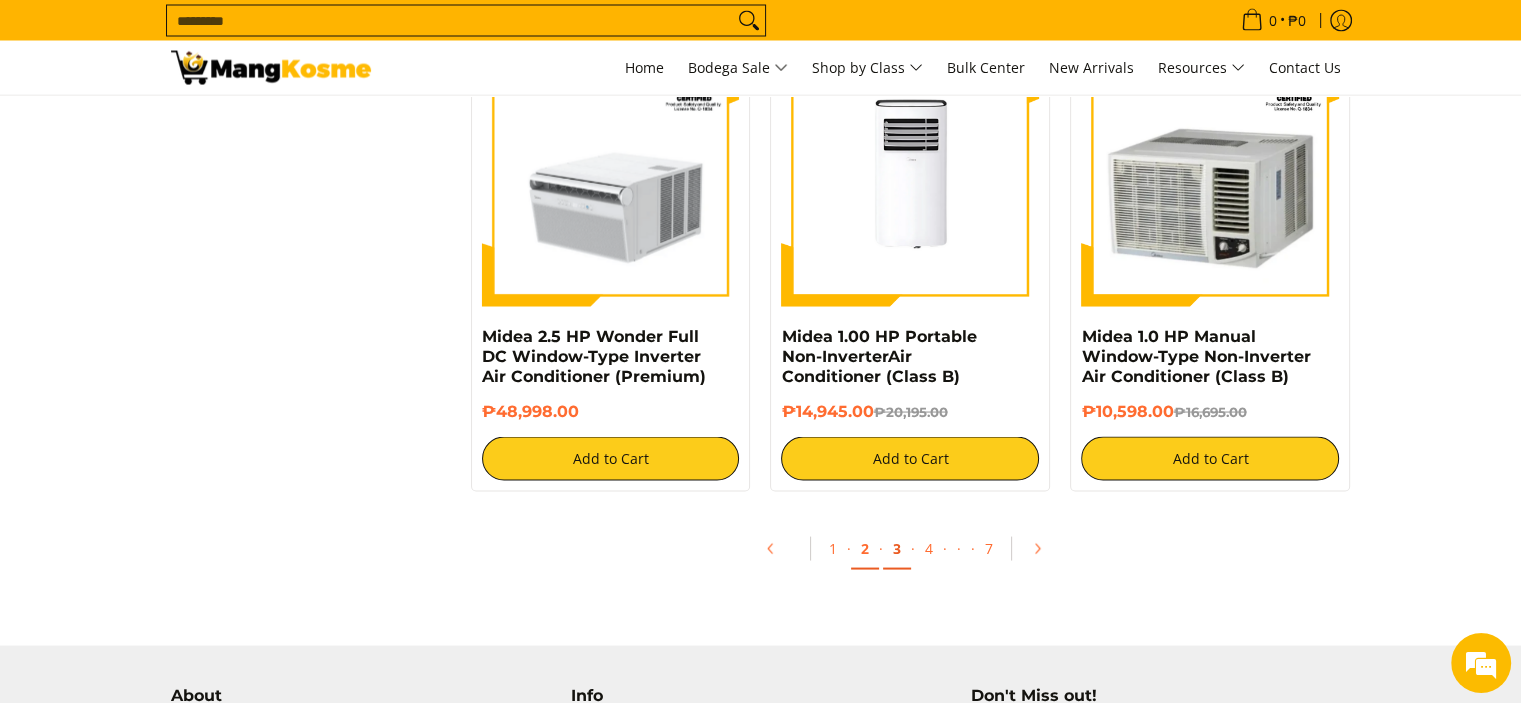 click on "3" at bounding box center [897, 548] 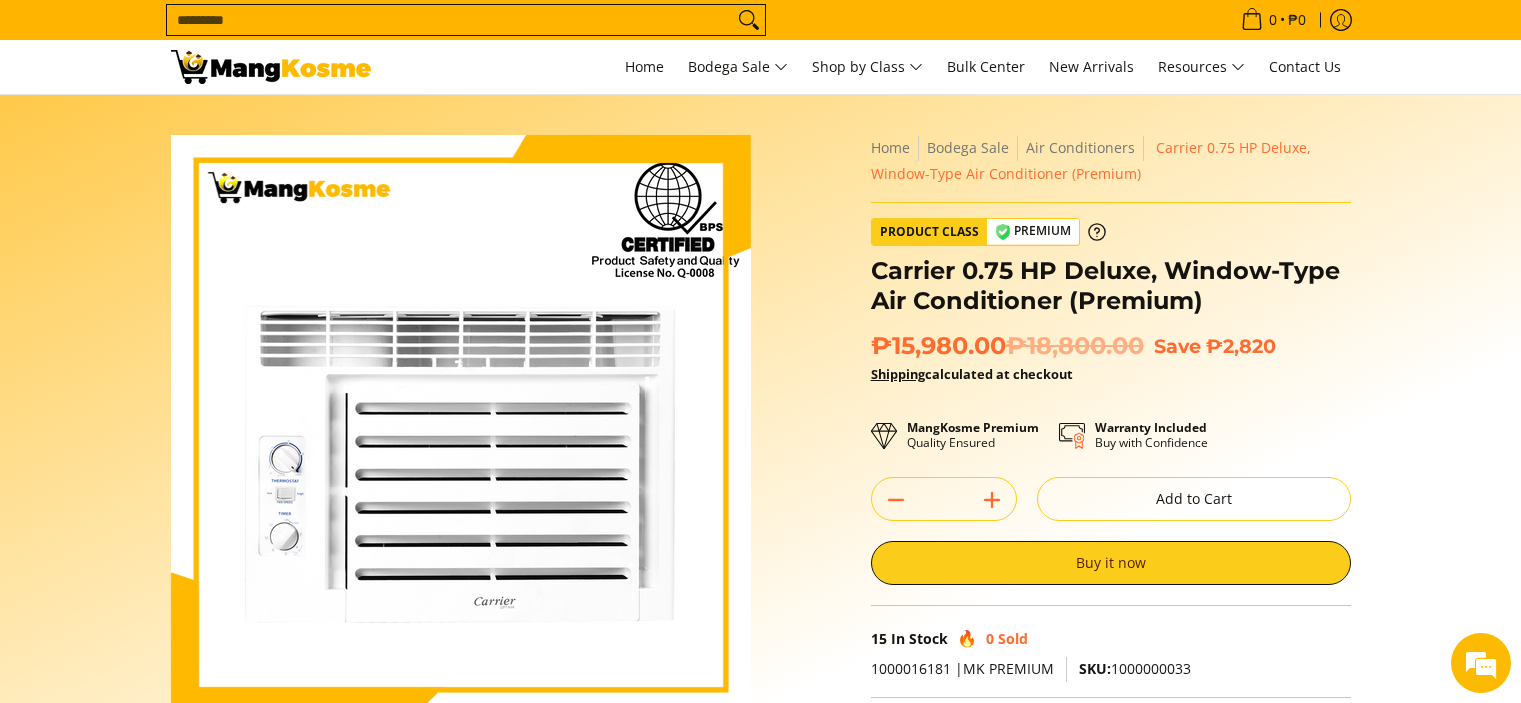 scroll, scrollTop: 0, scrollLeft: 0, axis: both 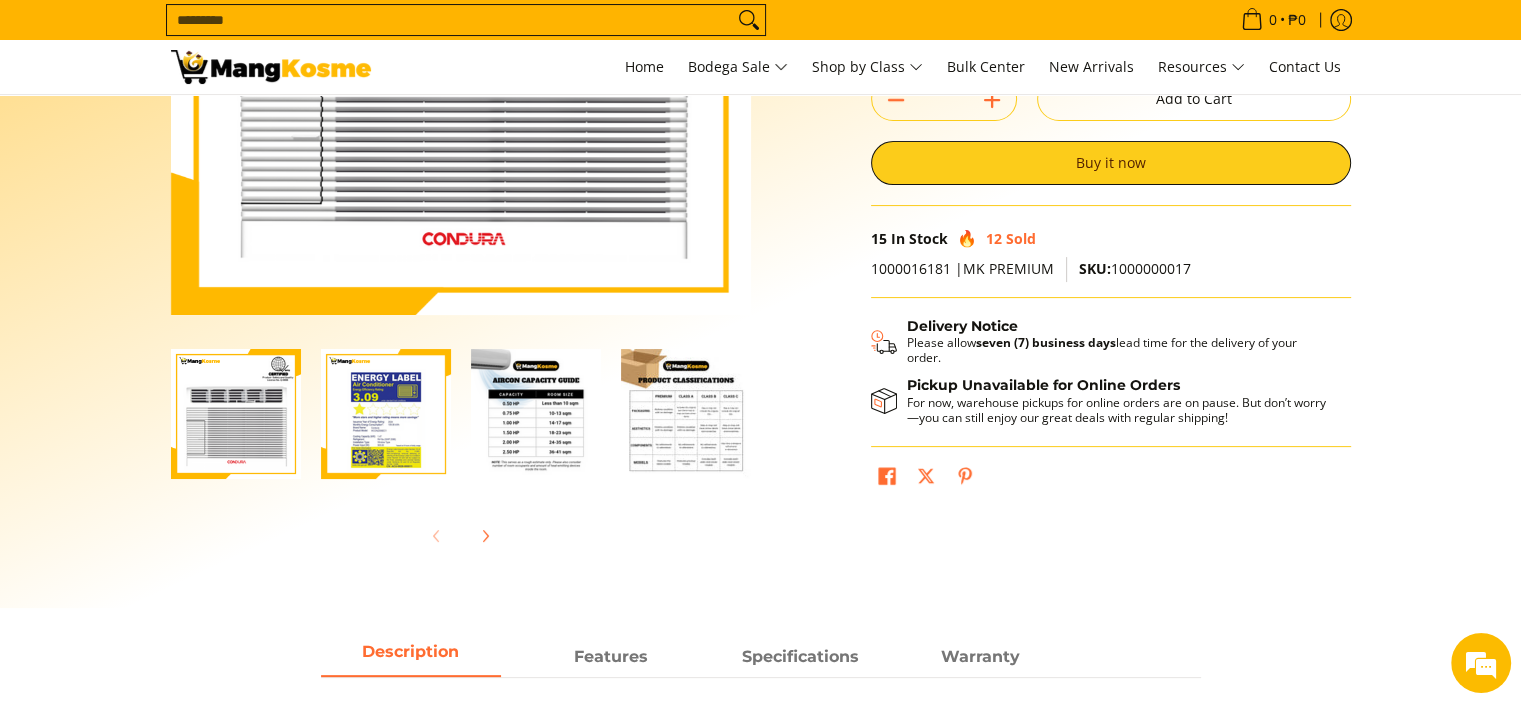 click at bounding box center [386, 414] 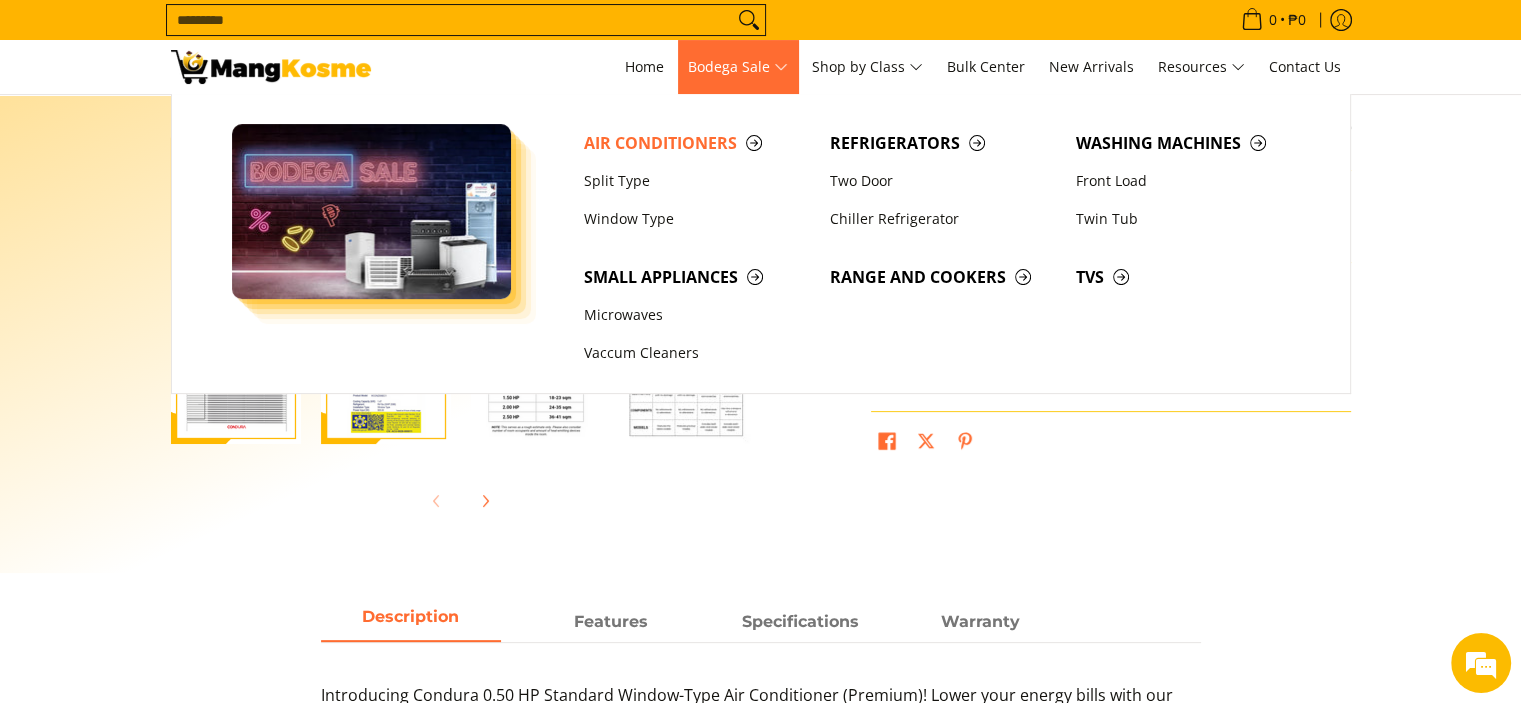 scroll, scrollTop: 400, scrollLeft: 0, axis: vertical 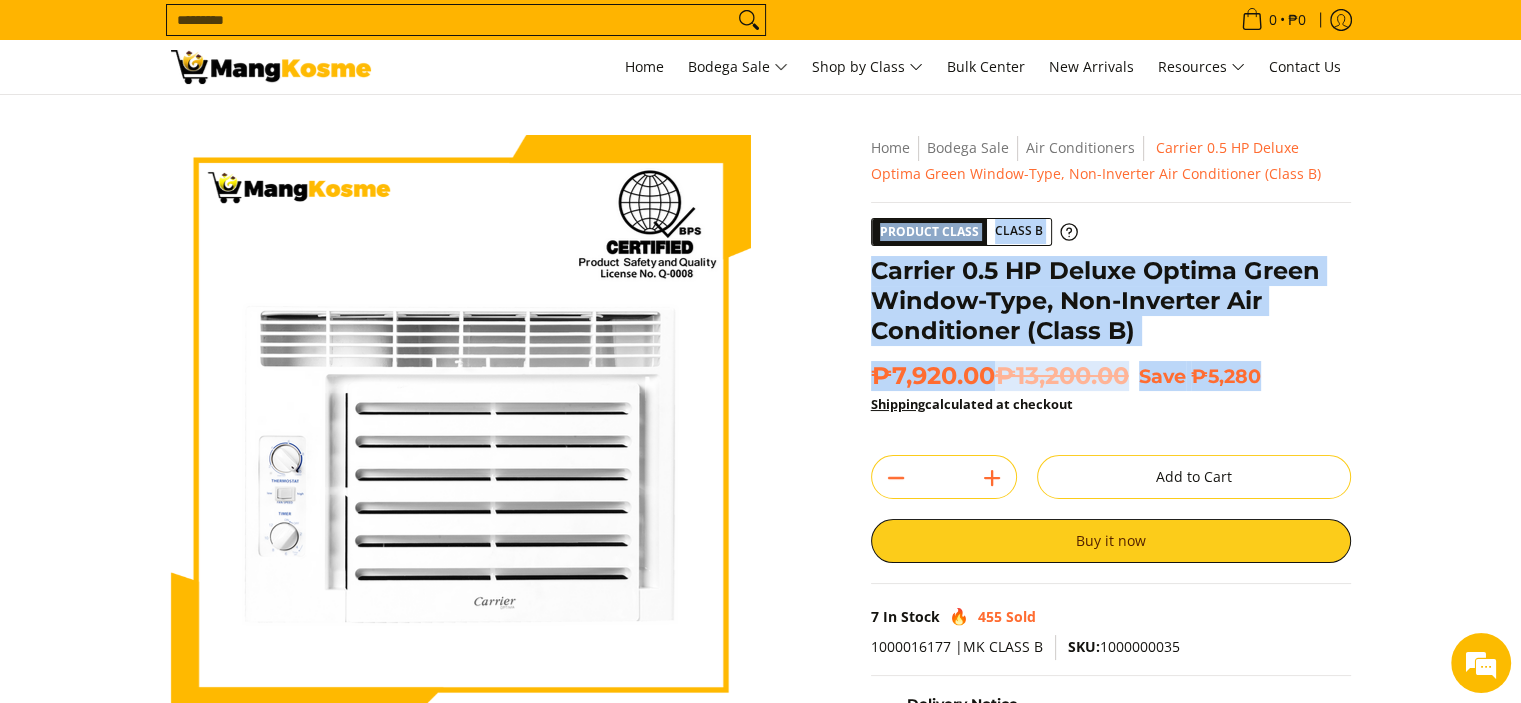 drag, startPoint x: 864, startPoint y: 240, endPoint x: 1351, endPoint y: 381, distance: 507.00098 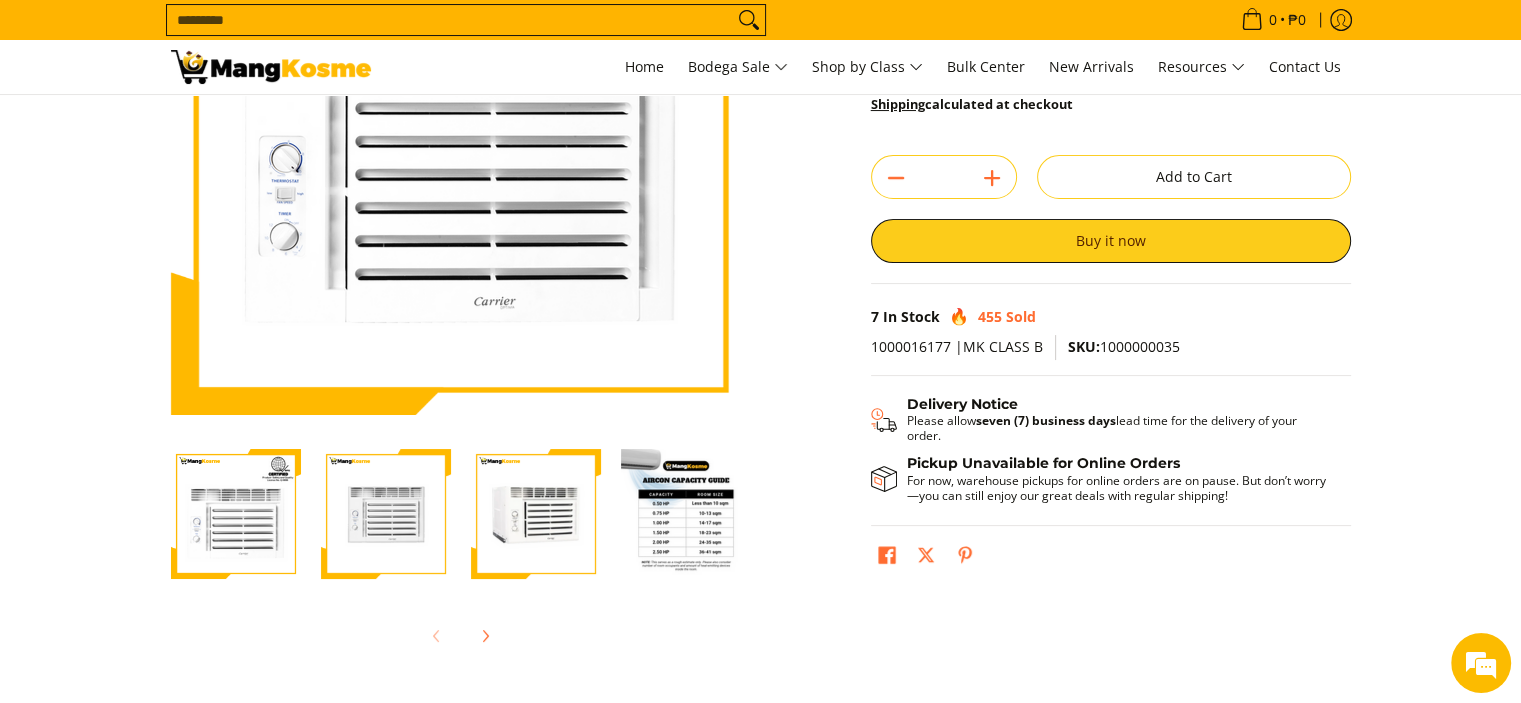 scroll, scrollTop: 600, scrollLeft: 0, axis: vertical 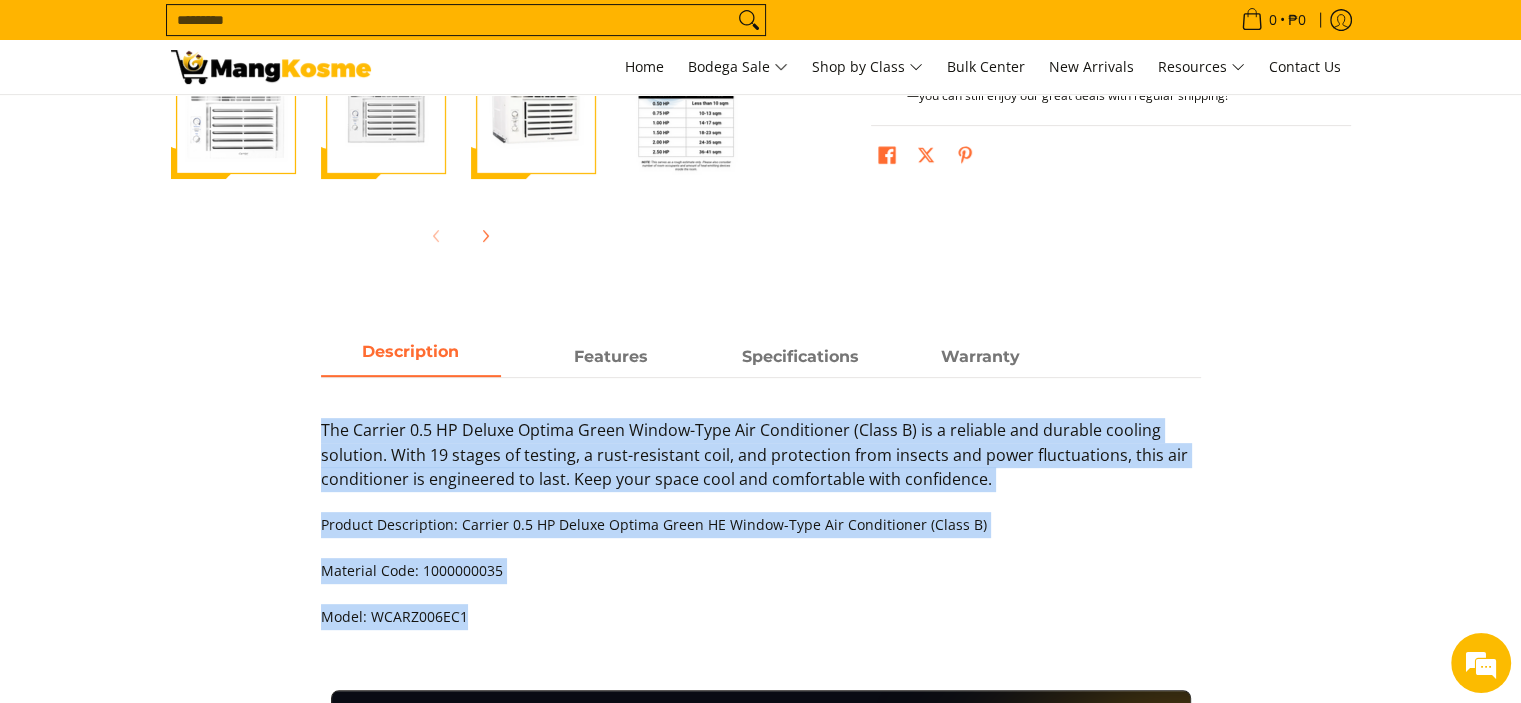 drag, startPoint x: 307, startPoint y: 527, endPoint x: 968, endPoint y: 635, distance: 669.7649 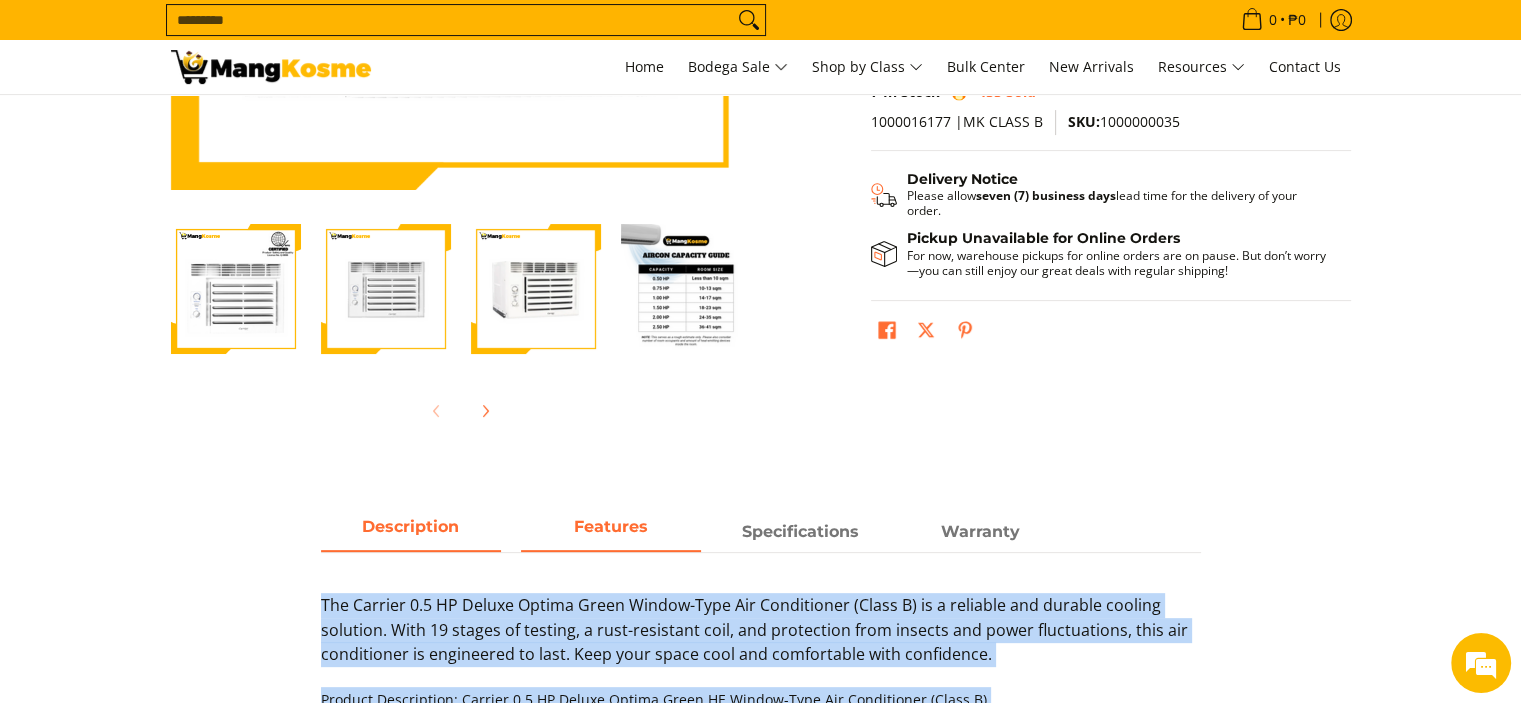 scroll, scrollTop: 400, scrollLeft: 0, axis: vertical 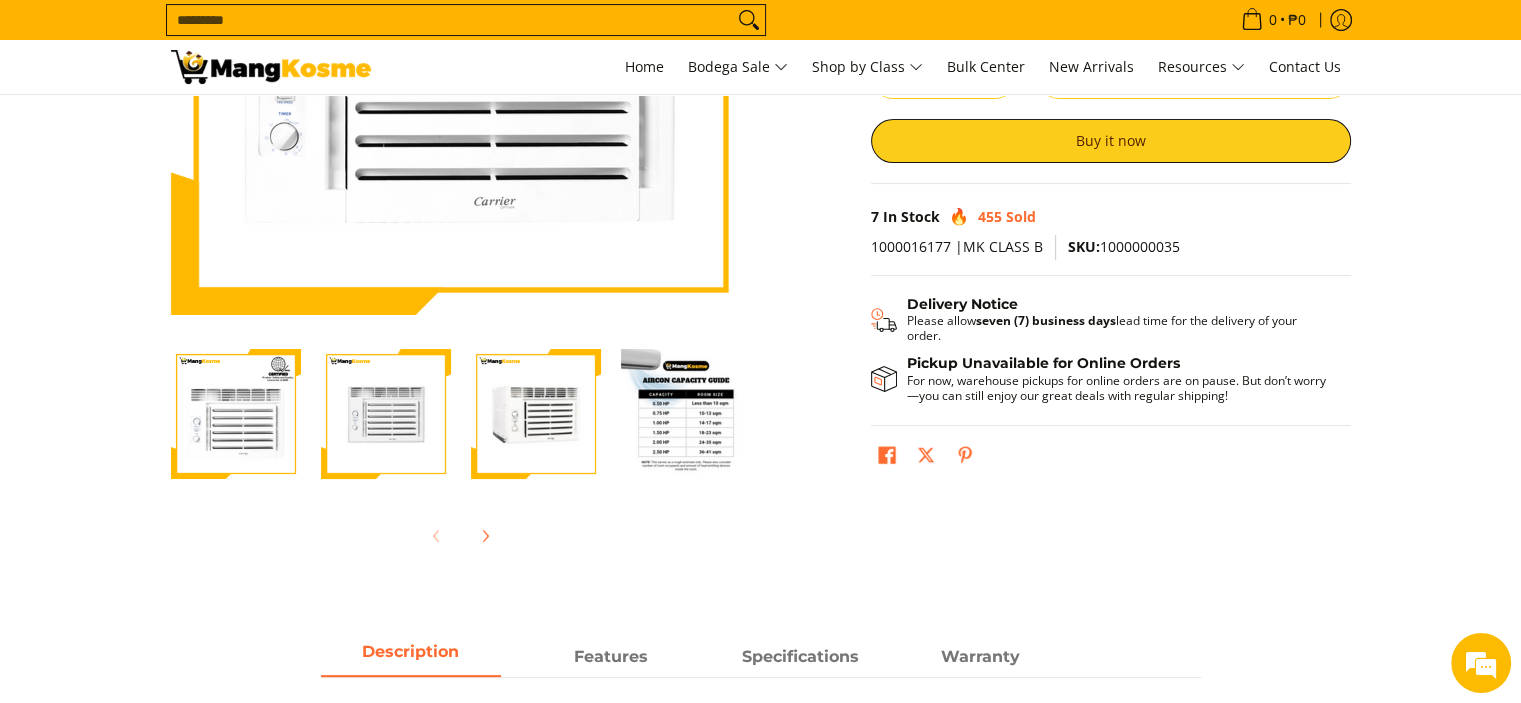 click at bounding box center [536, 414] 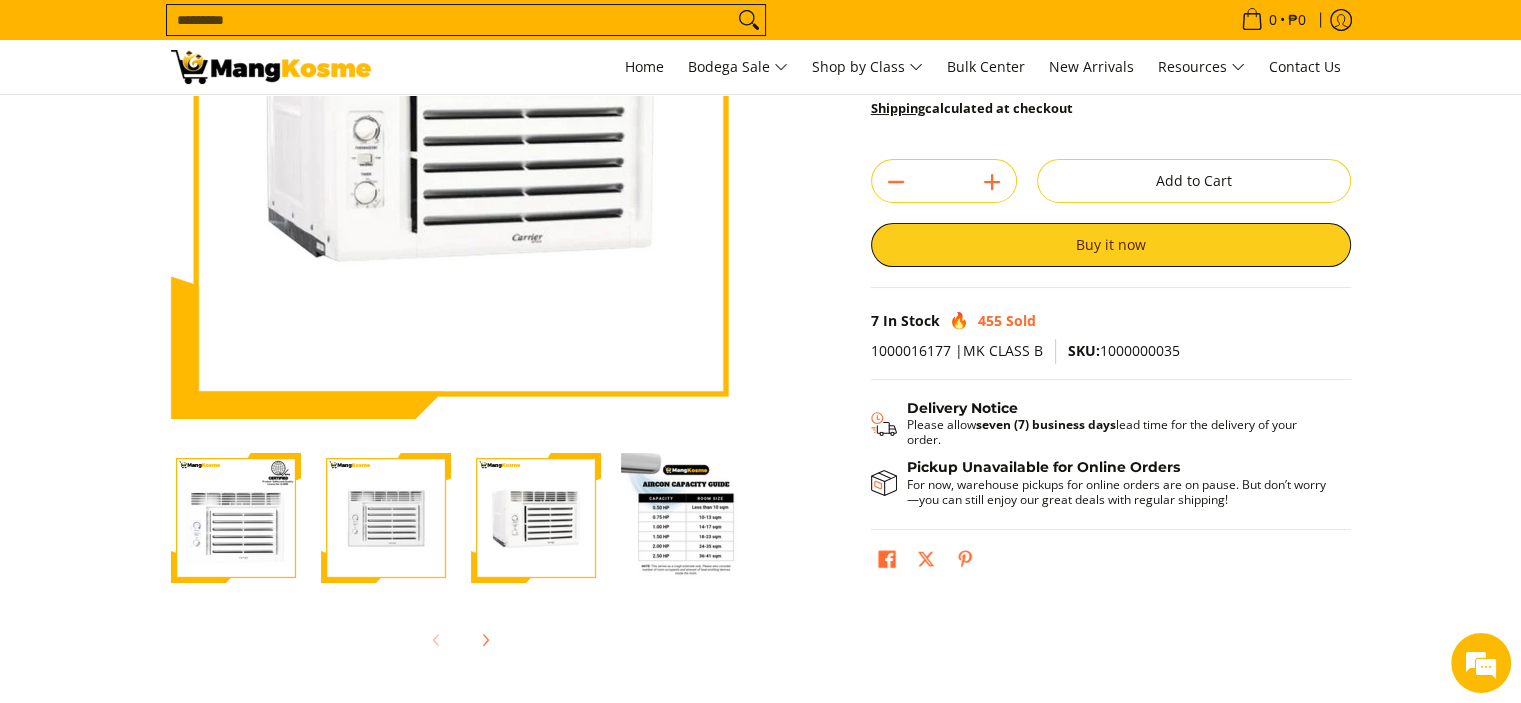 scroll, scrollTop: 400, scrollLeft: 0, axis: vertical 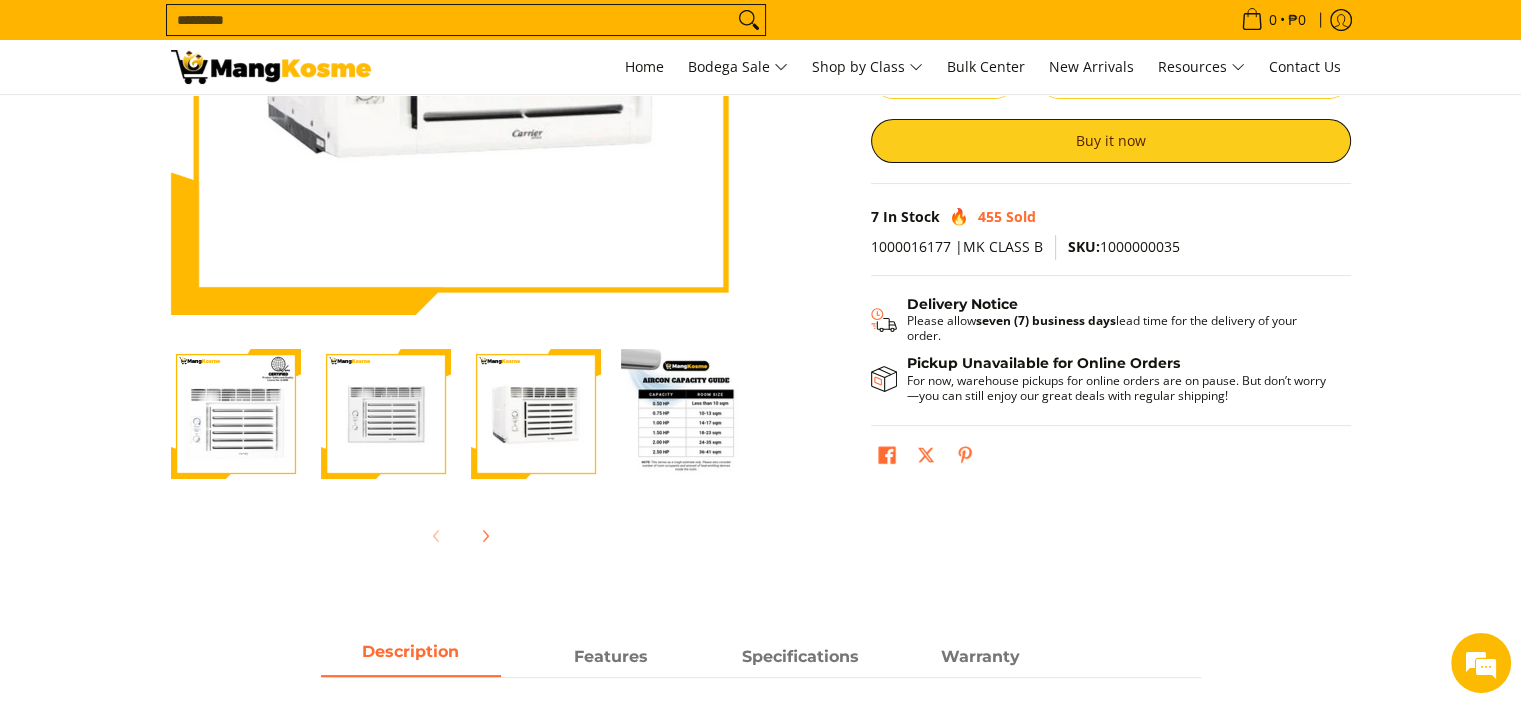 click at bounding box center (386, 414) 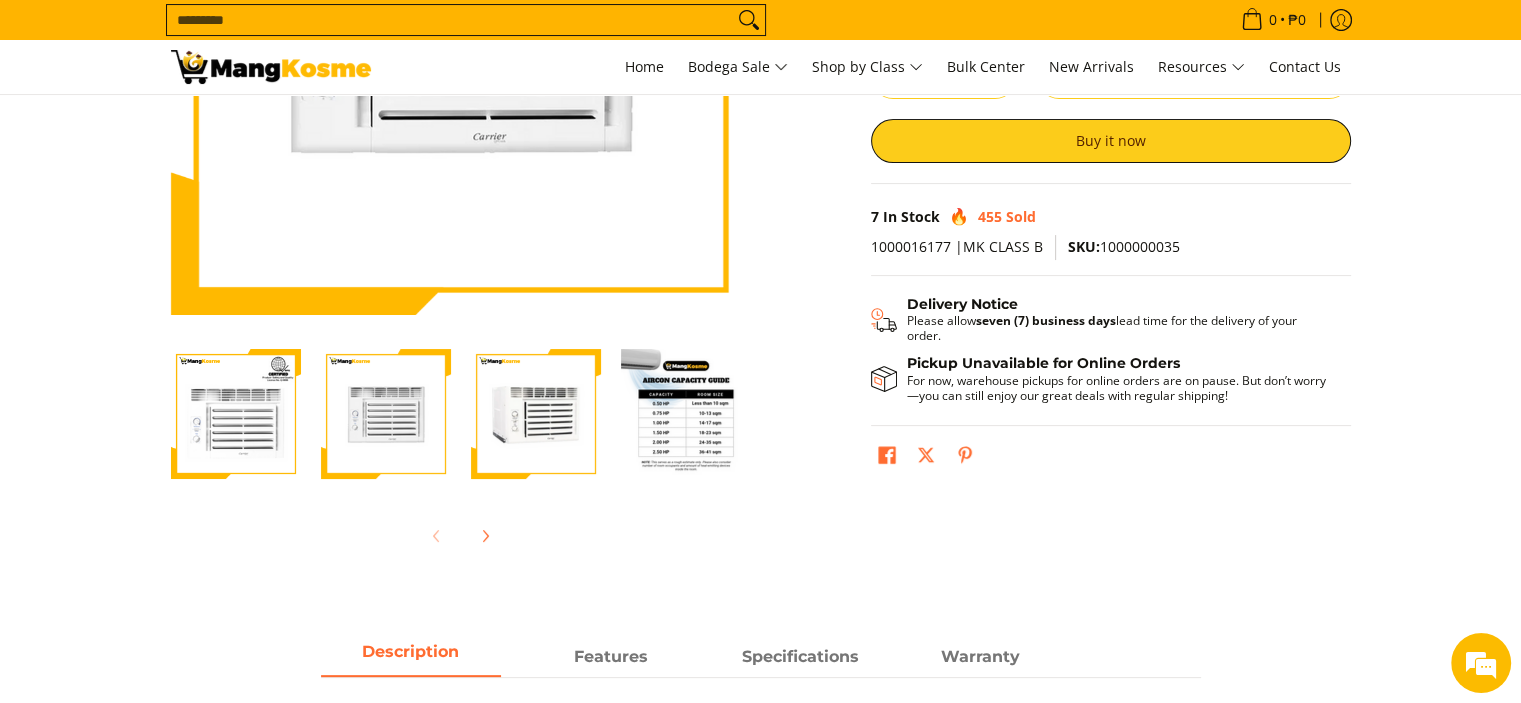 click at bounding box center (236, 414) 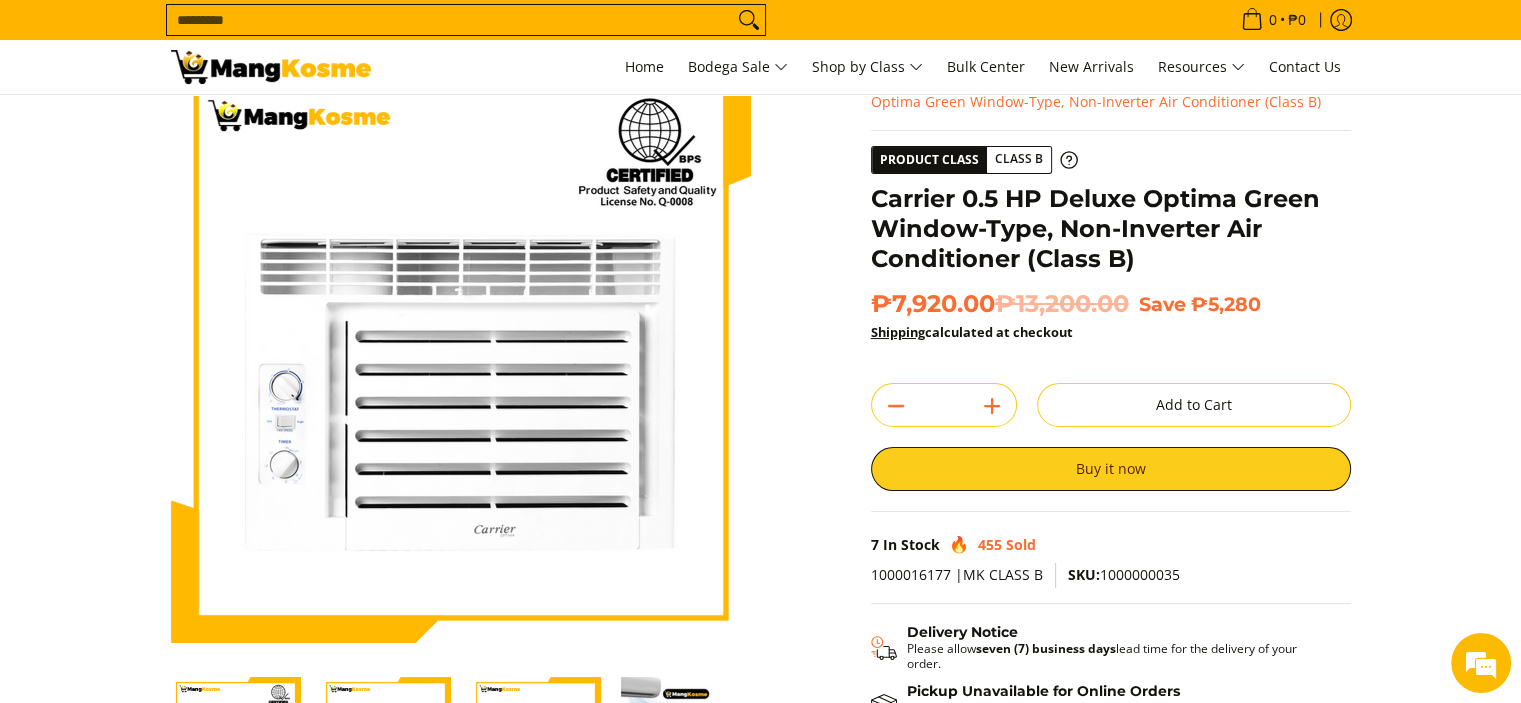 scroll, scrollTop: 400, scrollLeft: 0, axis: vertical 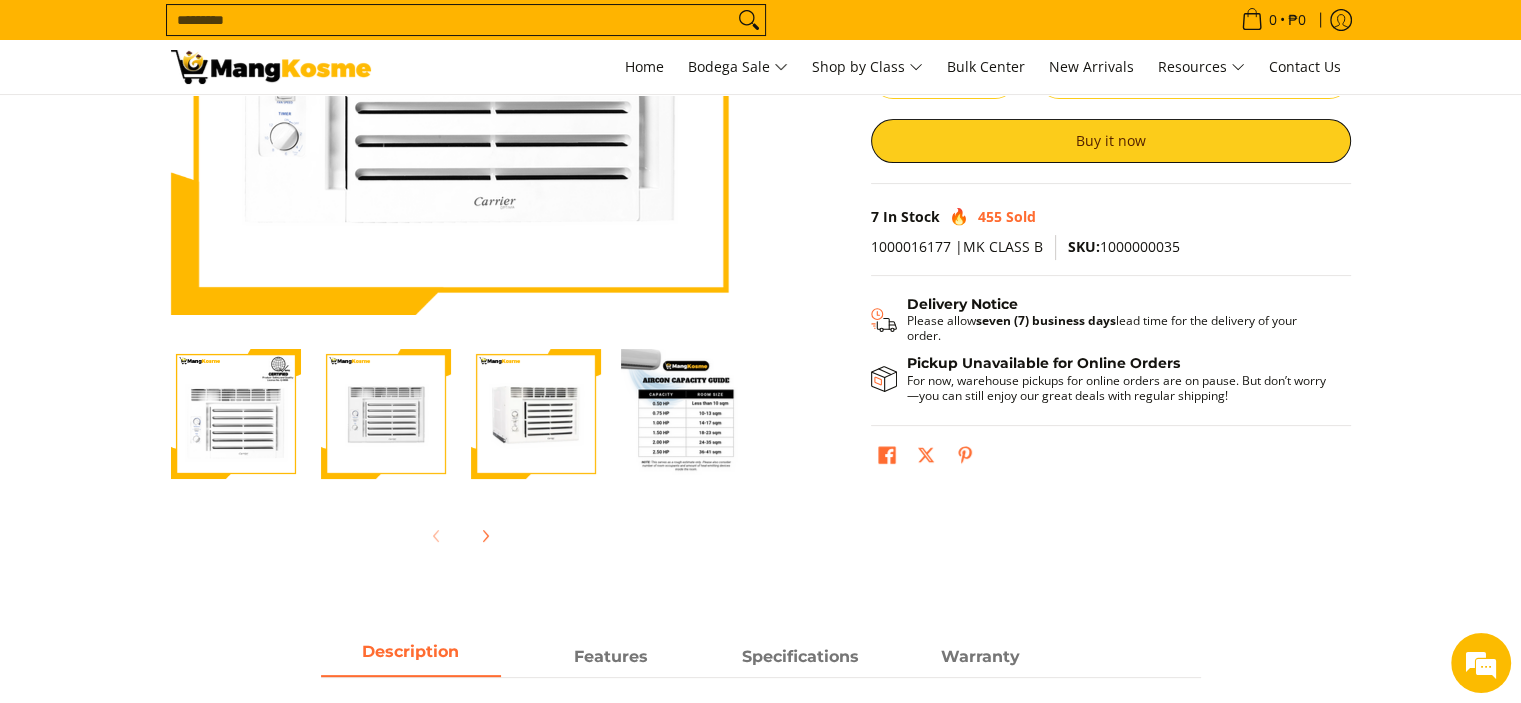 click 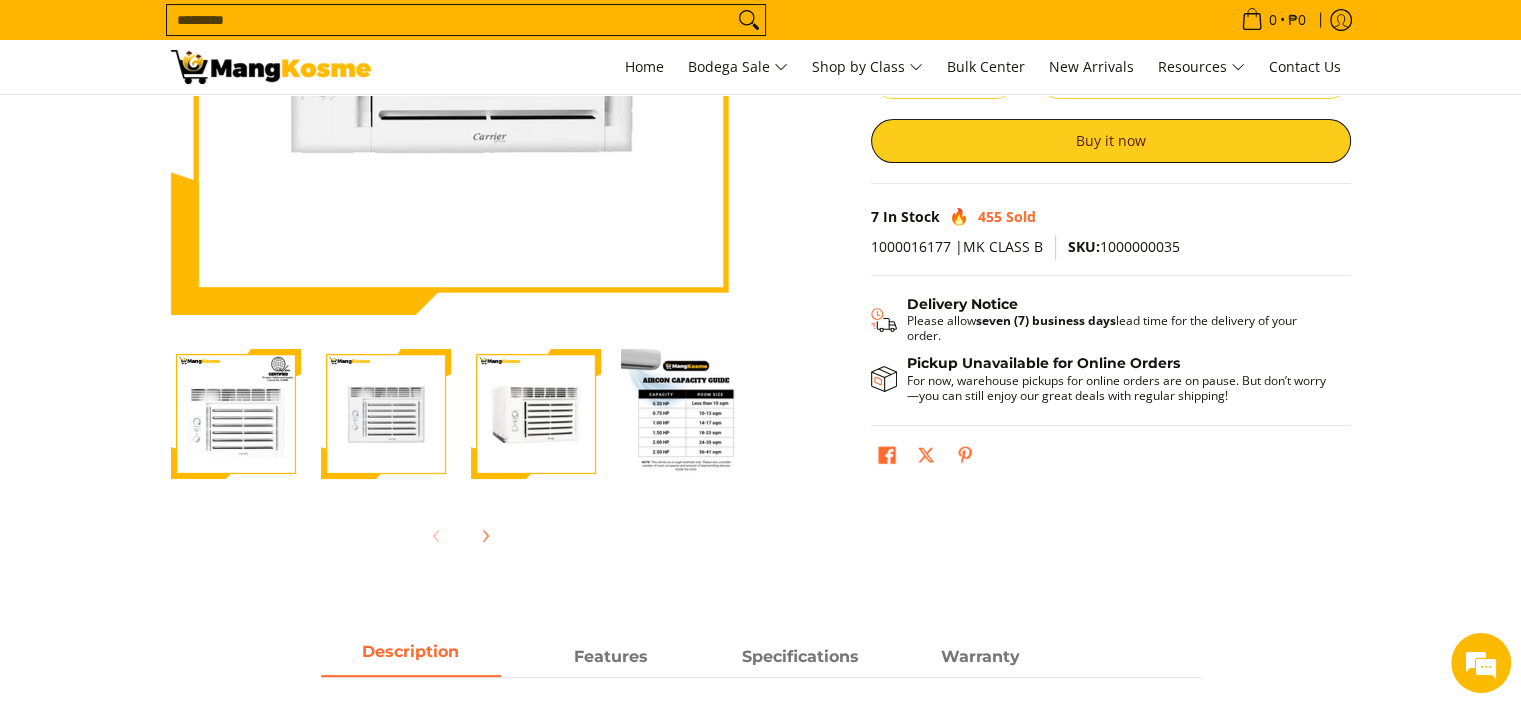 scroll, scrollTop: 0, scrollLeft: 0, axis: both 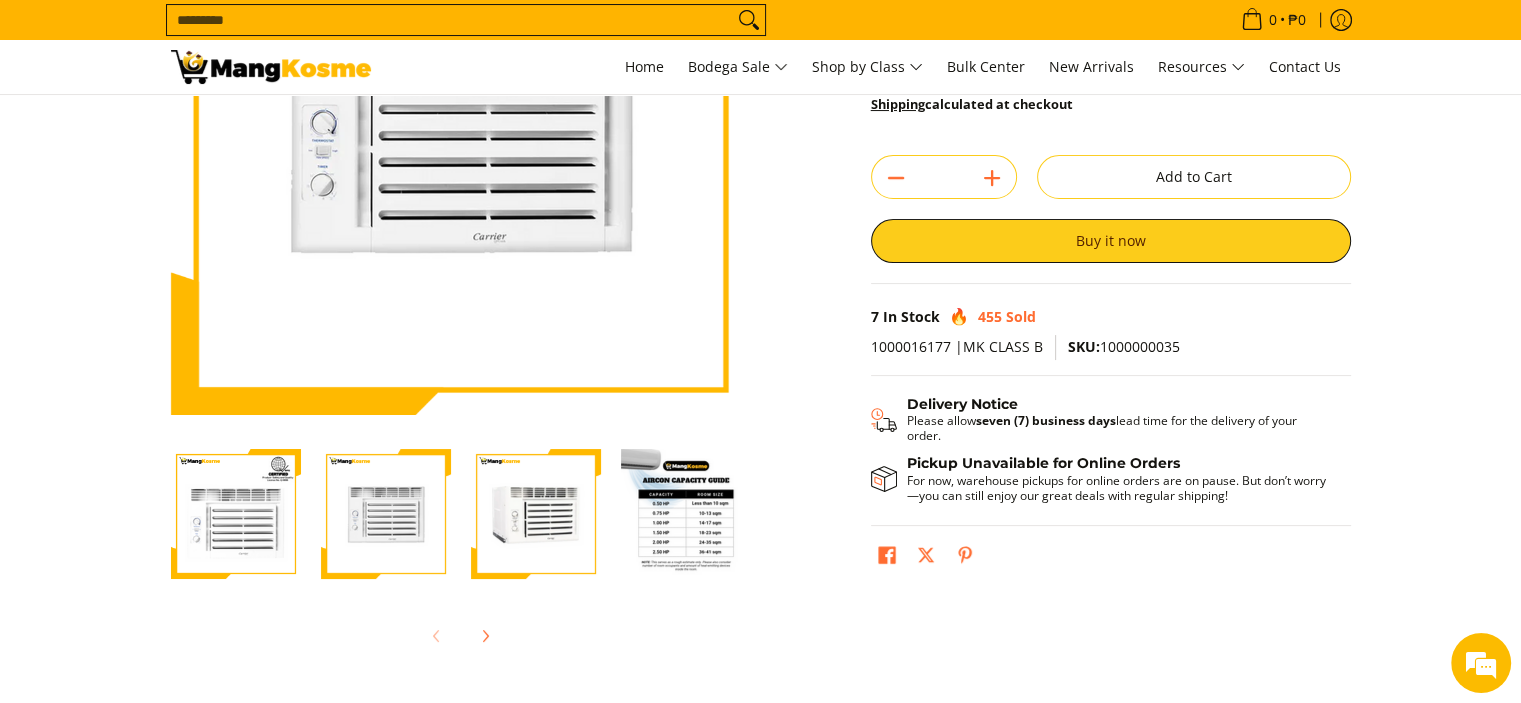 click 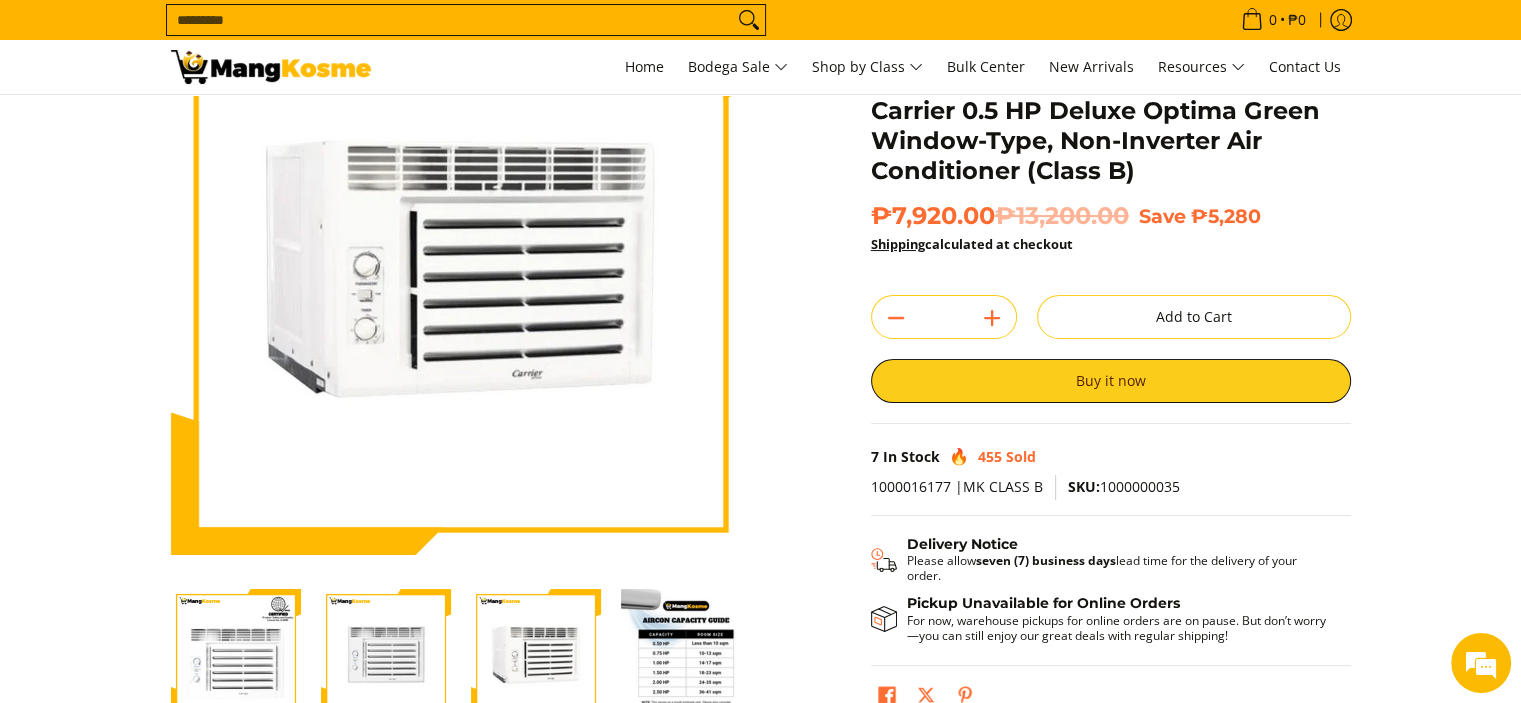 scroll, scrollTop: 0, scrollLeft: 0, axis: both 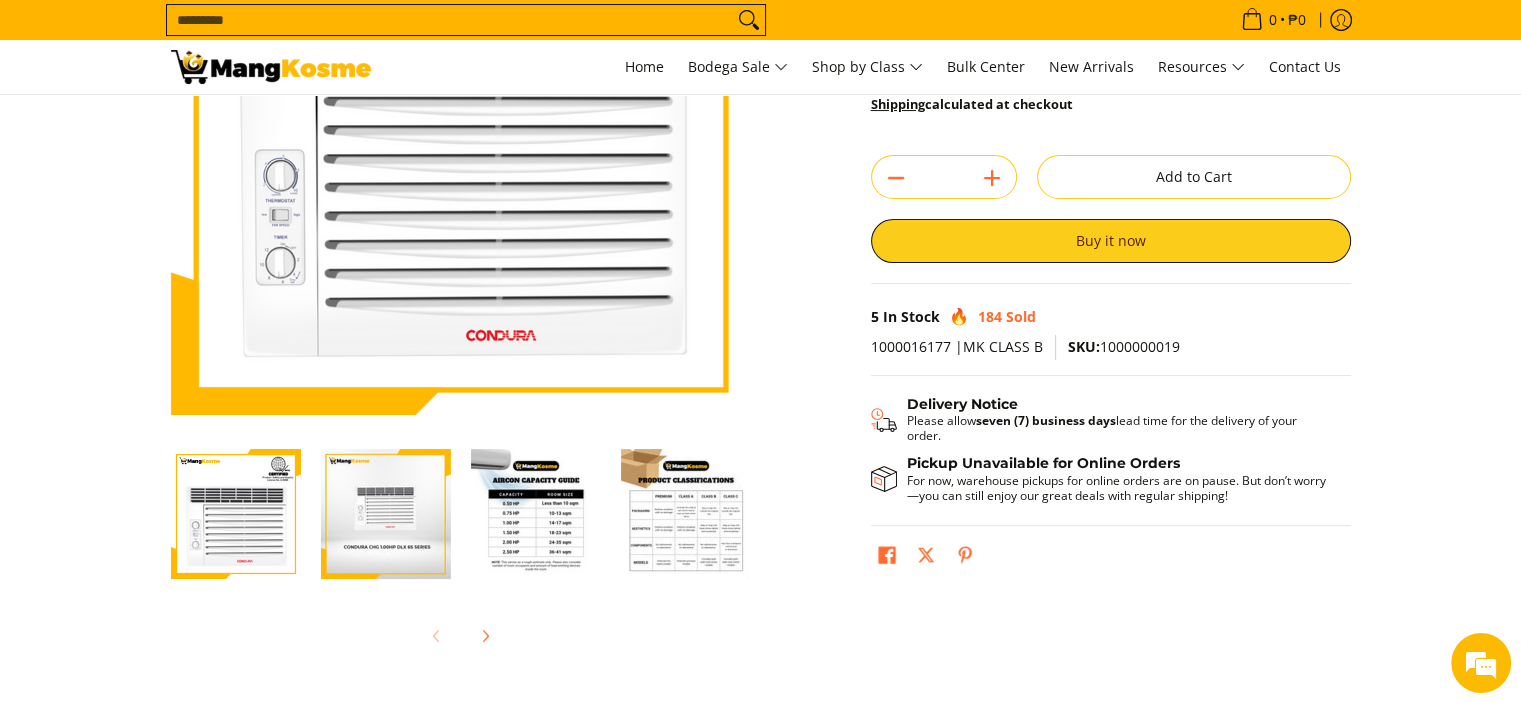 click at bounding box center [386, 514] 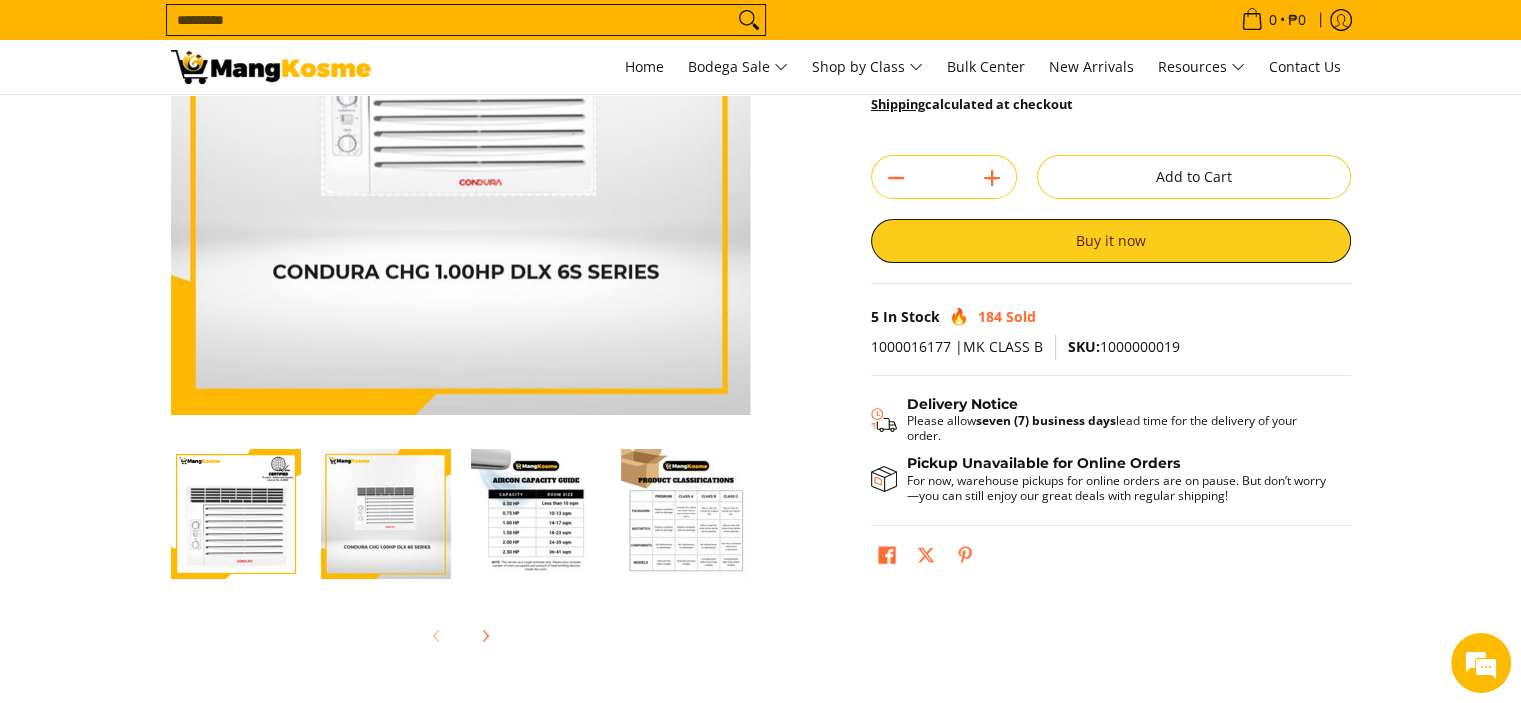 scroll, scrollTop: 100, scrollLeft: 0, axis: vertical 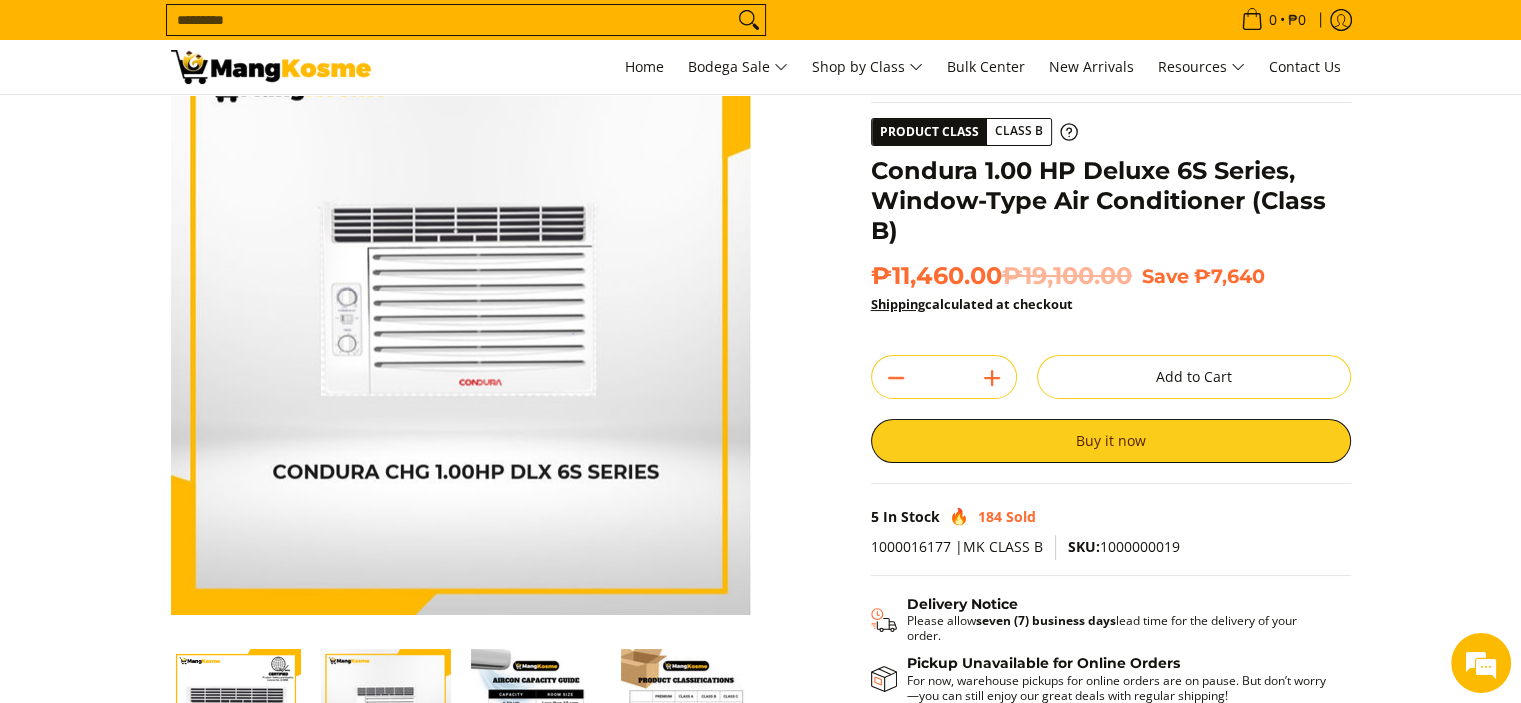 click at bounding box center (236, 714) 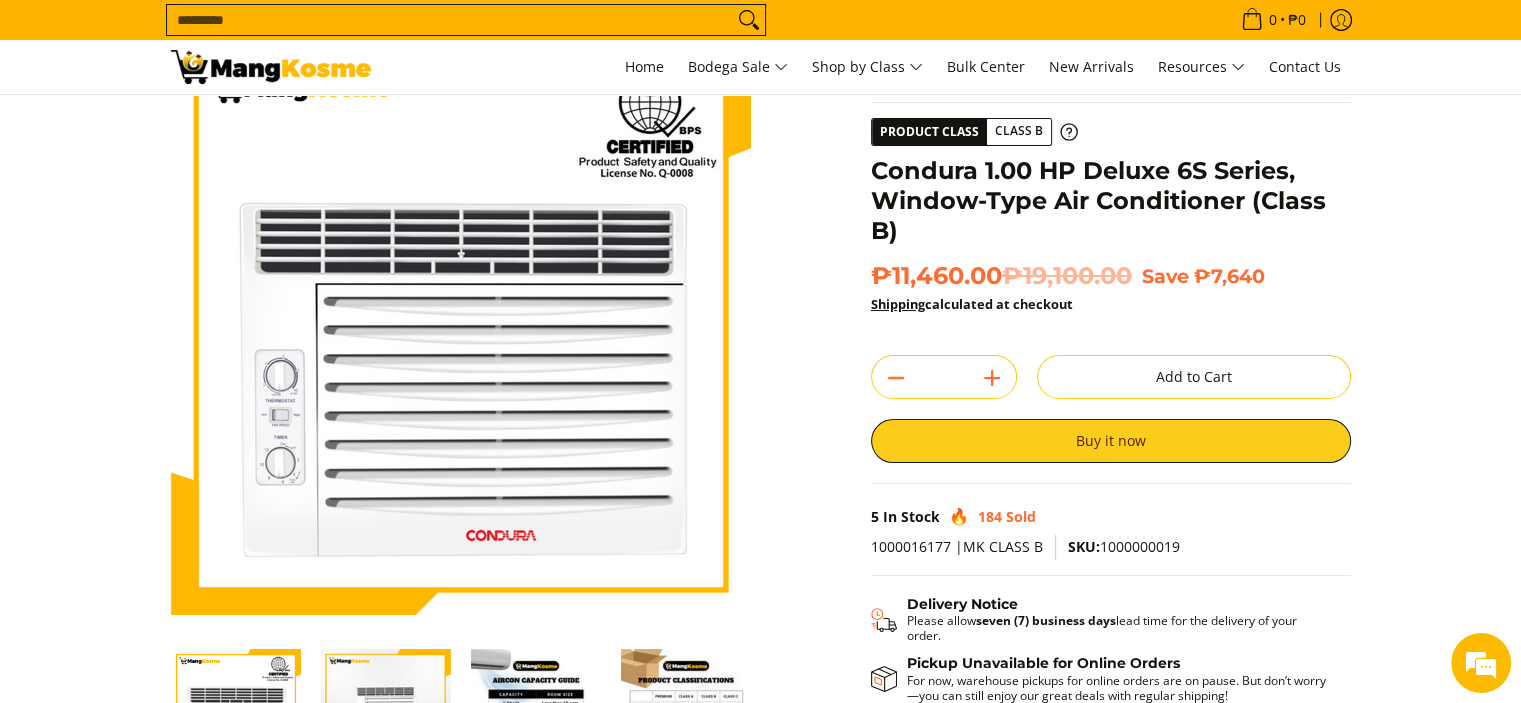 drag, startPoint x: 852, startPoint y: 119, endPoint x: 1195, endPoint y: 317, distance: 396.04672 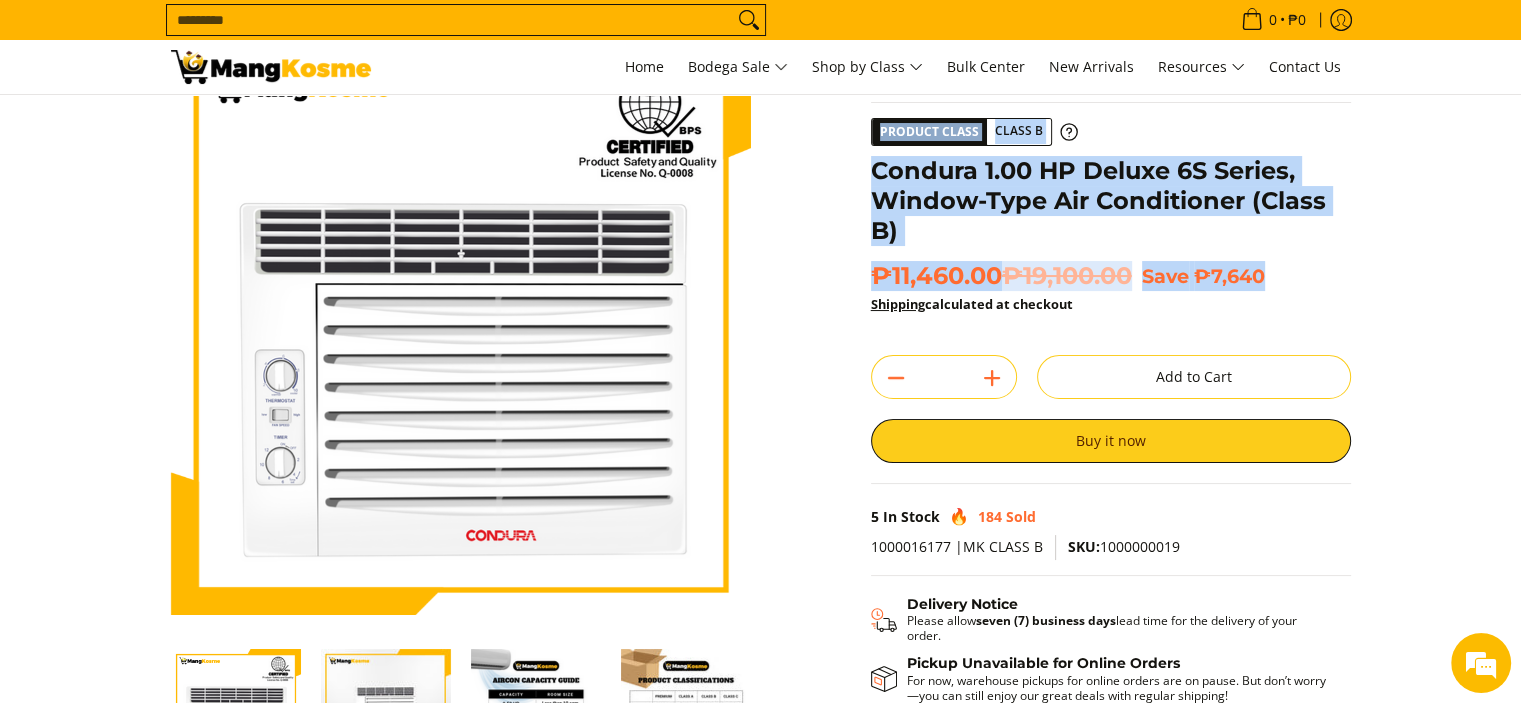 drag, startPoint x: 848, startPoint y: 112, endPoint x: 1285, endPoint y: 282, distance: 468.90192 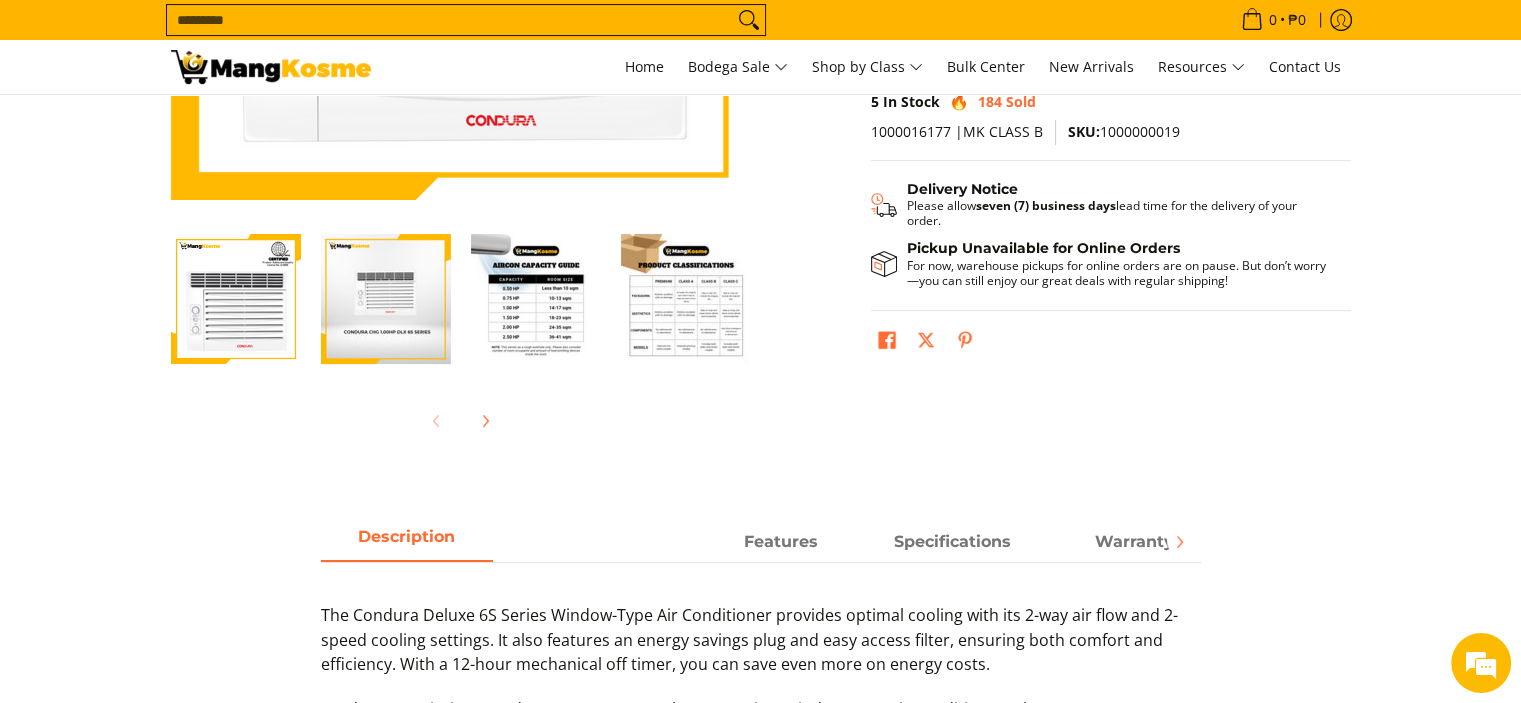 scroll, scrollTop: 800, scrollLeft: 0, axis: vertical 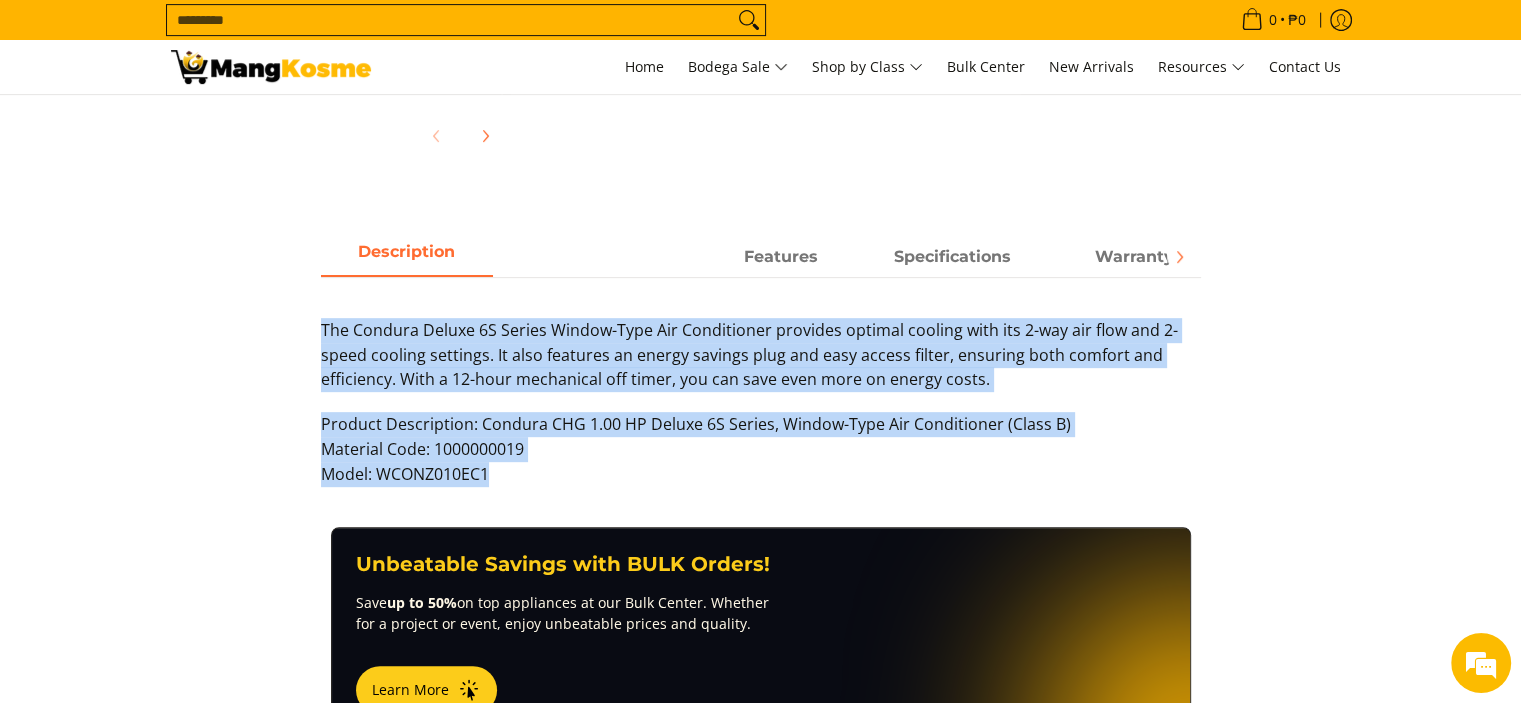 drag, startPoint x: 313, startPoint y: 326, endPoint x: 1055, endPoint y: 467, distance: 755.2781 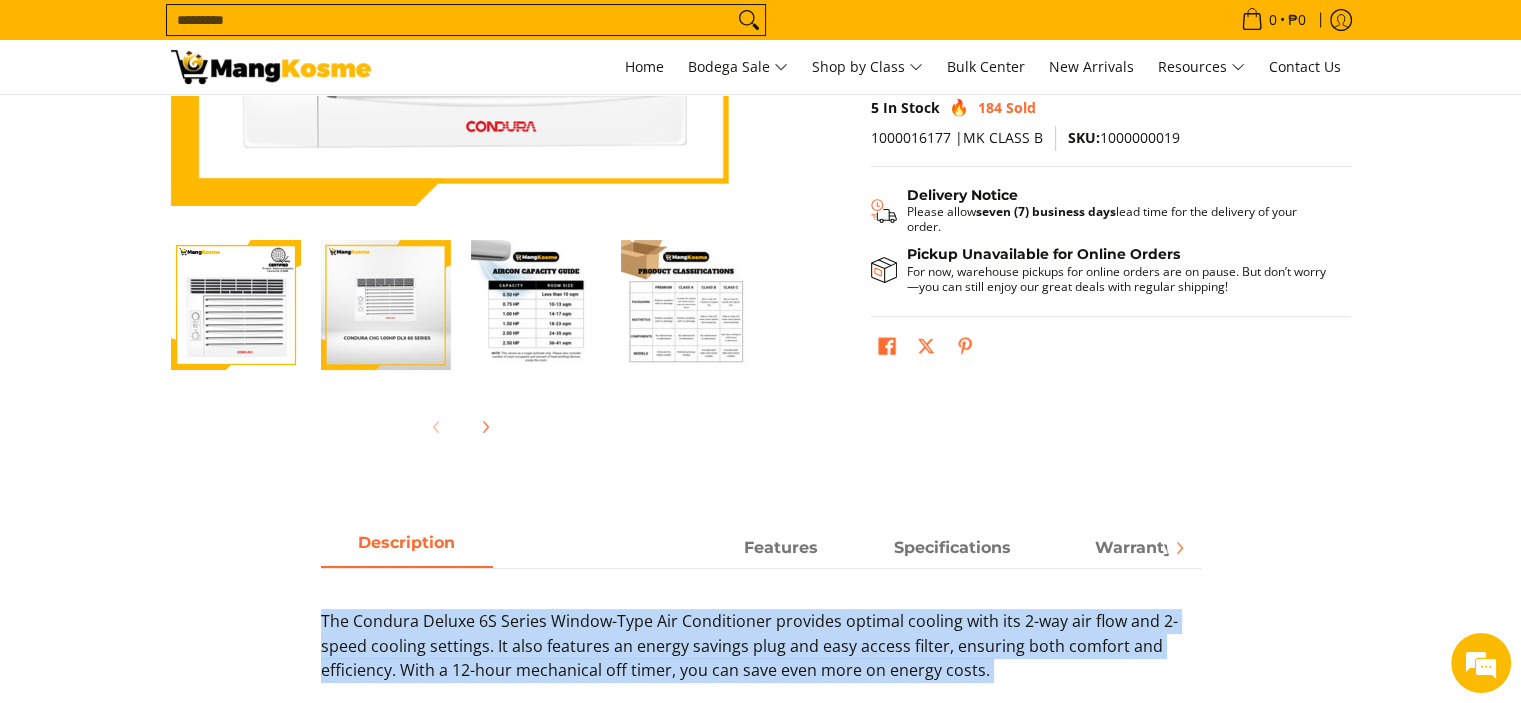 scroll, scrollTop: 300, scrollLeft: 0, axis: vertical 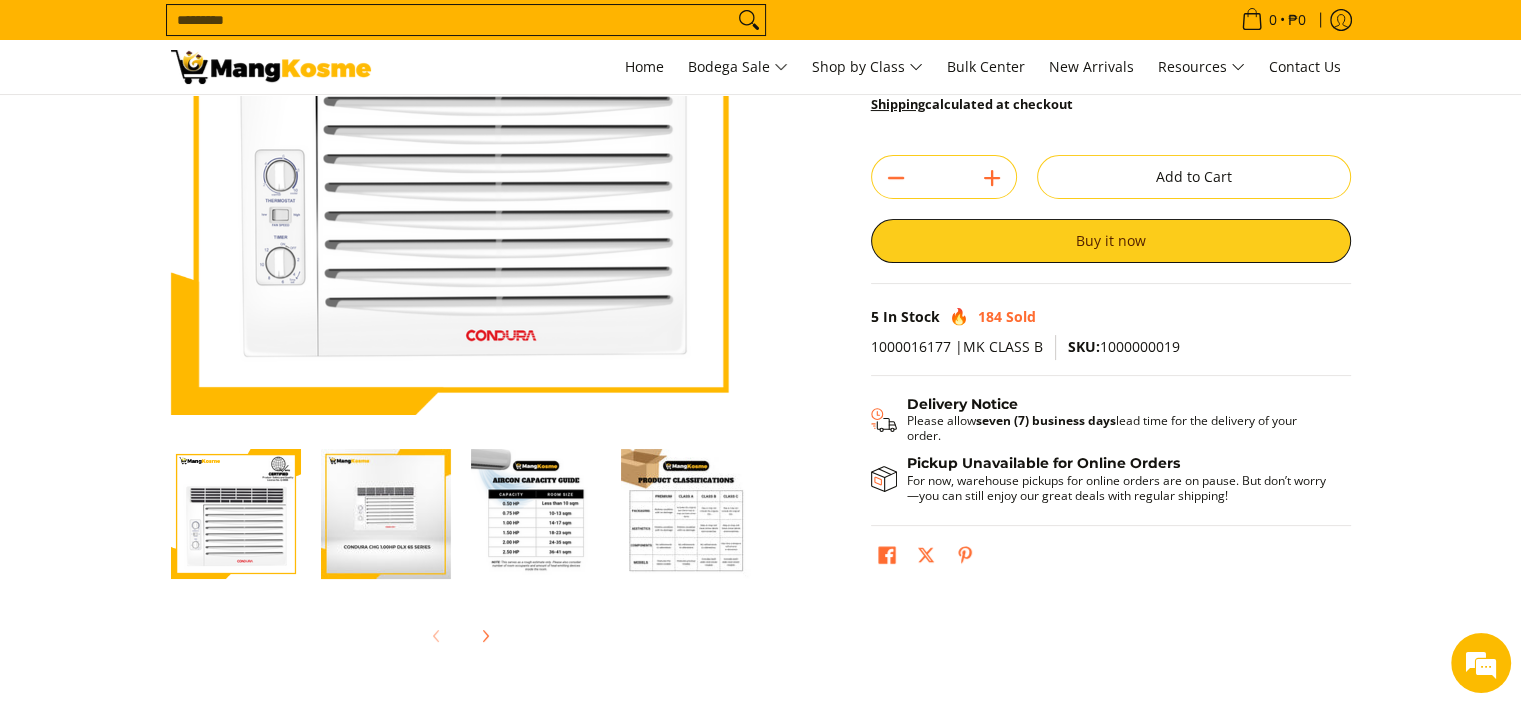 click at bounding box center [386, 514] 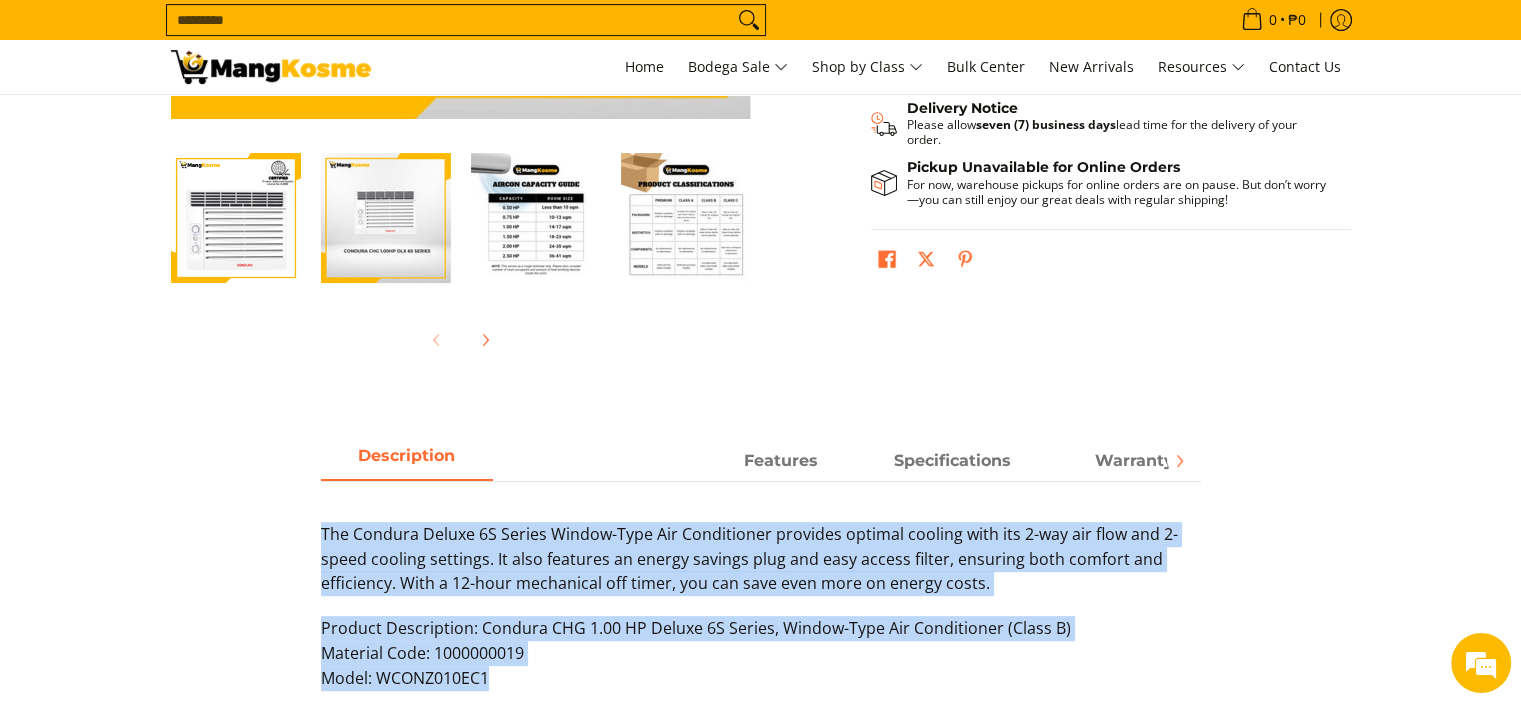 scroll, scrollTop: 400, scrollLeft: 0, axis: vertical 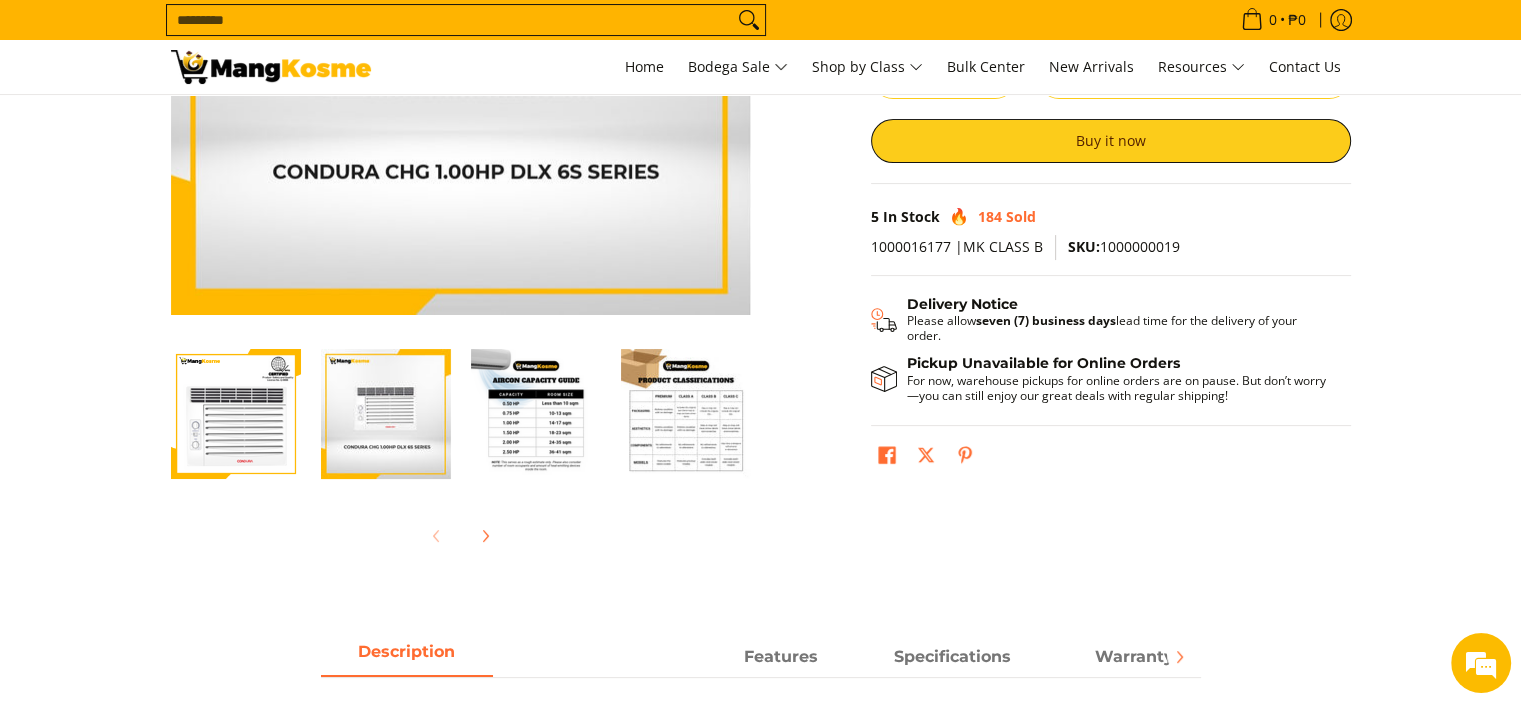 click at bounding box center [236, 414] 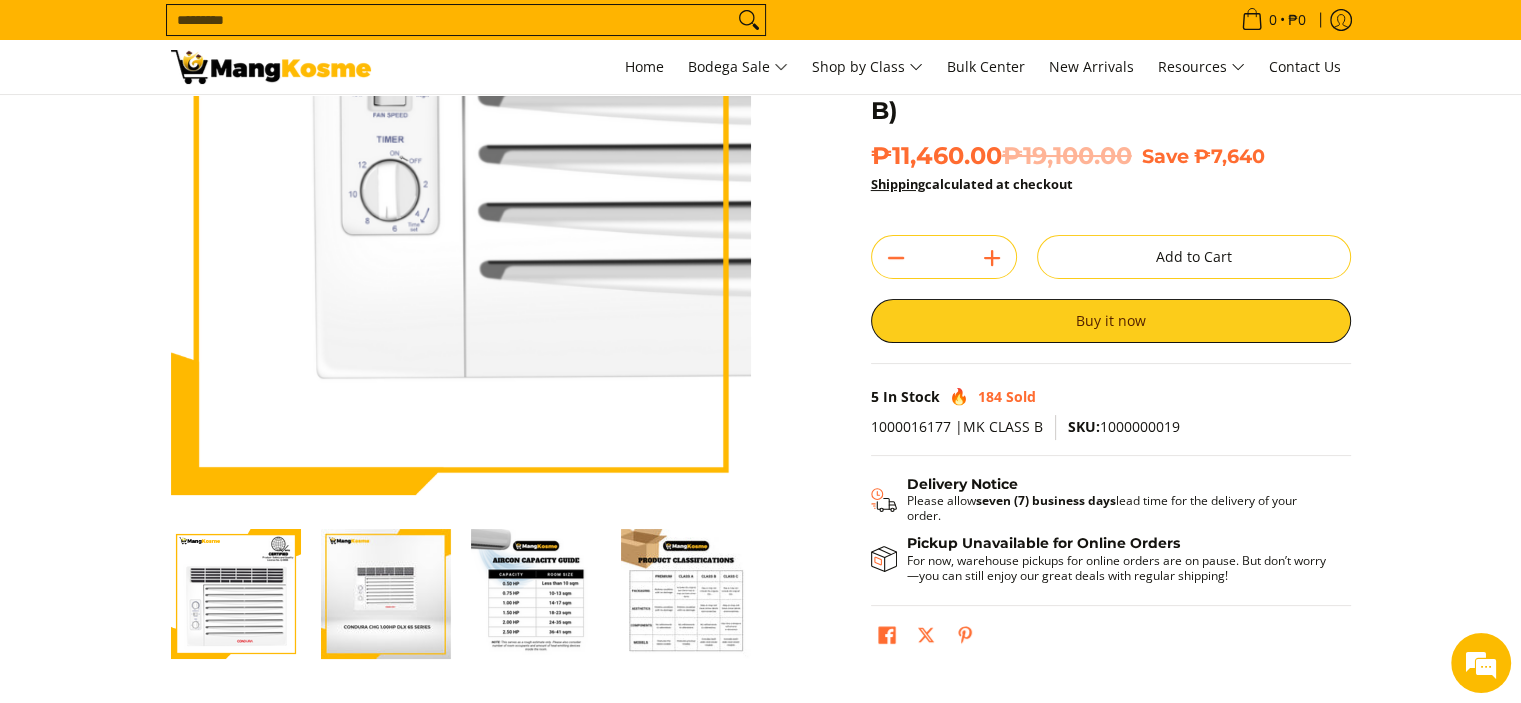 scroll, scrollTop: 300, scrollLeft: 0, axis: vertical 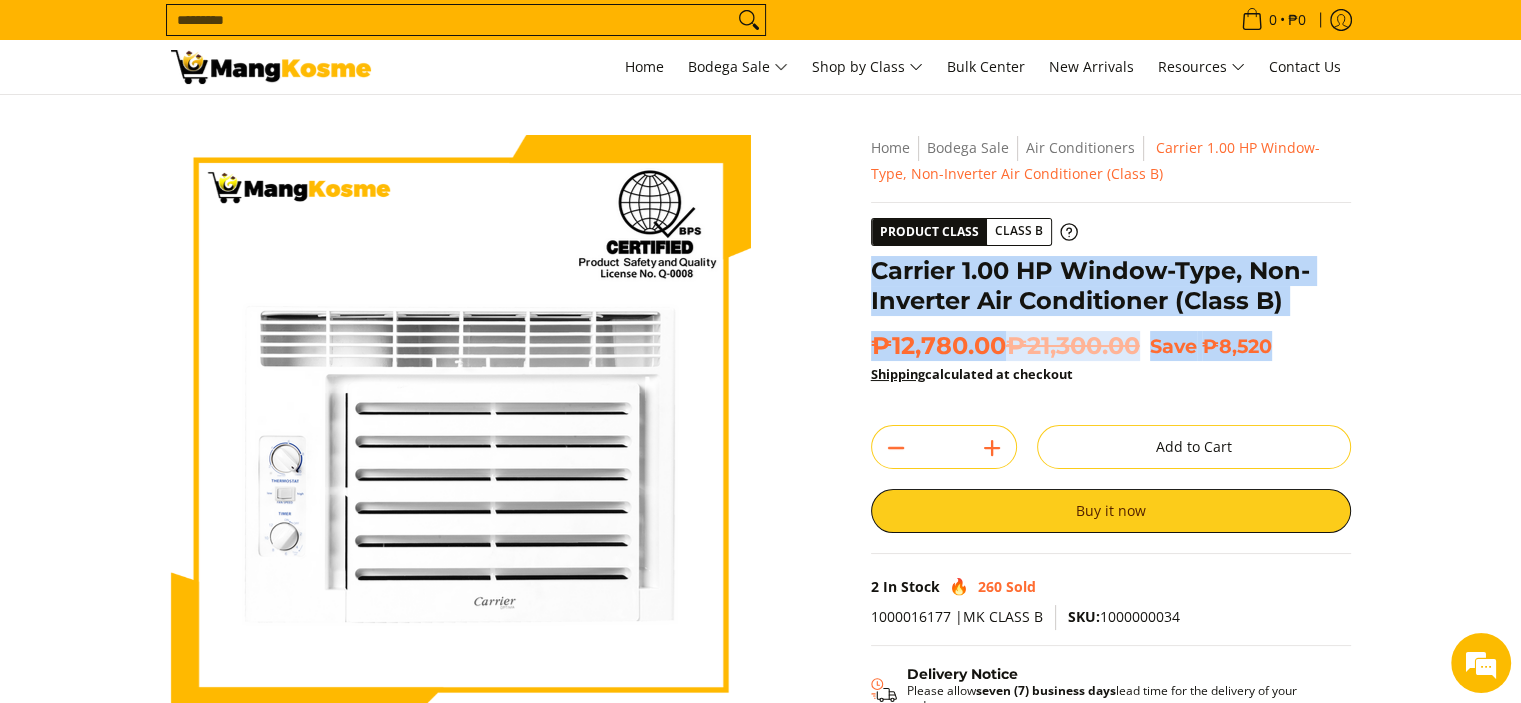 drag, startPoint x: 860, startPoint y: 252, endPoint x: 1292, endPoint y: 348, distance: 442.53815 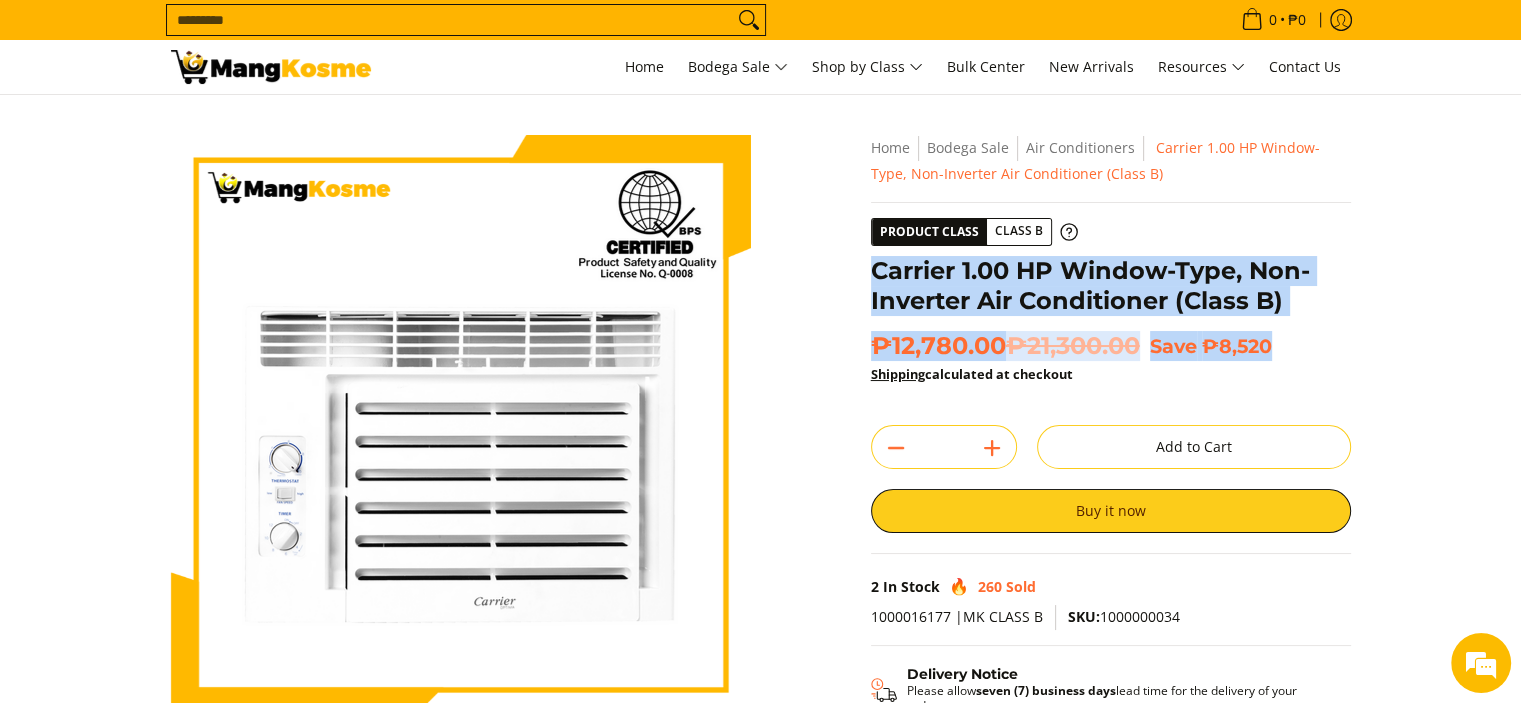 copy on "Carrier 1.00 HP Window-Type, Non-Inverter Air Conditioner (Class B)
₱12,780.00  ₱21,300.00
Save   ₱8,520" 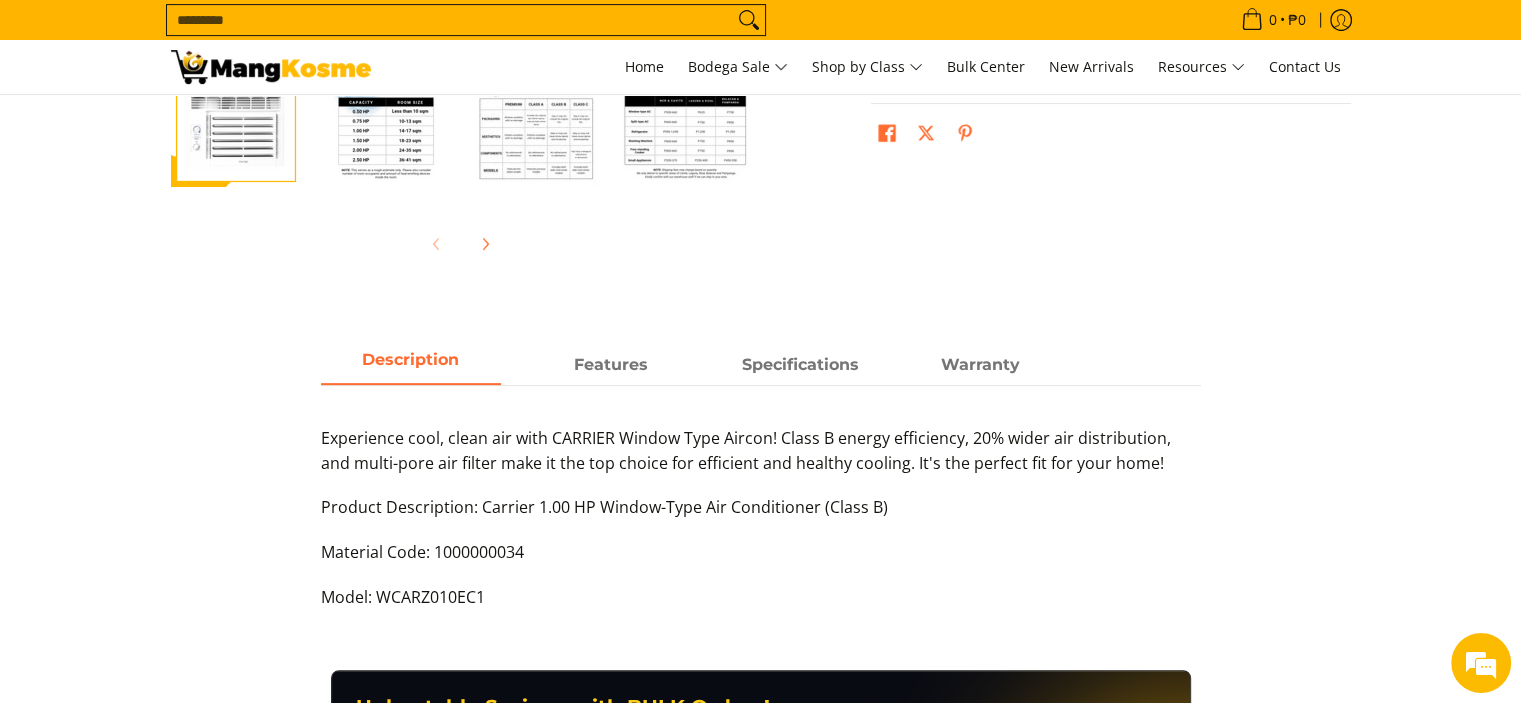 scroll, scrollTop: 700, scrollLeft: 0, axis: vertical 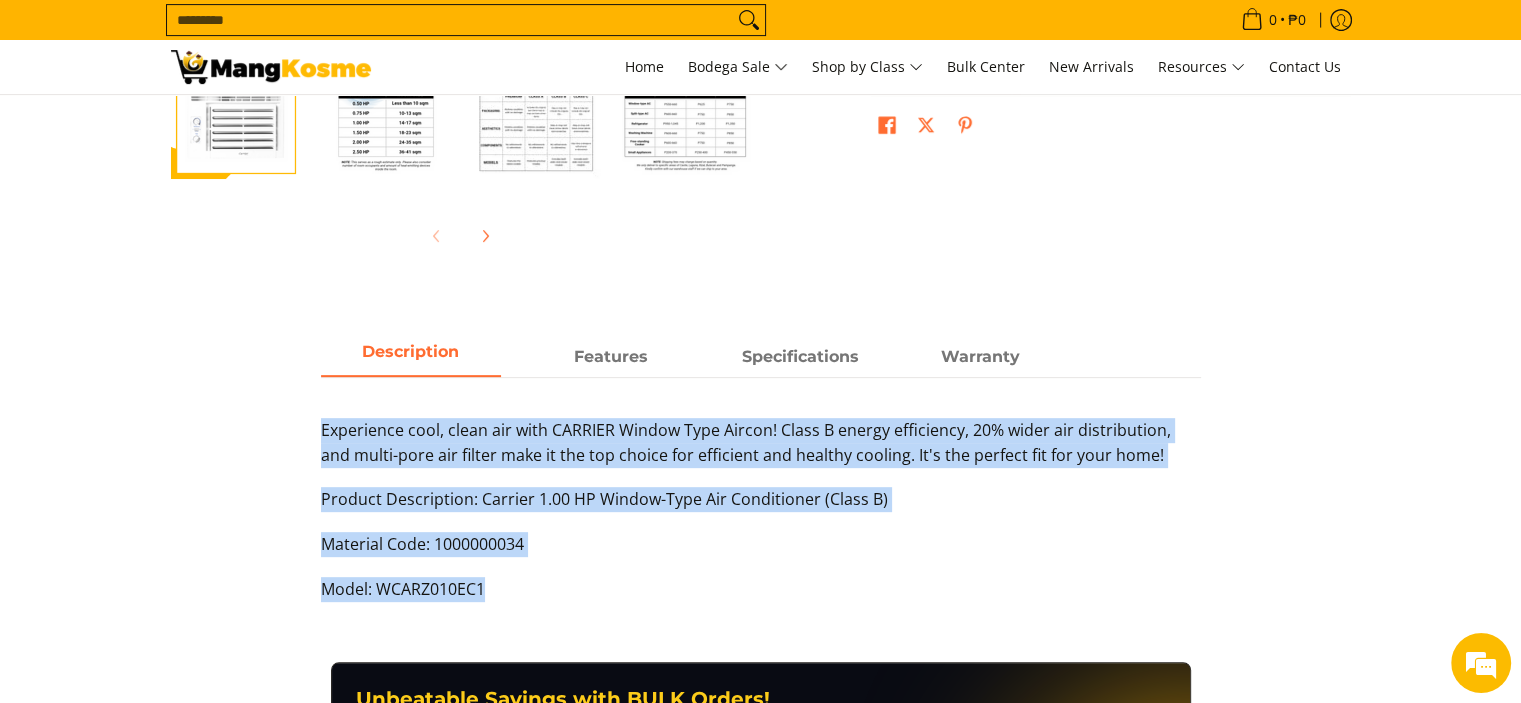 drag, startPoint x: 348, startPoint y: 438, endPoint x: 1052, endPoint y: 591, distance: 720.4339 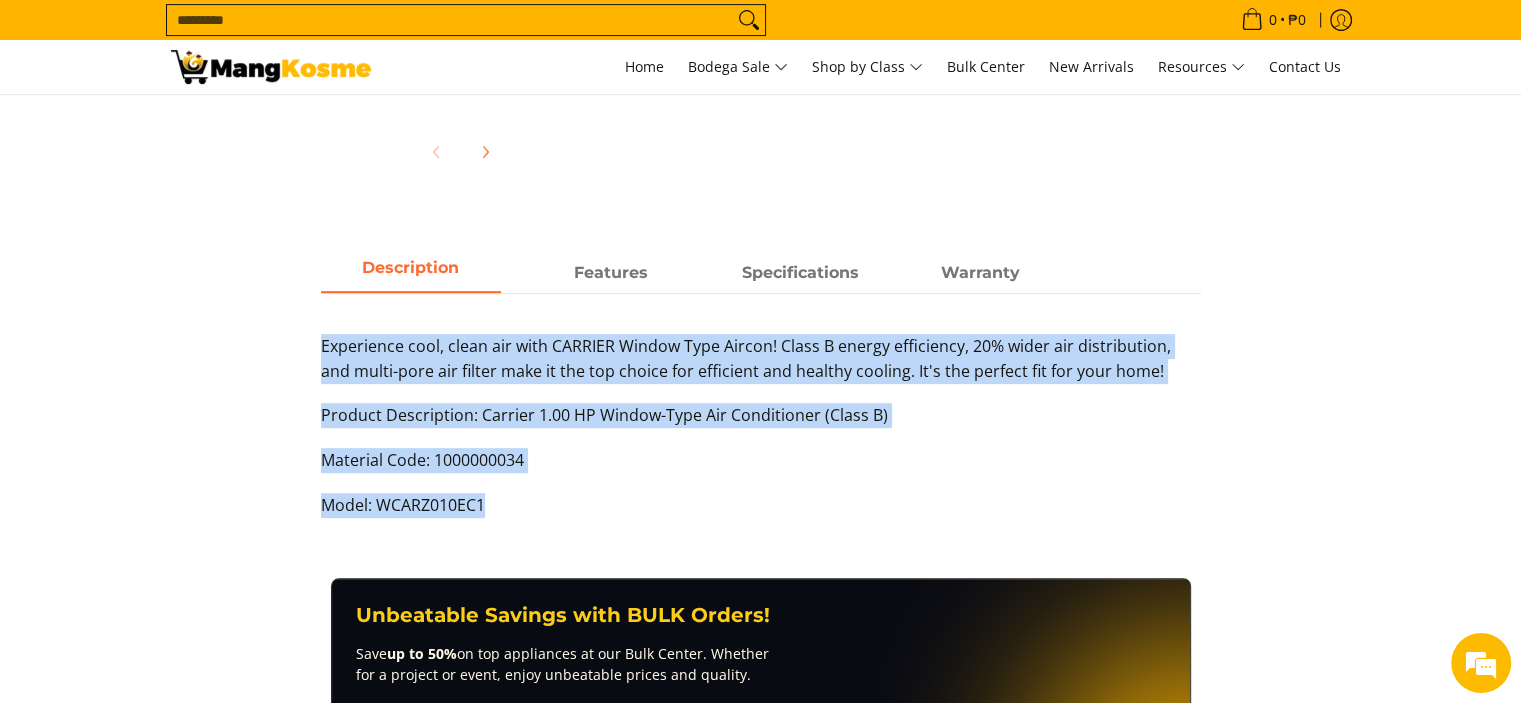 scroll, scrollTop: 500, scrollLeft: 0, axis: vertical 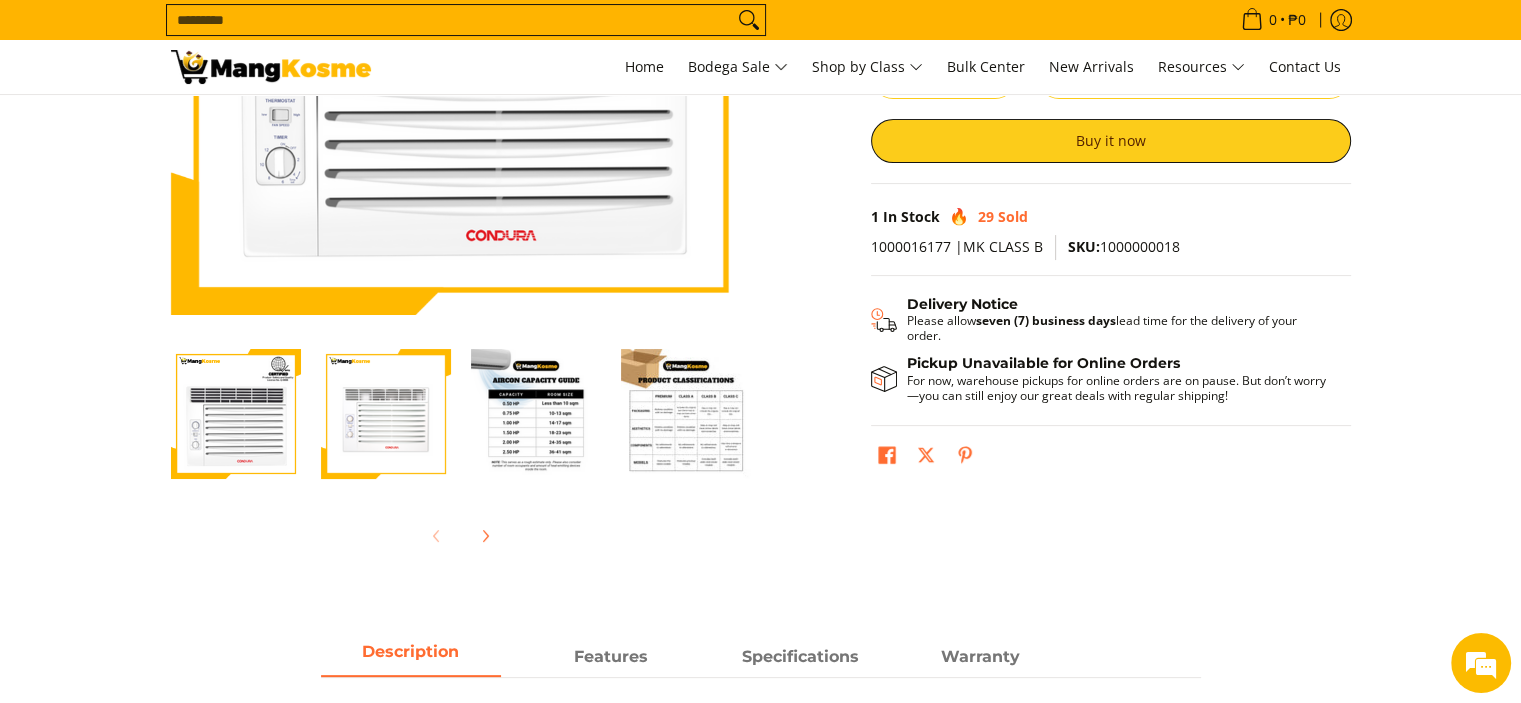 click at bounding box center (686, 414) 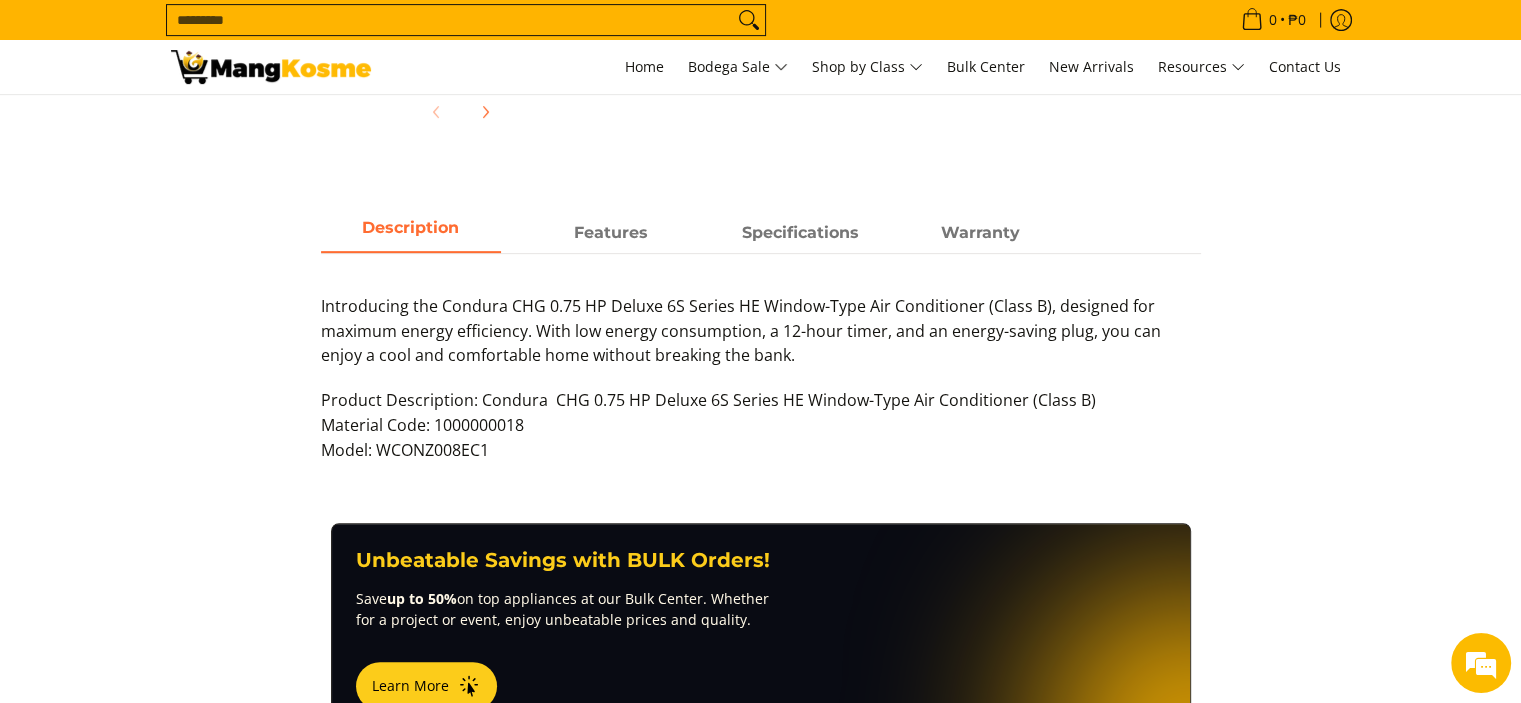 scroll, scrollTop: 700, scrollLeft: 0, axis: vertical 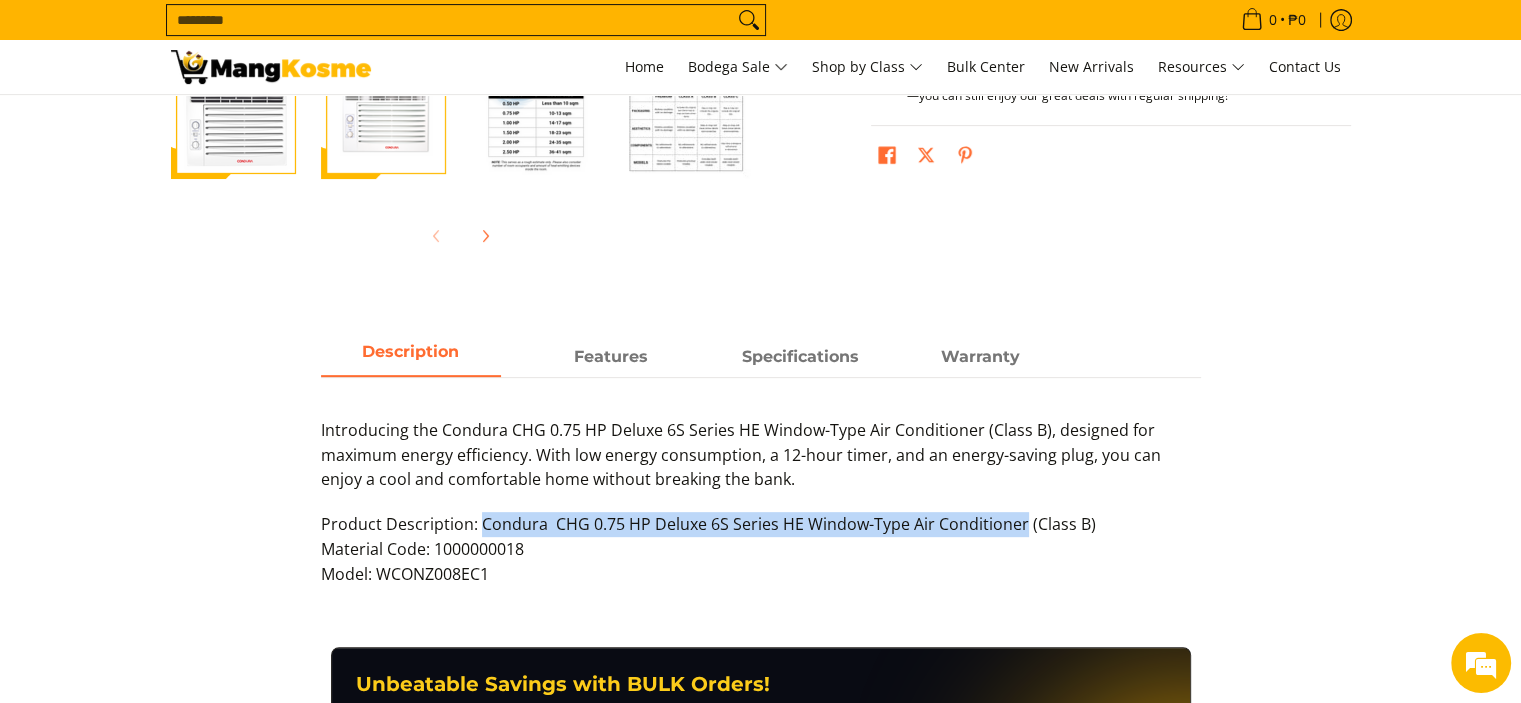 drag, startPoint x: 483, startPoint y: 523, endPoint x: 1018, endPoint y: 533, distance: 535.09344 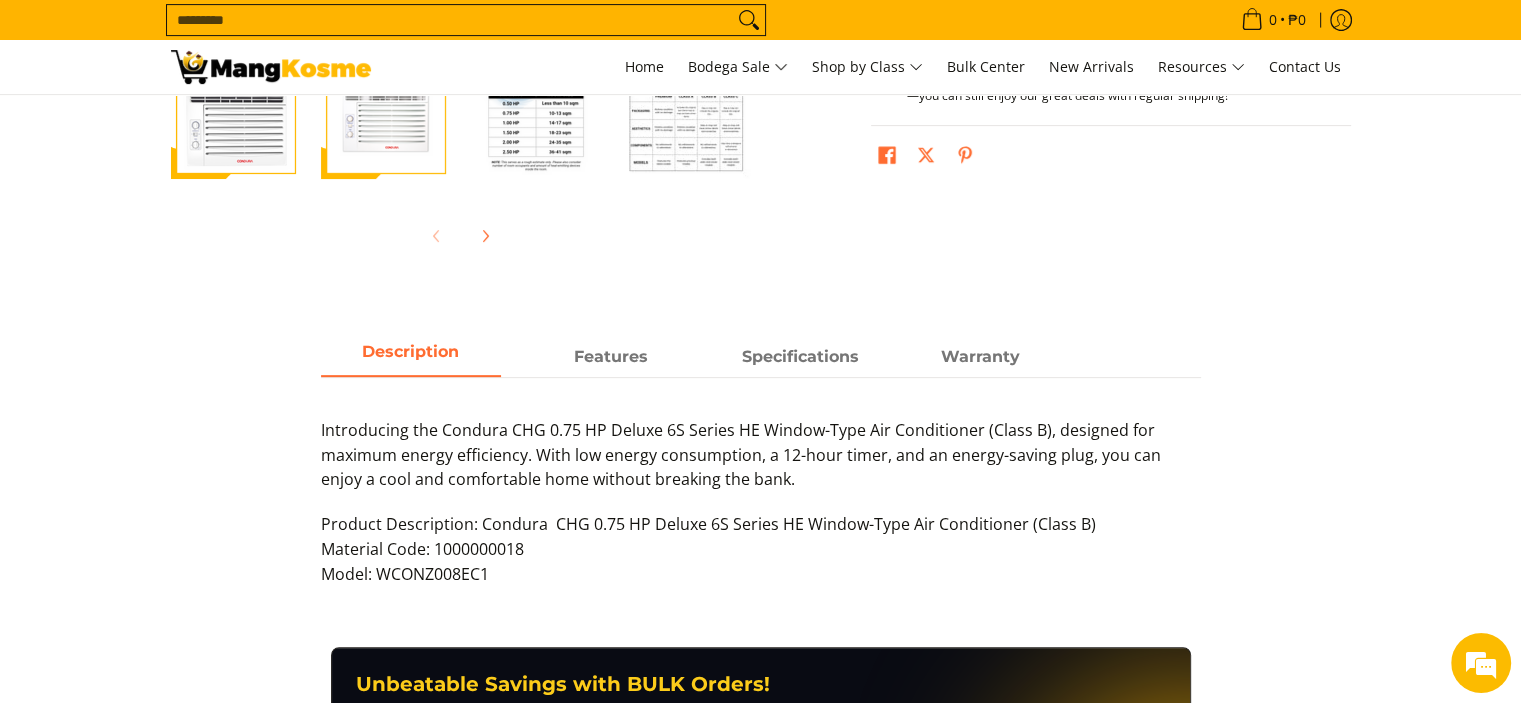 drag, startPoint x: 999, startPoint y: 510, endPoint x: 476, endPoint y: 522, distance: 523.13763 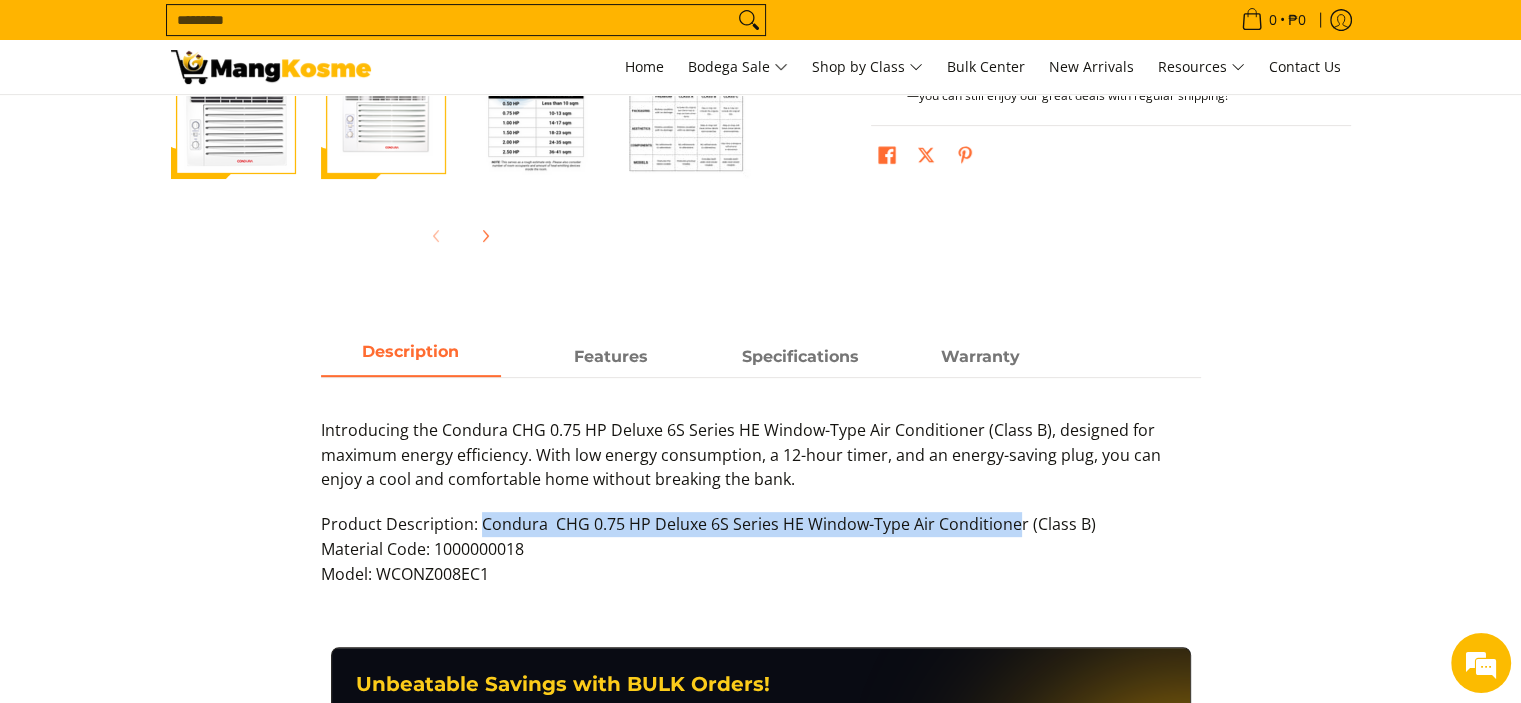 drag, startPoint x: 481, startPoint y: 525, endPoint x: 1013, endPoint y: 523, distance: 532.0038 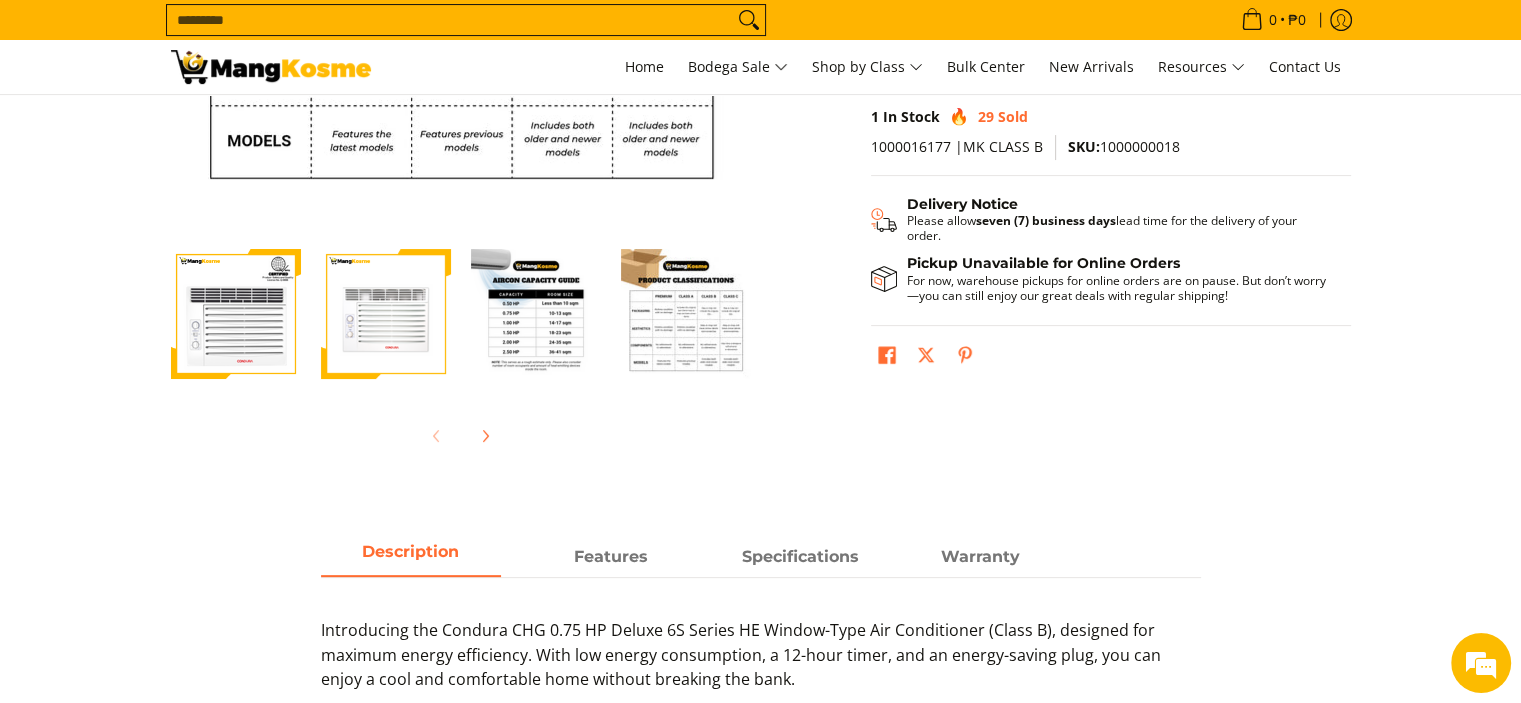 scroll, scrollTop: 0, scrollLeft: 0, axis: both 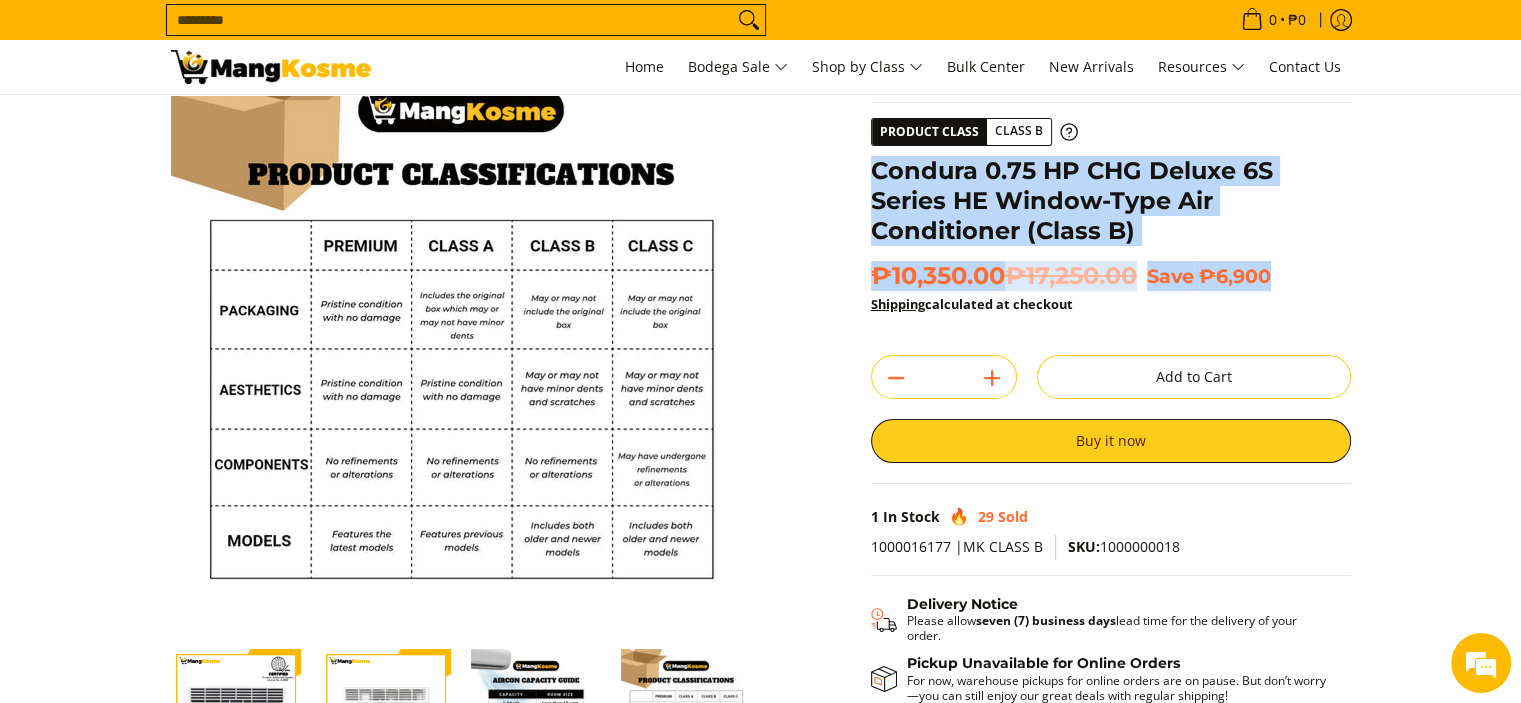 drag, startPoint x: 858, startPoint y: 159, endPoint x: 1321, endPoint y: 287, distance: 480.36755 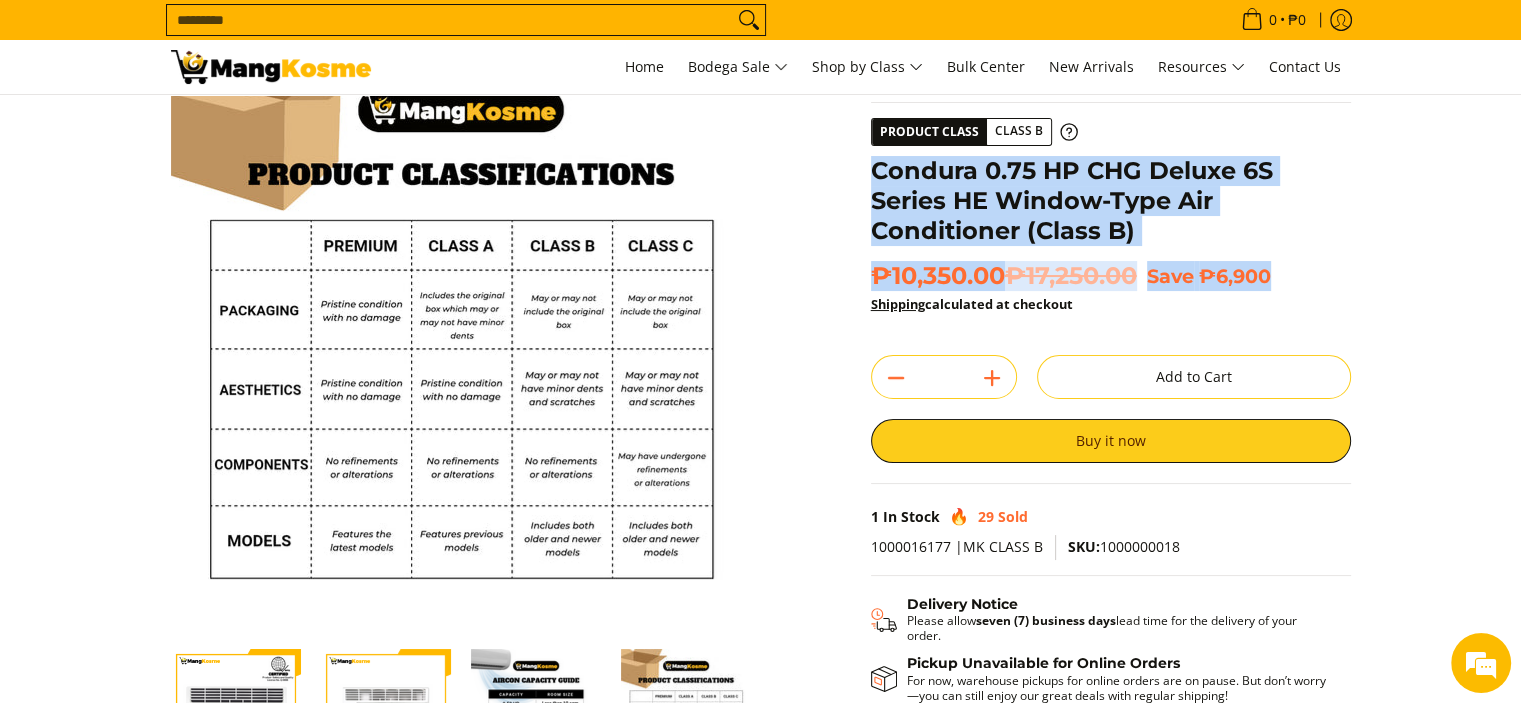 copy on "Condura 0.75 HP CHG  Deluxe 6S Series HE Window-Type Air Conditioner (Class B)
₱10,350.00  ₱17,250.00
Save   ₱6,900" 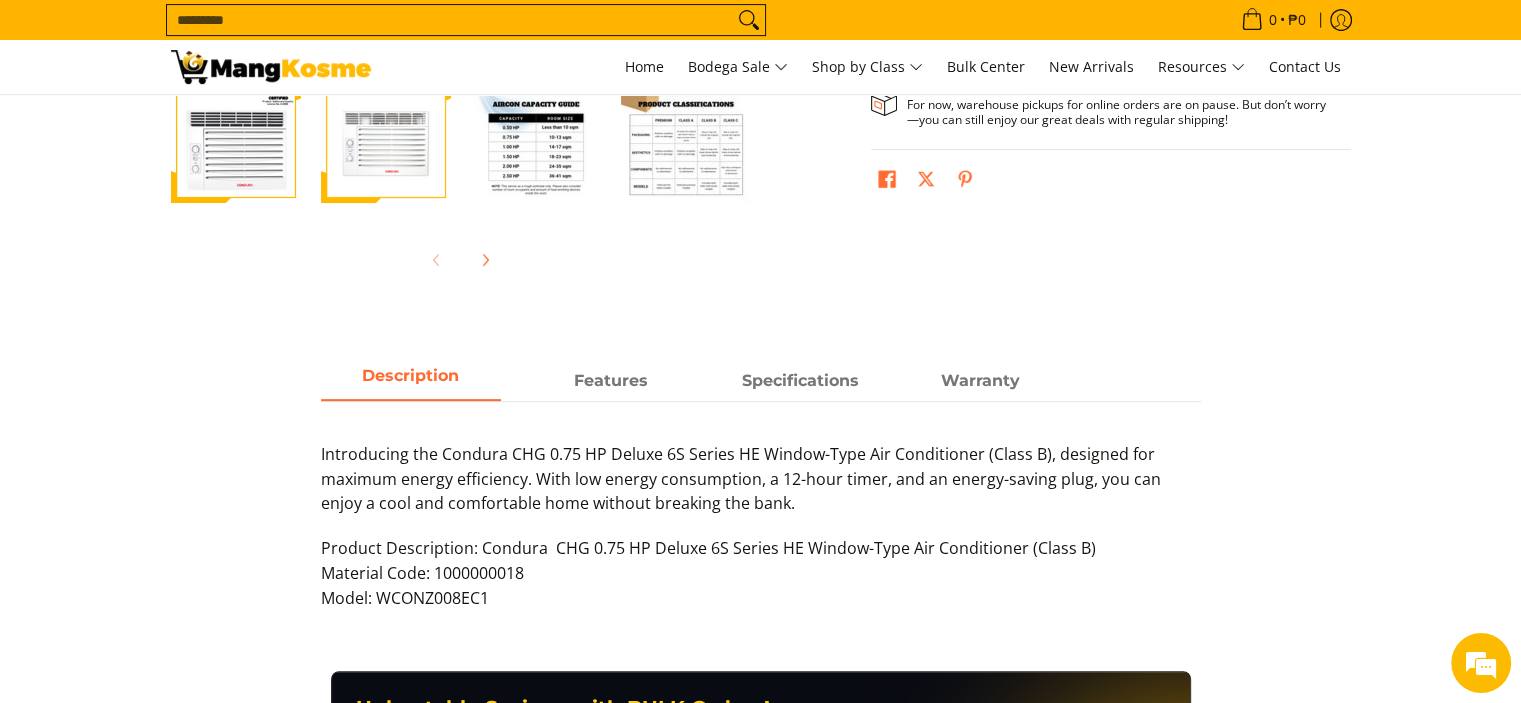 scroll, scrollTop: 800, scrollLeft: 0, axis: vertical 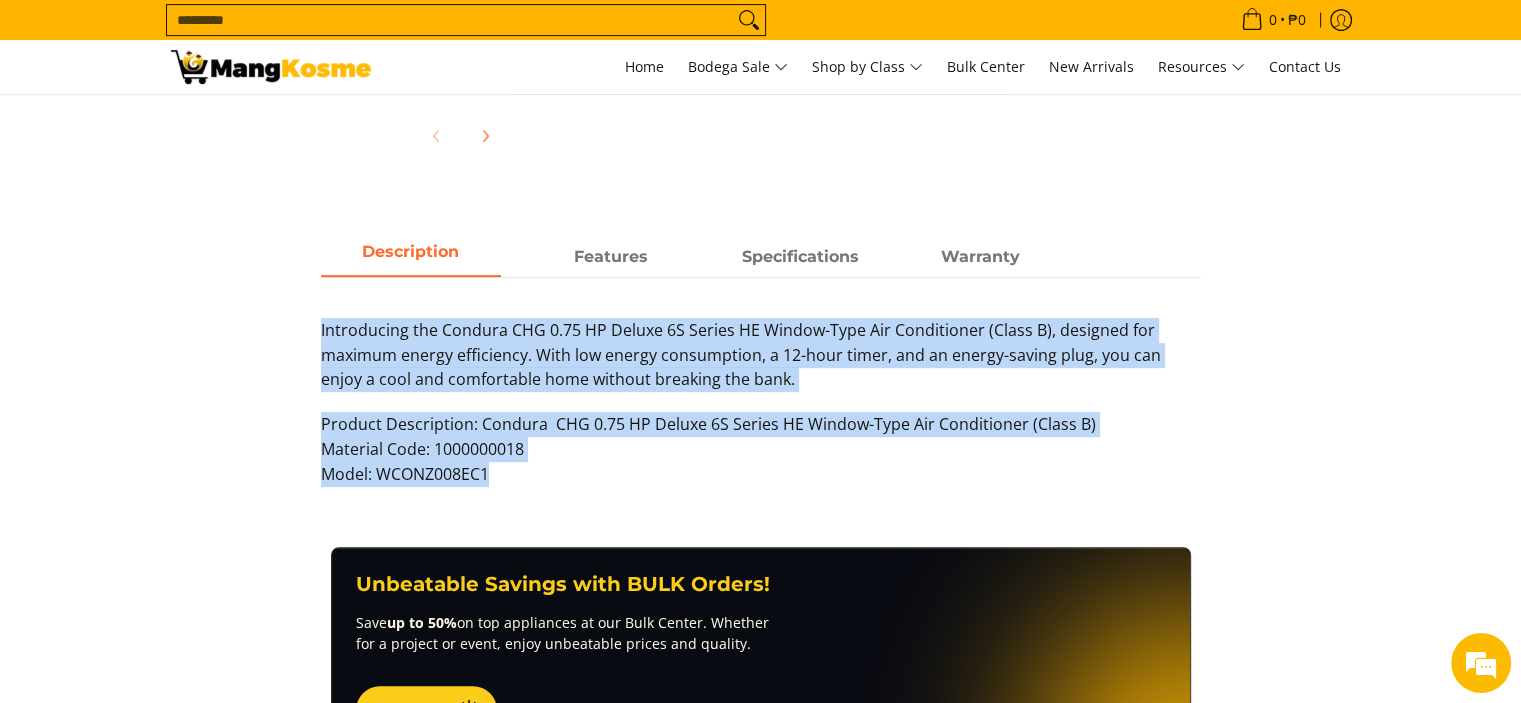 drag, startPoint x: 306, startPoint y: 323, endPoint x: 888, endPoint y: 469, distance: 600.0333 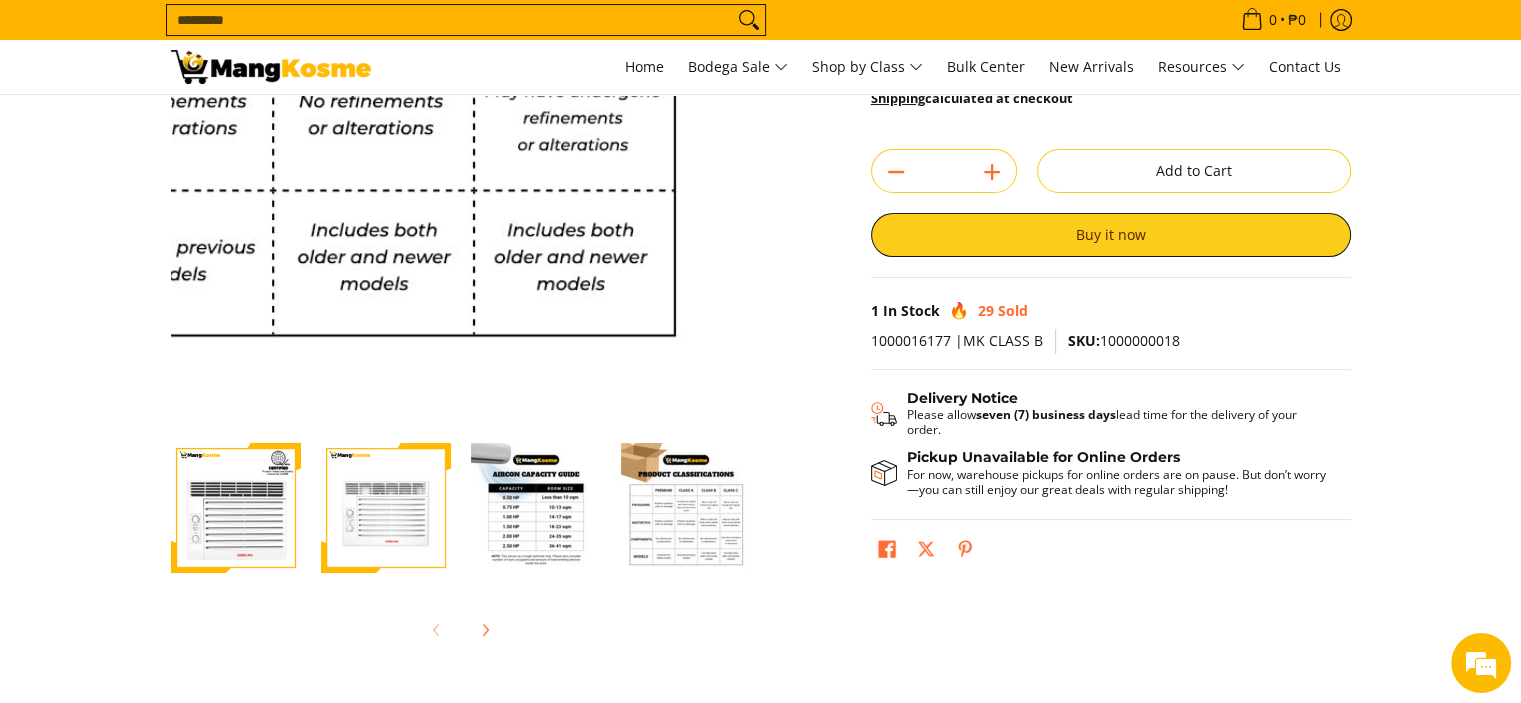 scroll, scrollTop: 400, scrollLeft: 0, axis: vertical 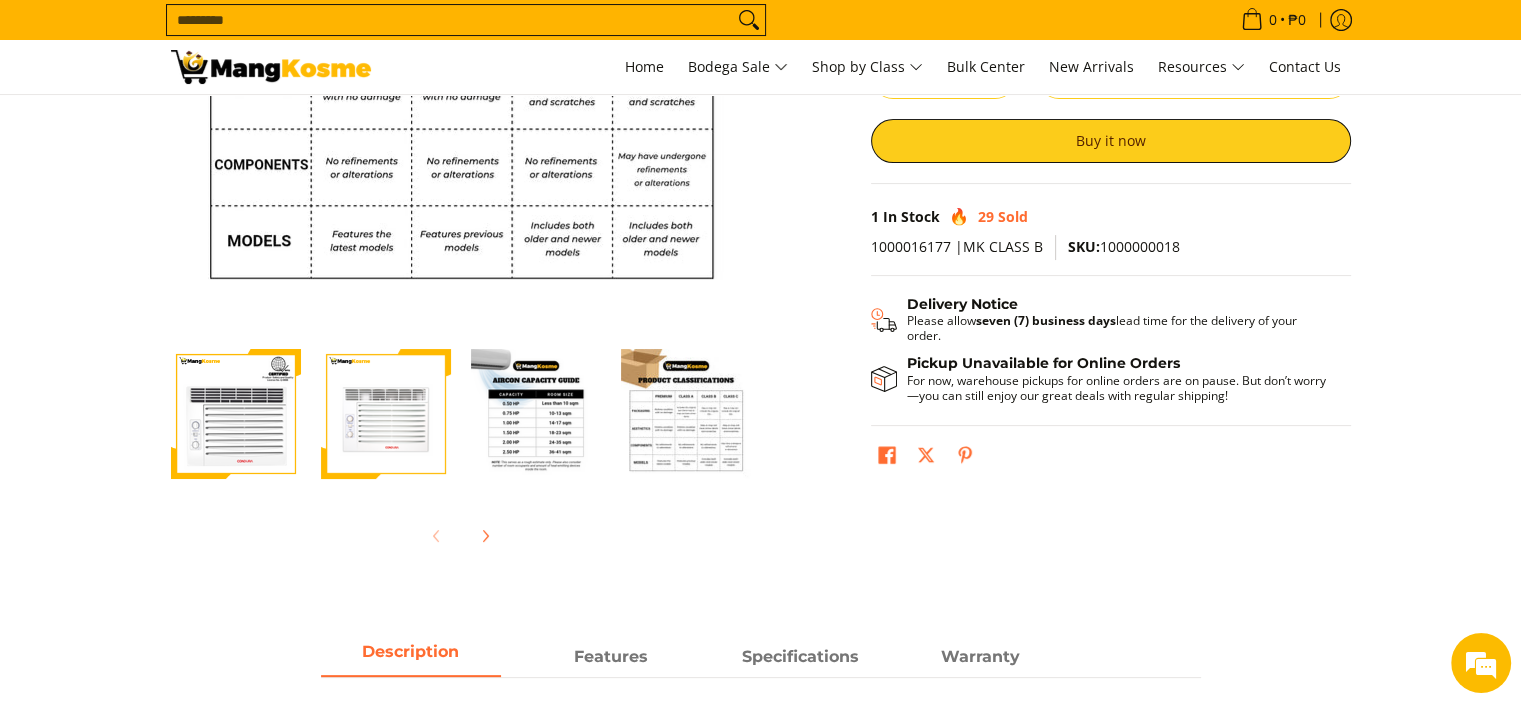 click at bounding box center (386, 414) 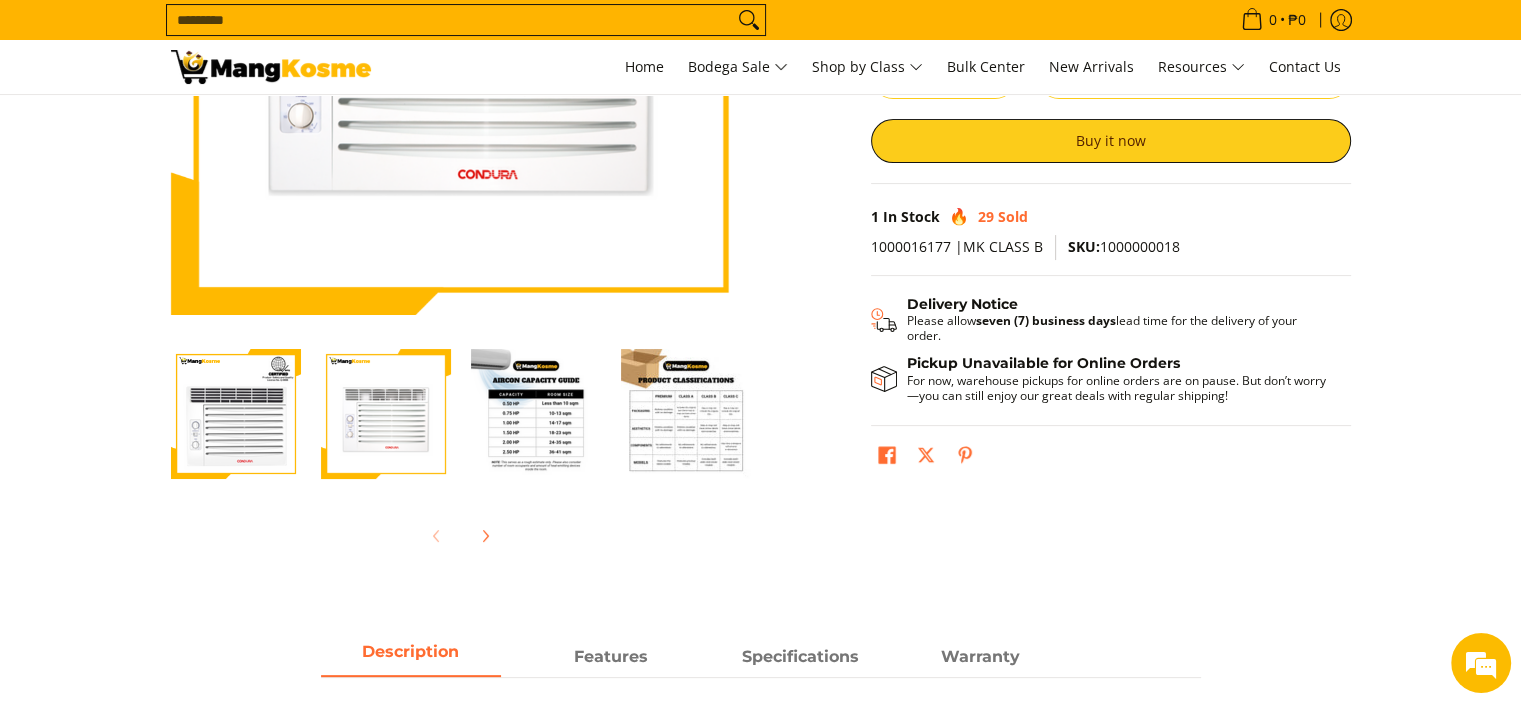 click at bounding box center (236, 414) 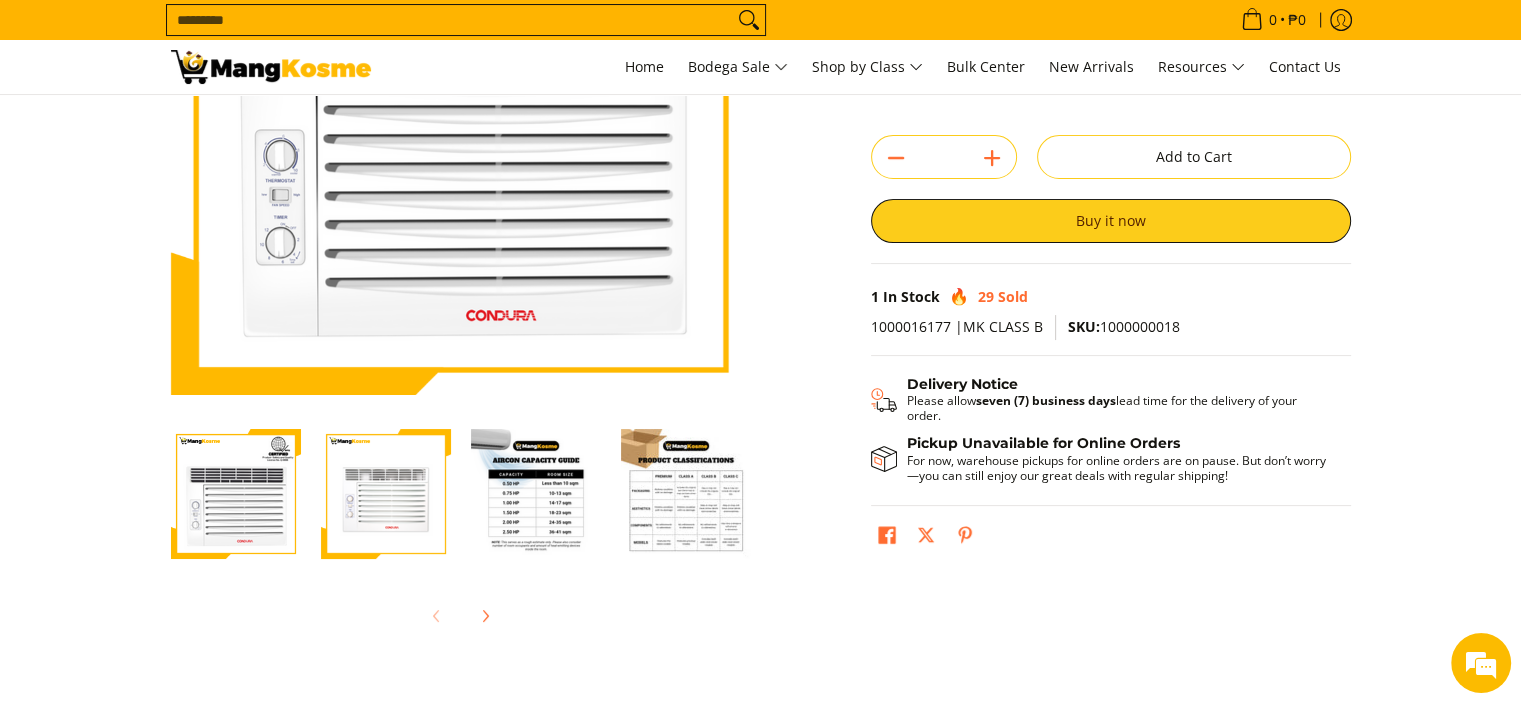 scroll, scrollTop: 400, scrollLeft: 0, axis: vertical 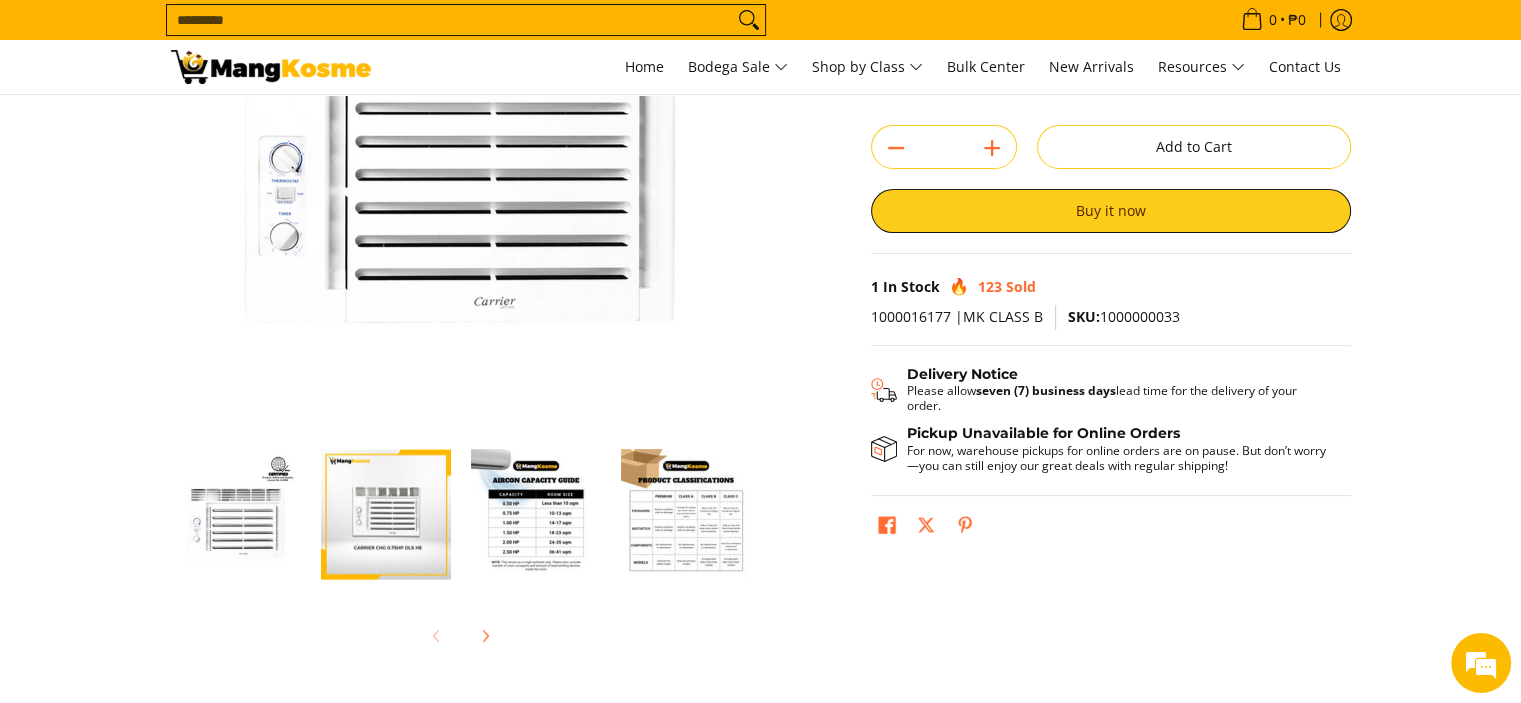 click at bounding box center (236, 514) 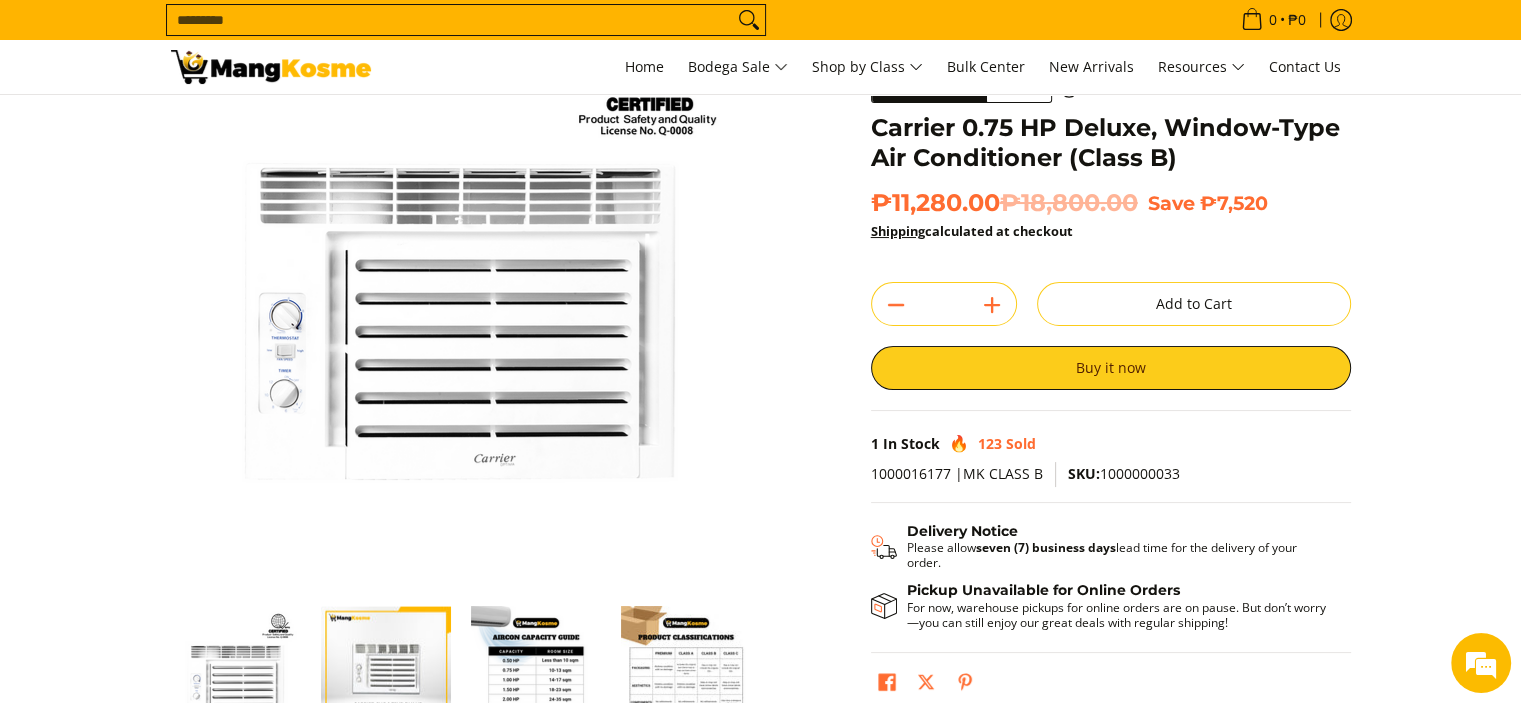 scroll, scrollTop: 0, scrollLeft: 0, axis: both 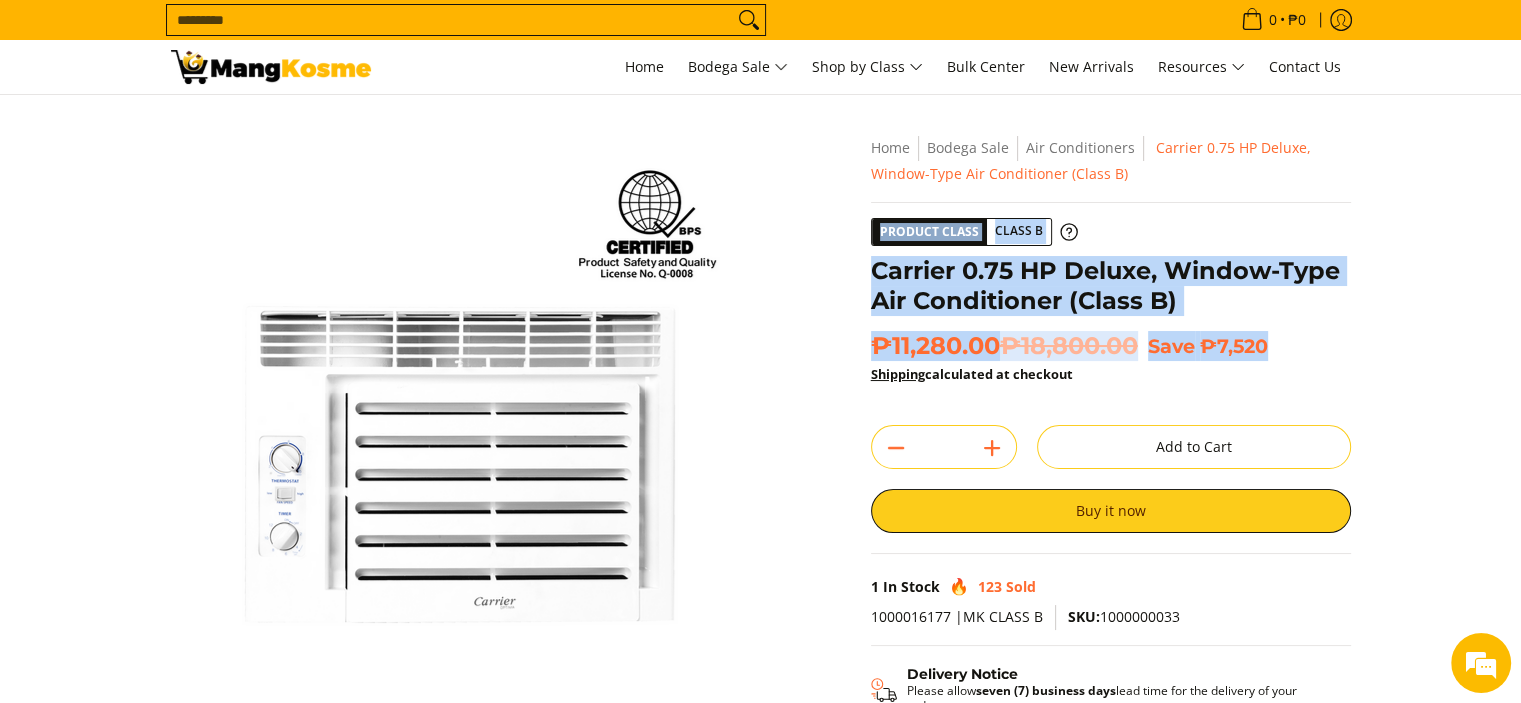 drag, startPoint x: 861, startPoint y: 216, endPoint x: 1246, endPoint y: 334, distance: 402.67728 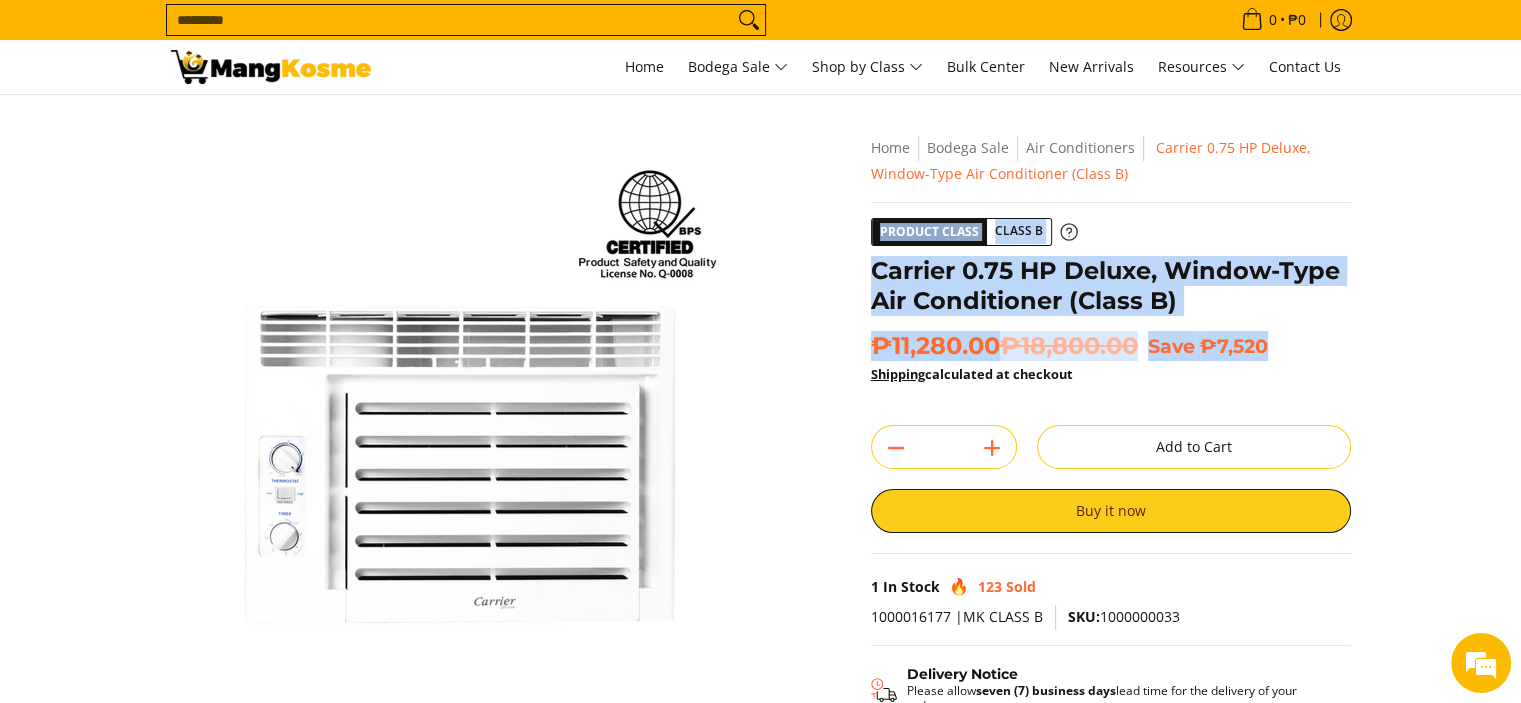 copy on "Product Class
Class B
Carrier 0.75 HP Deluxe, Window-Type Air Conditioner (Class B)
₱11,280.00  ₱18,800.00
Save   ₱7,520" 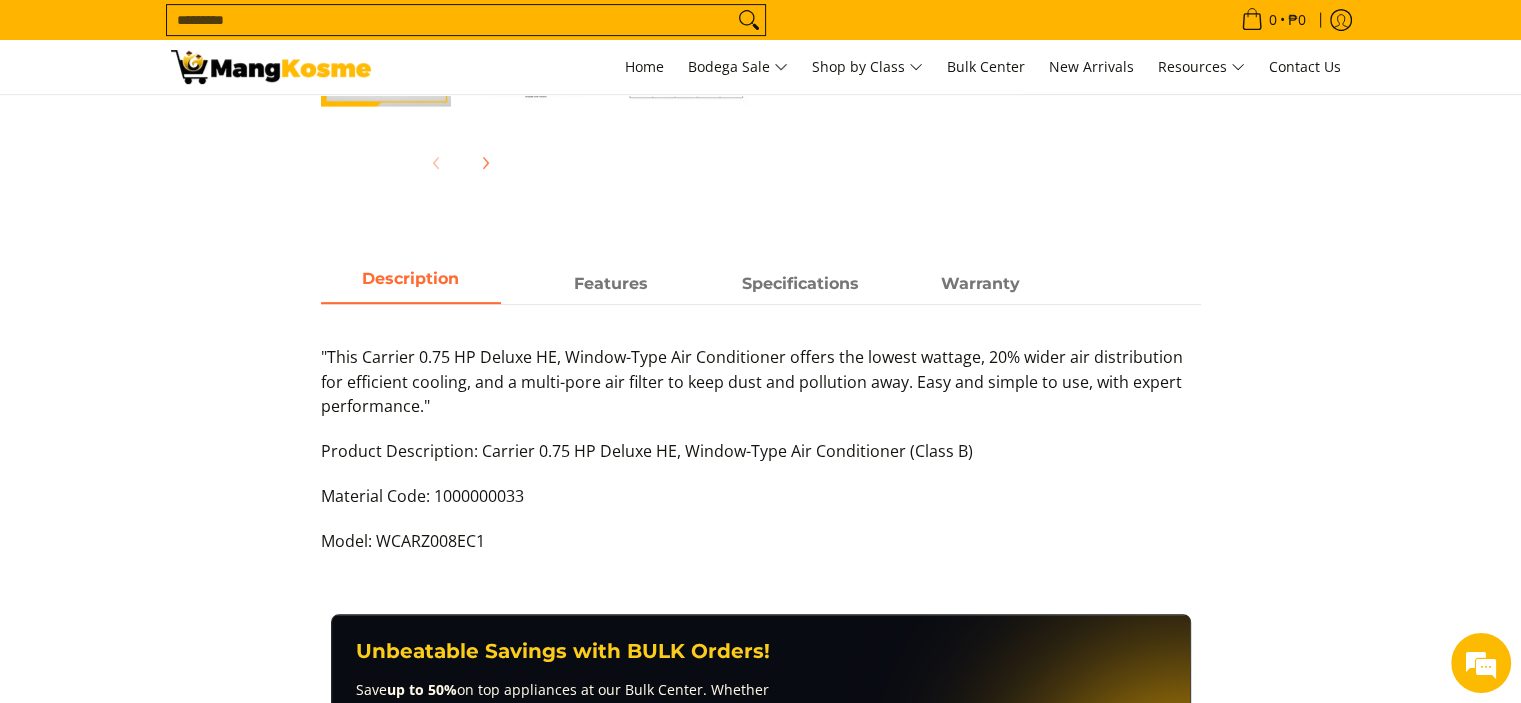 scroll, scrollTop: 900, scrollLeft: 0, axis: vertical 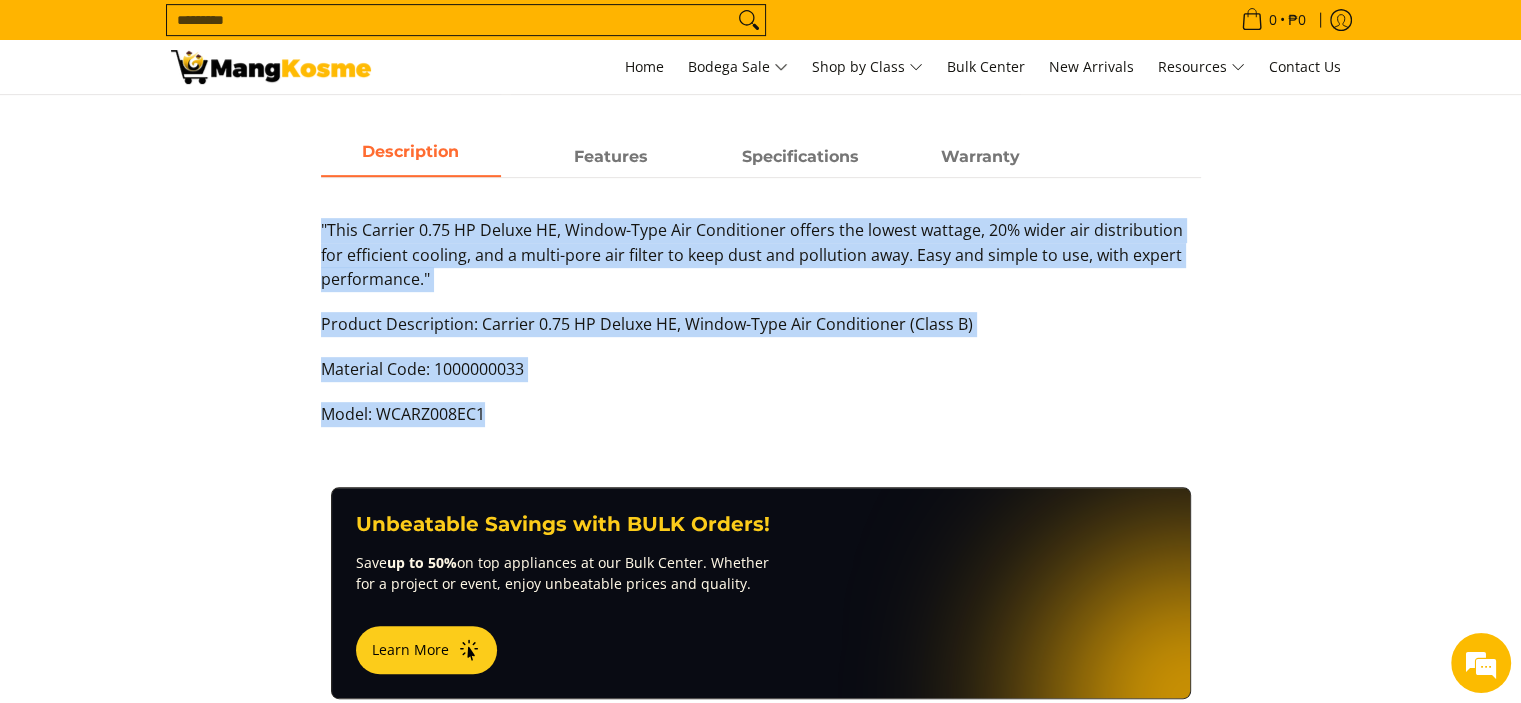 drag, startPoint x: 316, startPoint y: 225, endPoint x: 718, endPoint y: 414, distance: 444.2128 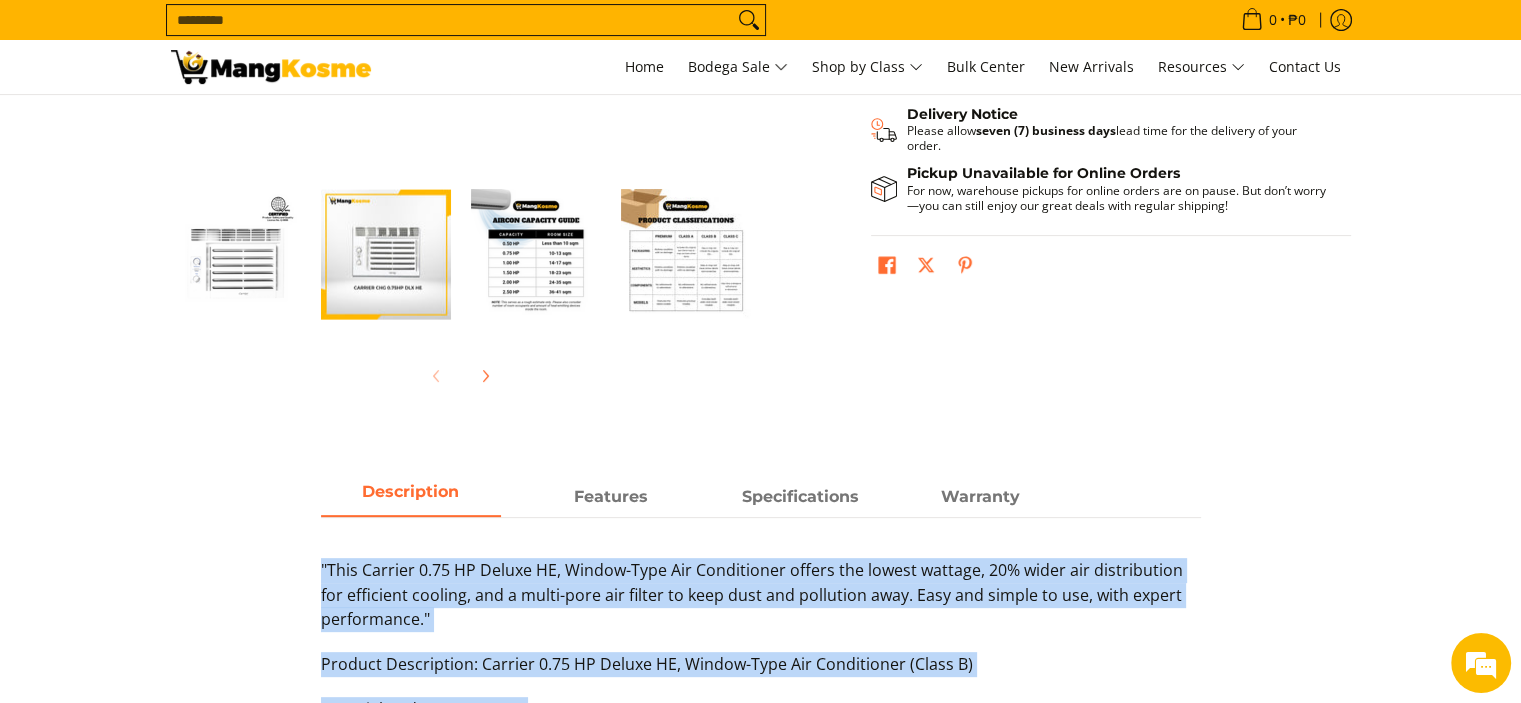 scroll, scrollTop: 400, scrollLeft: 0, axis: vertical 